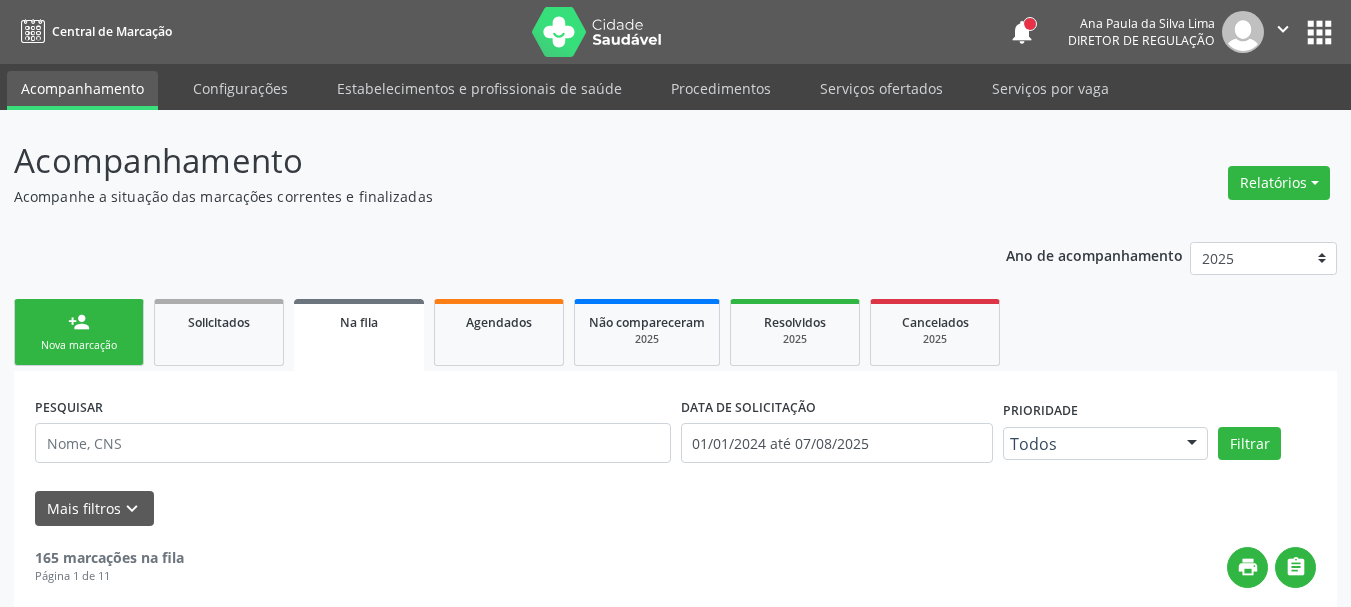 scroll, scrollTop: 0, scrollLeft: 0, axis: both 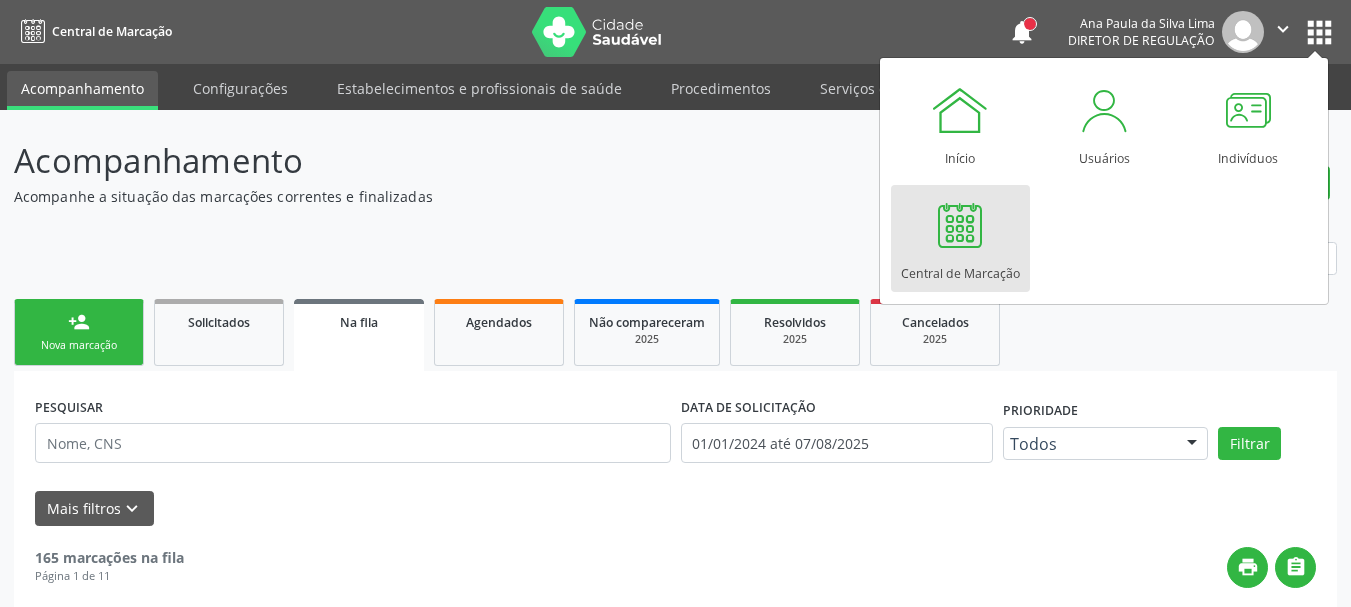 click at bounding box center [960, 225] 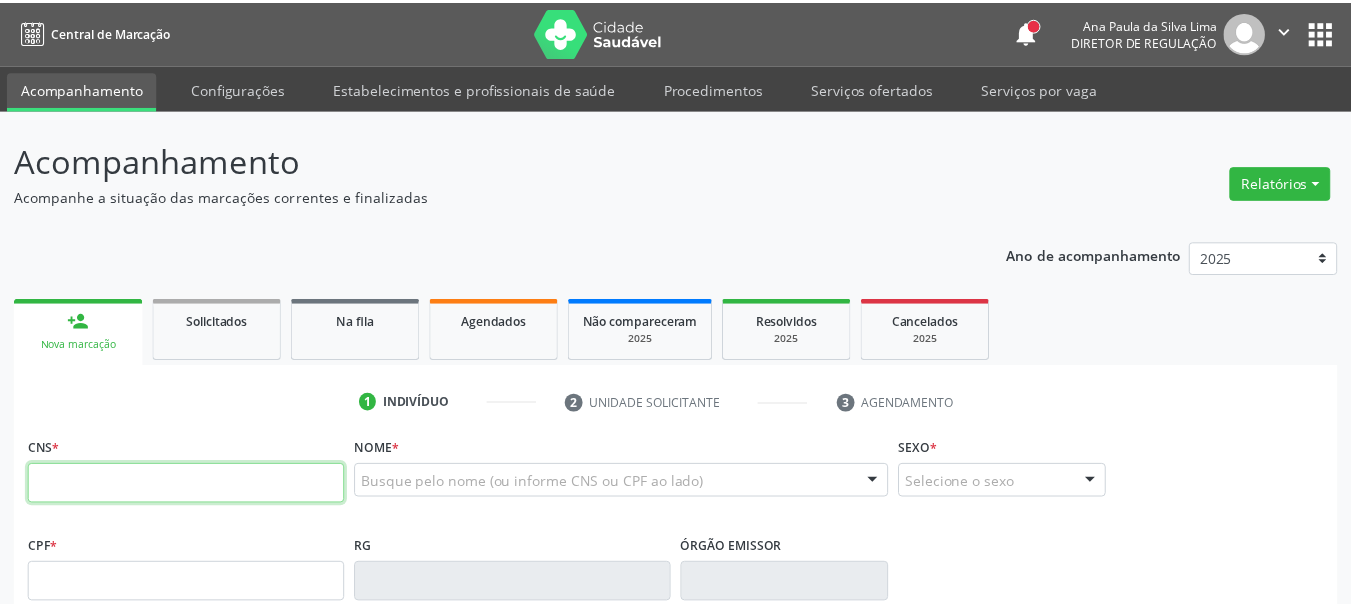 scroll, scrollTop: 0, scrollLeft: 0, axis: both 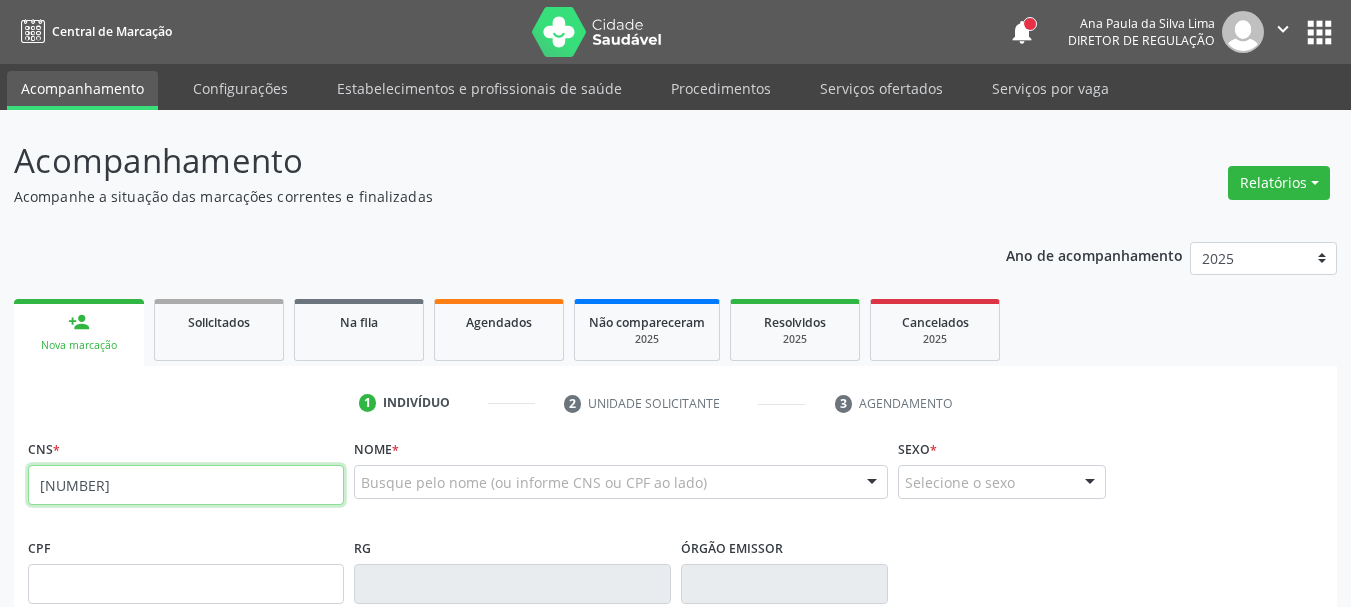 type on "[NUMBER]" 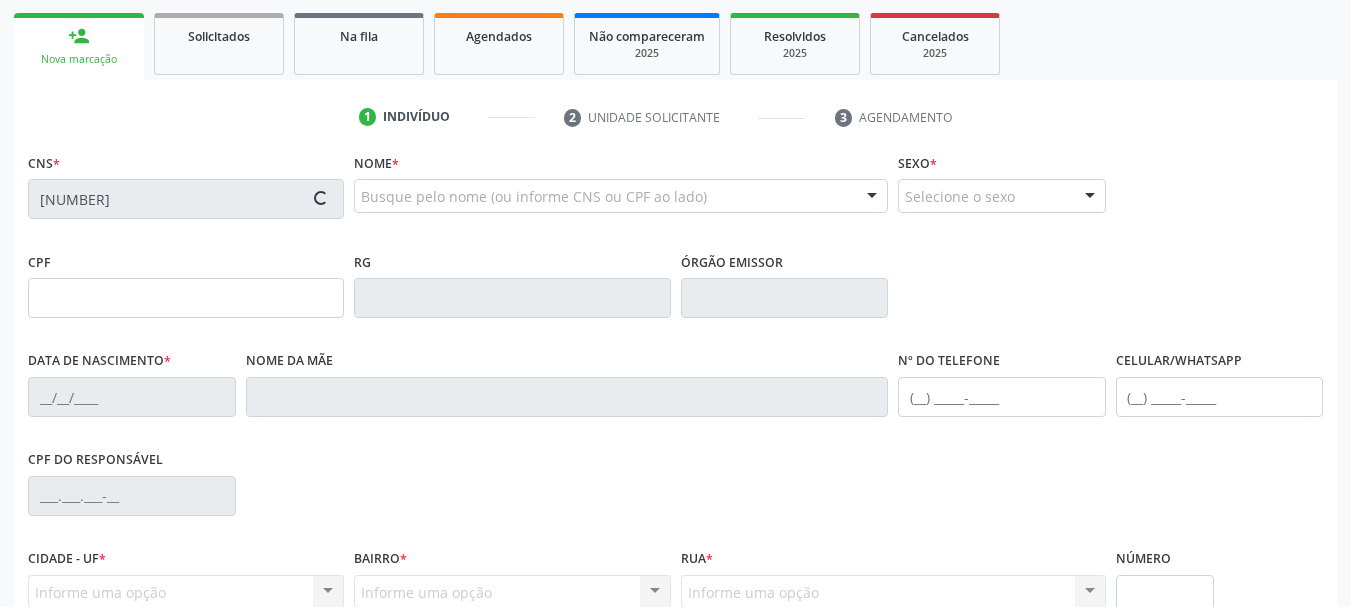 scroll, scrollTop: 300, scrollLeft: 0, axis: vertical 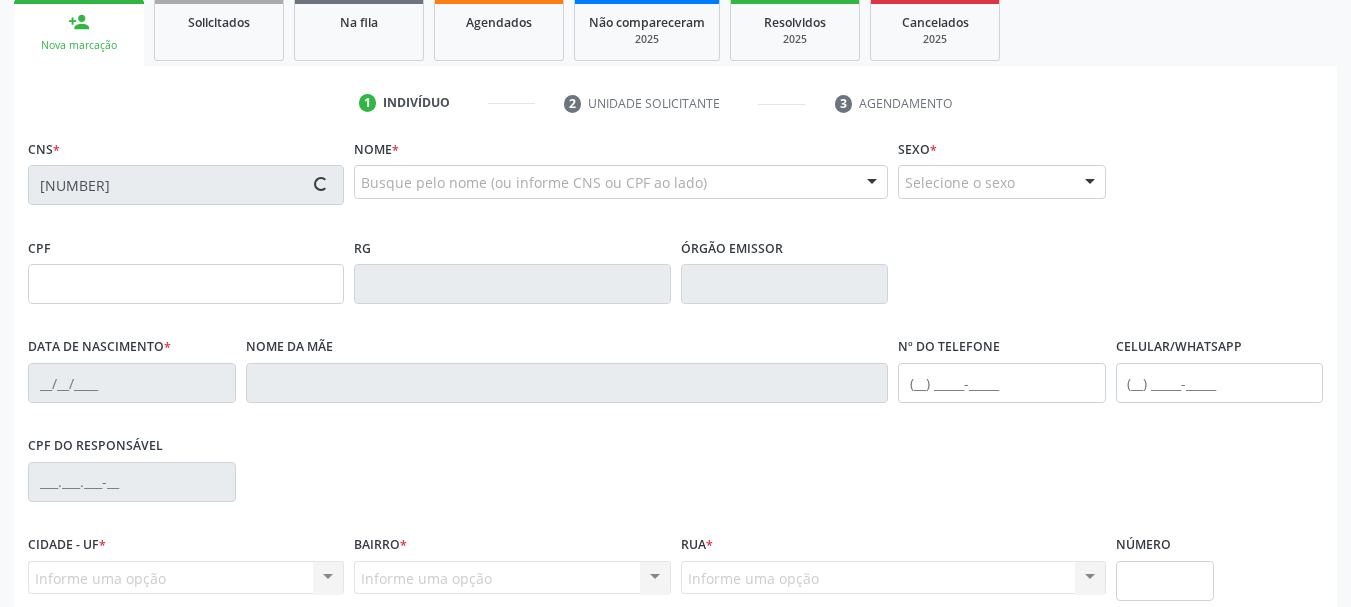 type on "[DATE]" 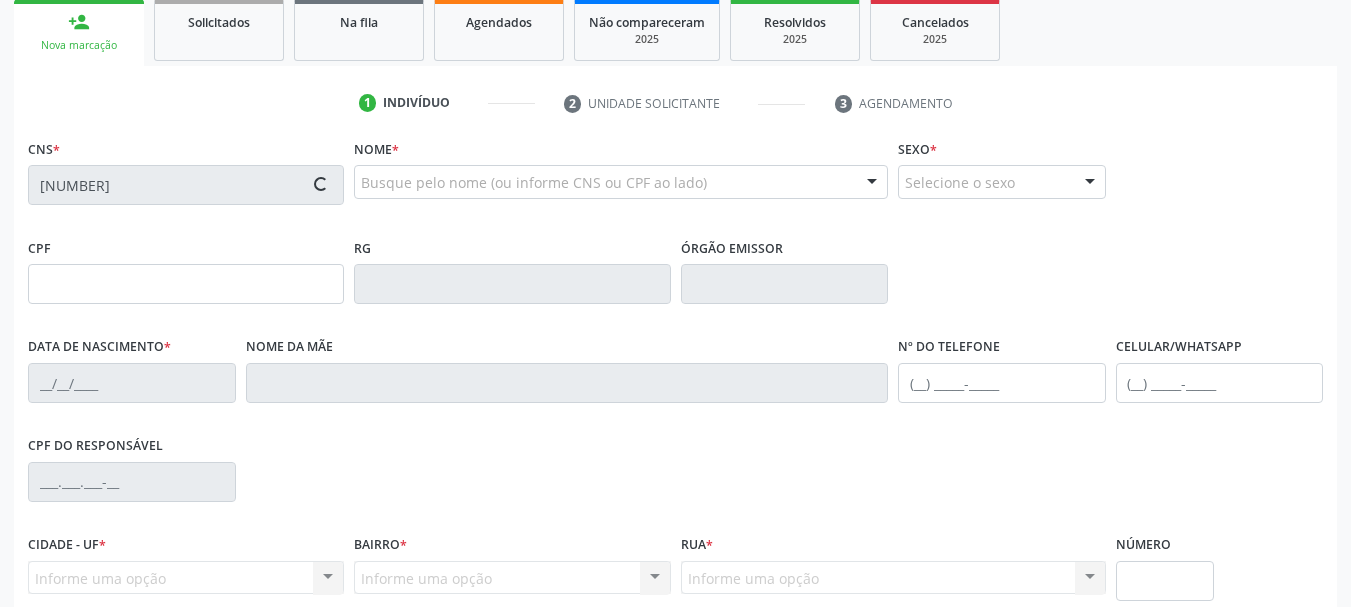 type on "[FIRST] [LAST]" 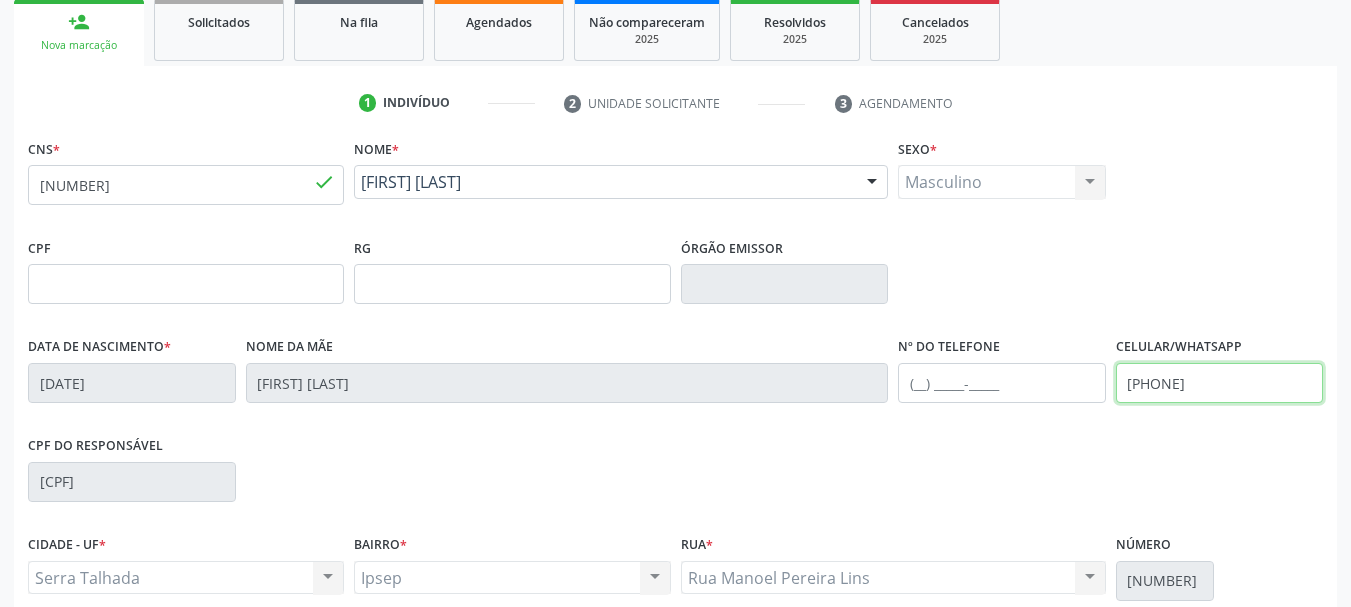 drag, startPoint x: 1251, startPoint y: 390, endPoint x: 984, endPoint y: 395, distance: 267.0468 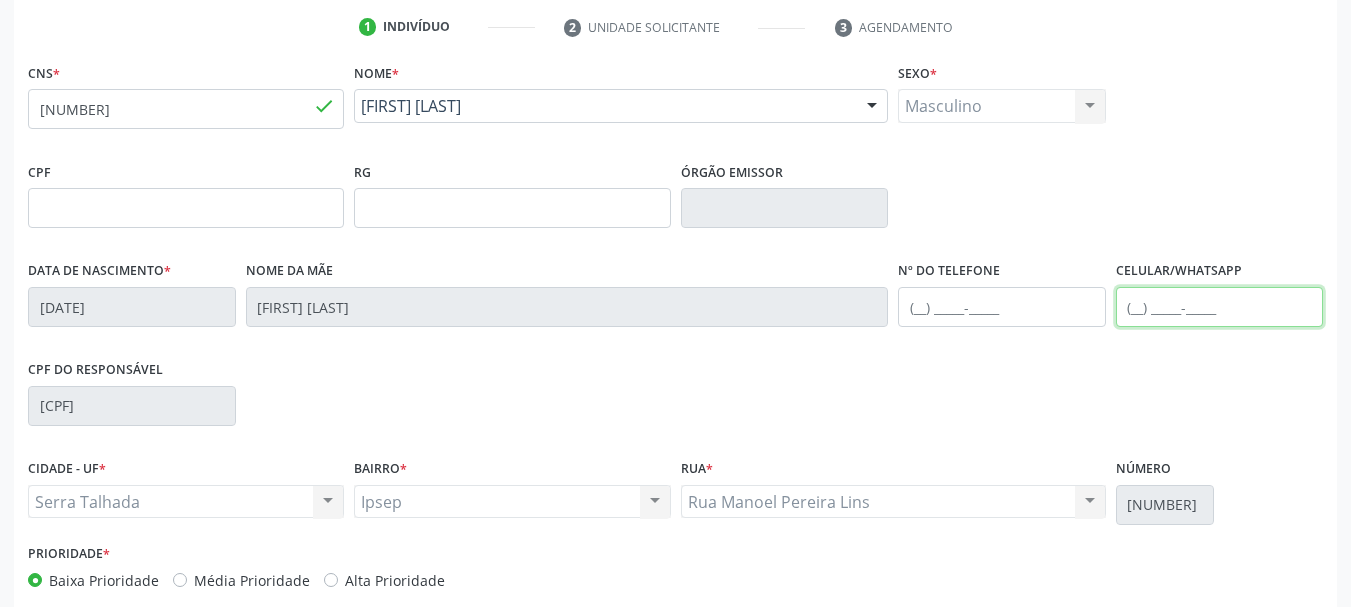 scroll, scrollTop: 477, scrollLeft: 0, axis: vertical 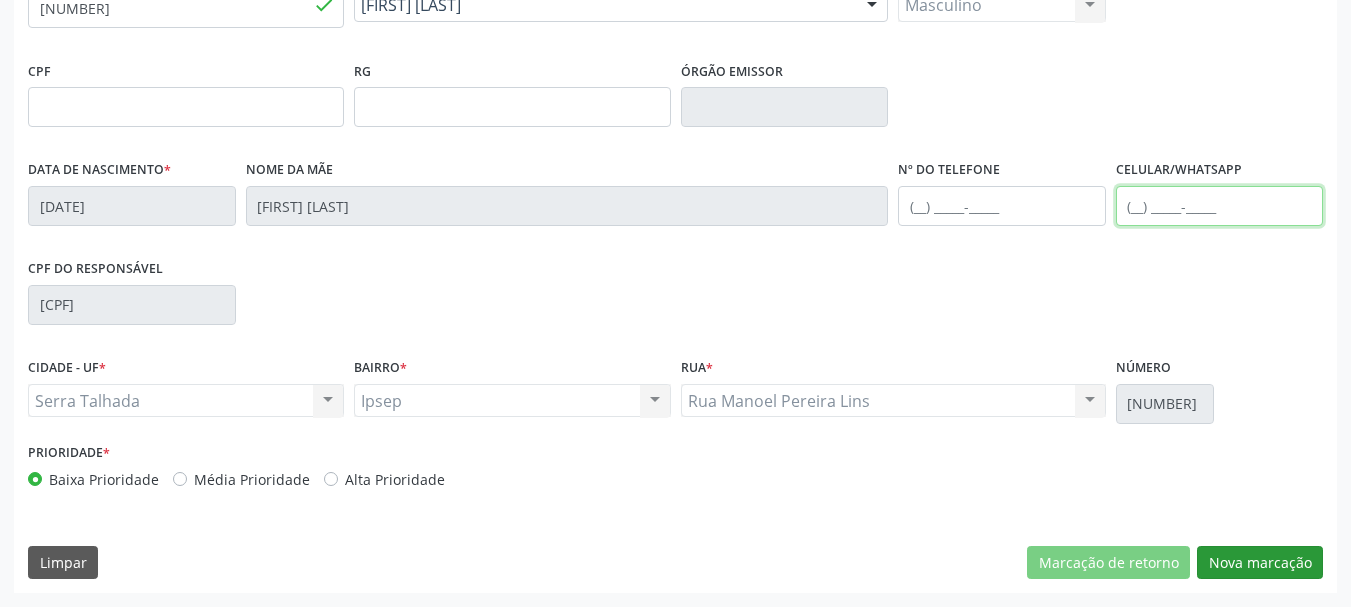 type 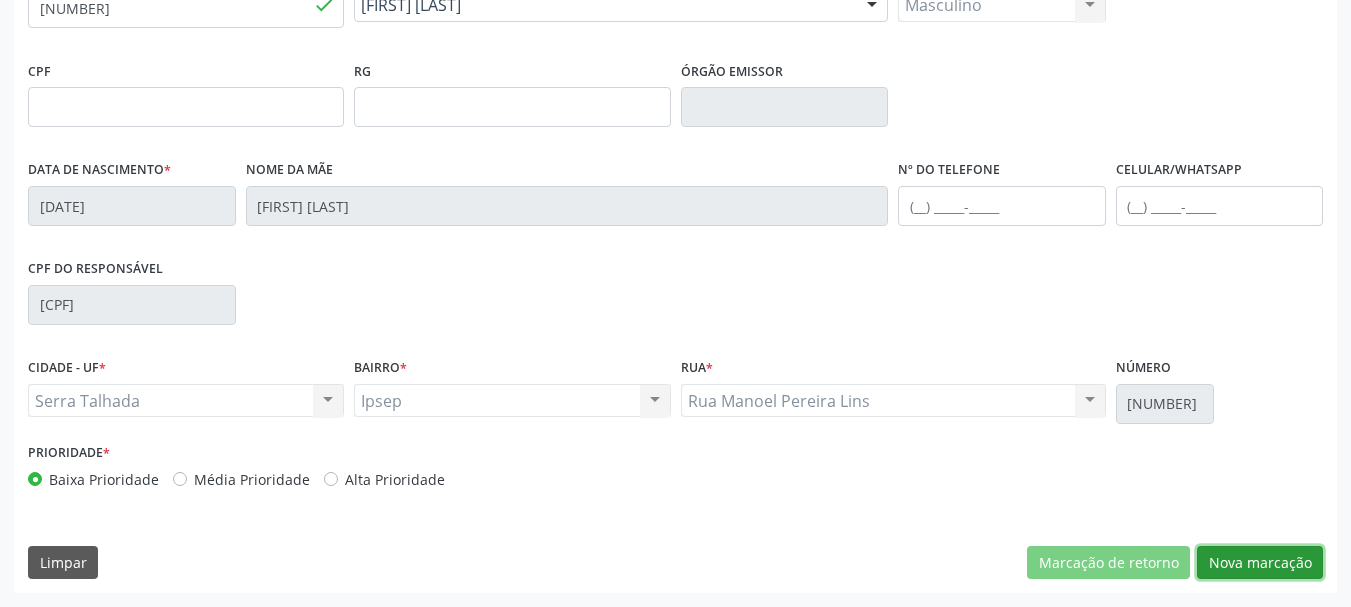 click on "Nova marcação" at bounding box center (1260, 563) 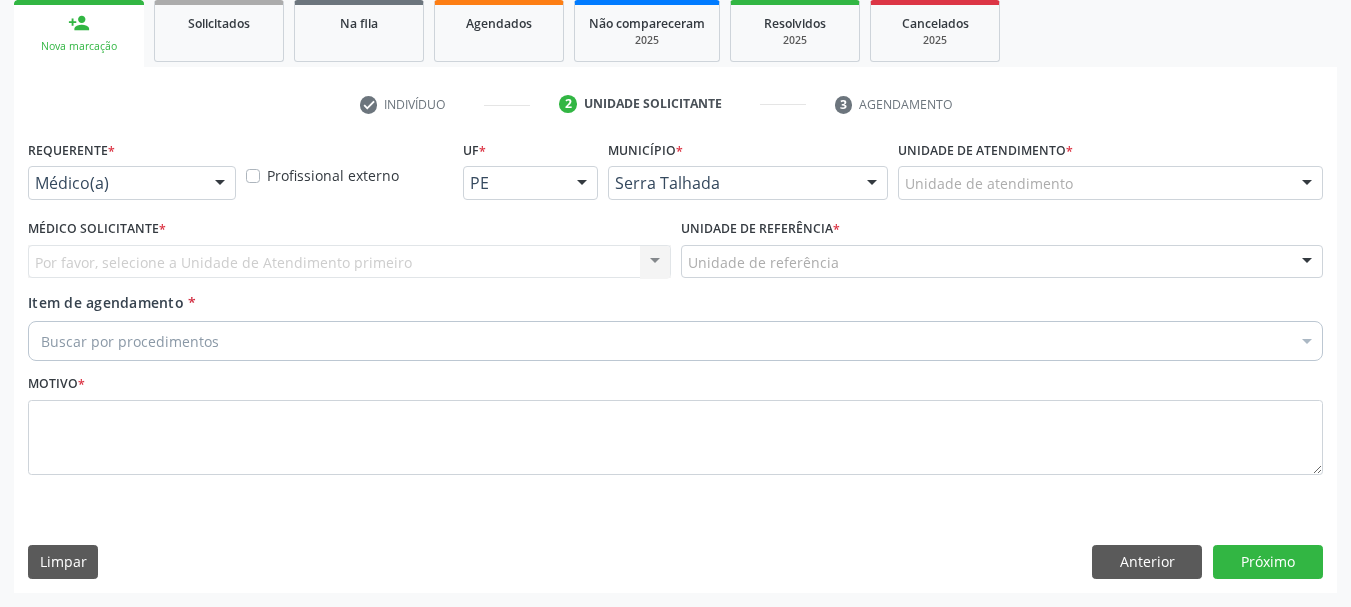 scroll, scrollTop: 299, scrollLeft: 0, axis: vertical 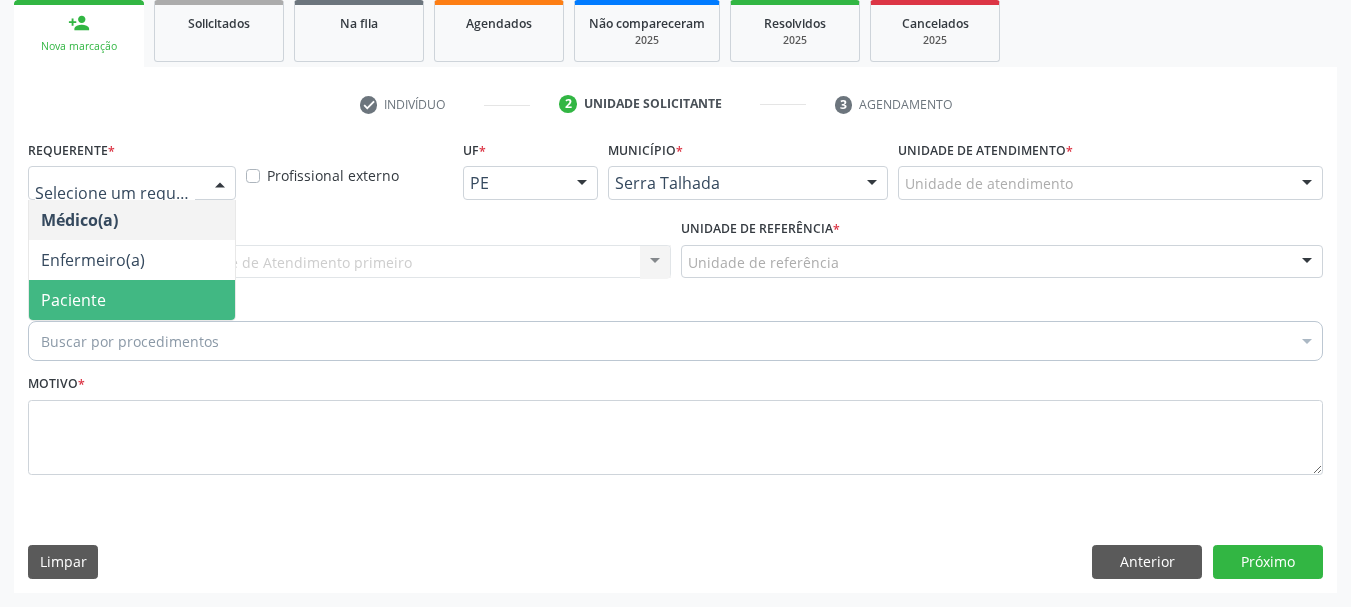 click on "Paciente" at bounding box center [132, 300] 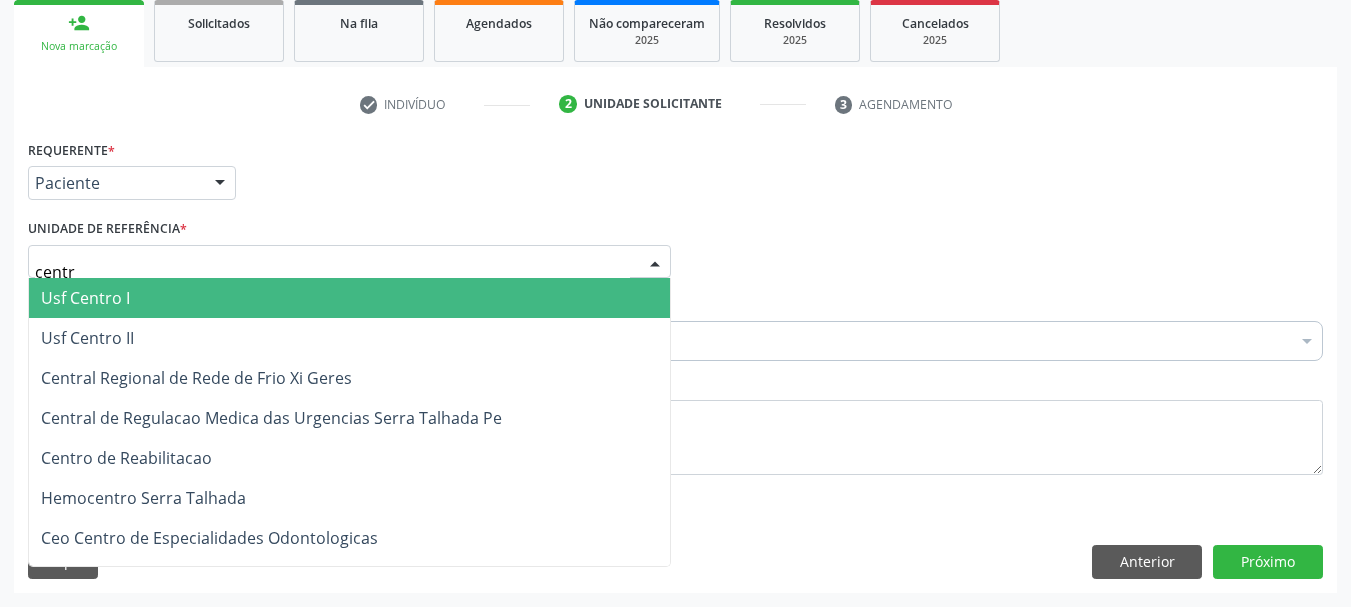 type on "centro" 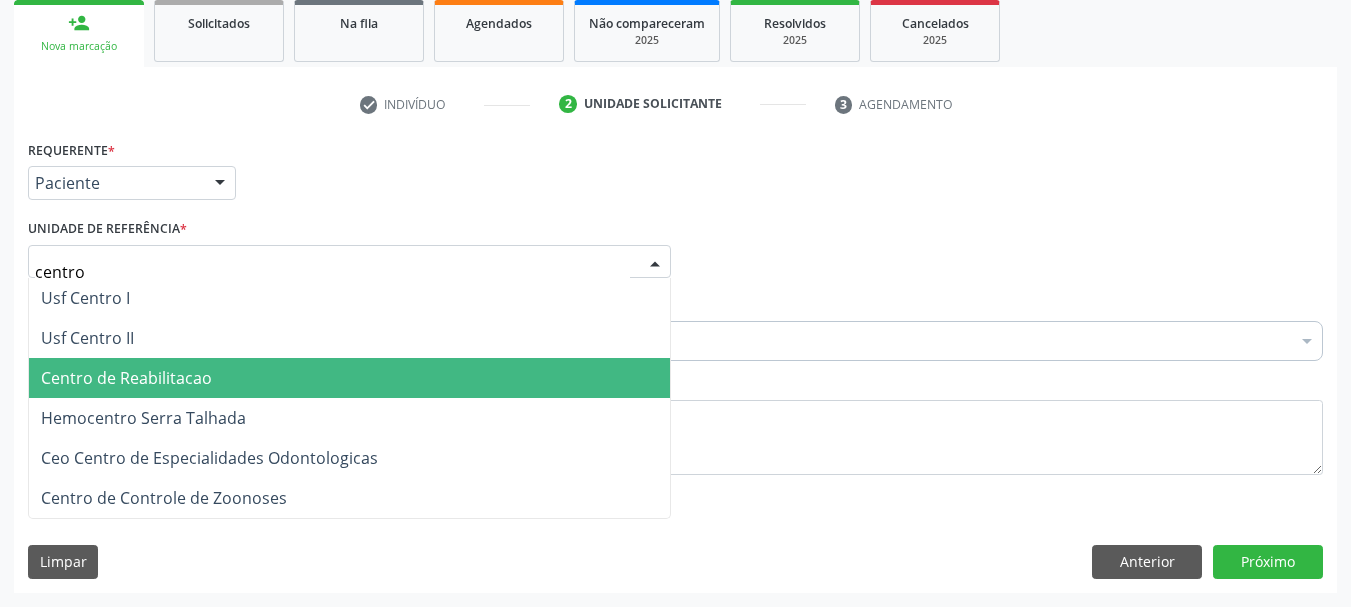 click on "Centro de Reabilitacao" at bounding box center [126, 378] 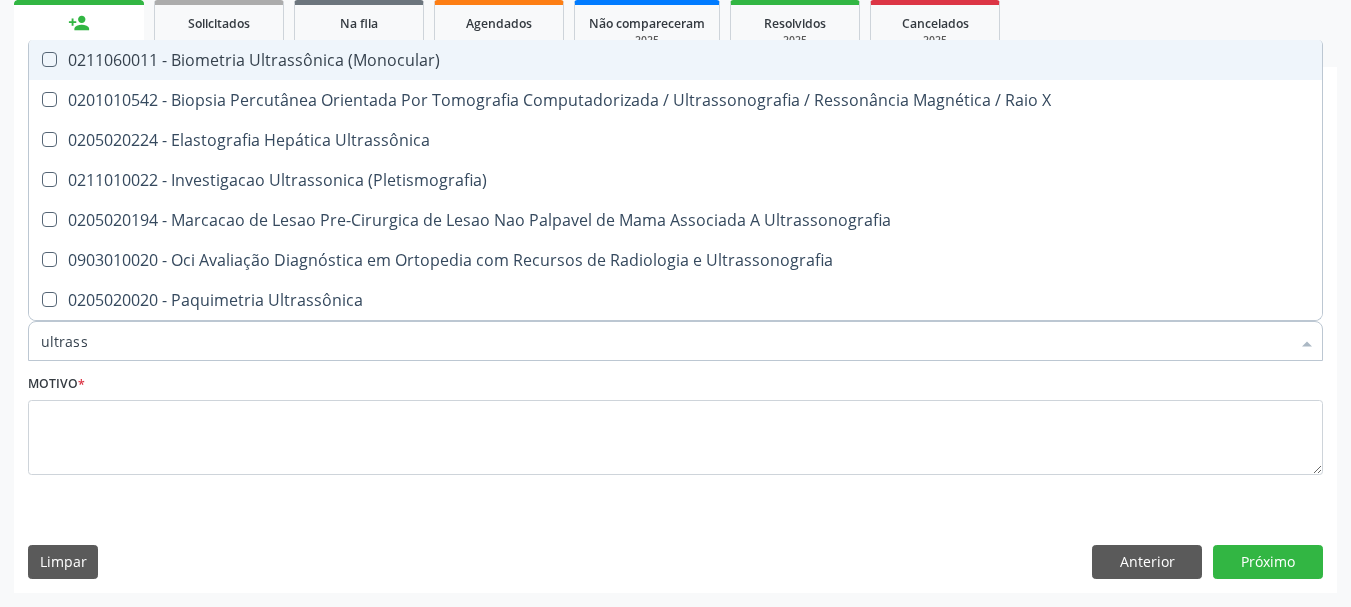 type on "ultrasso" 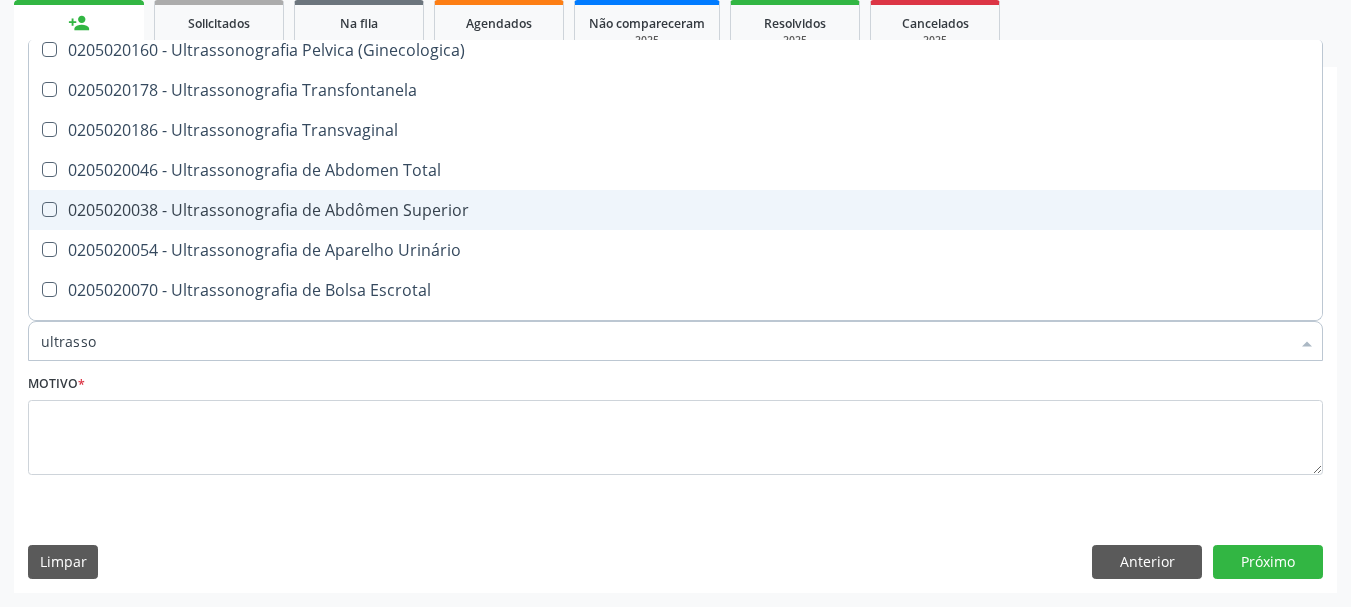 scroll, scrollTop: 400, scrollLeft: 0, axis: vertical 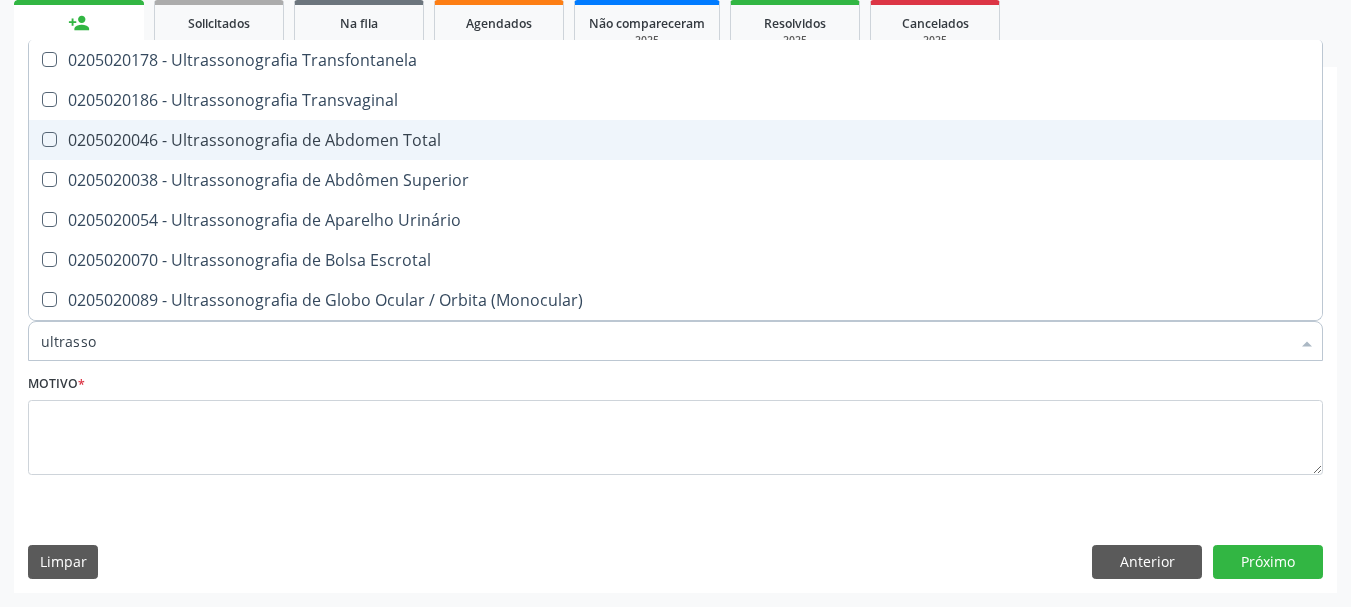 click on "0205020046 - Ultrassonografia de Abdomen Total" at bounding box center (675, 140) 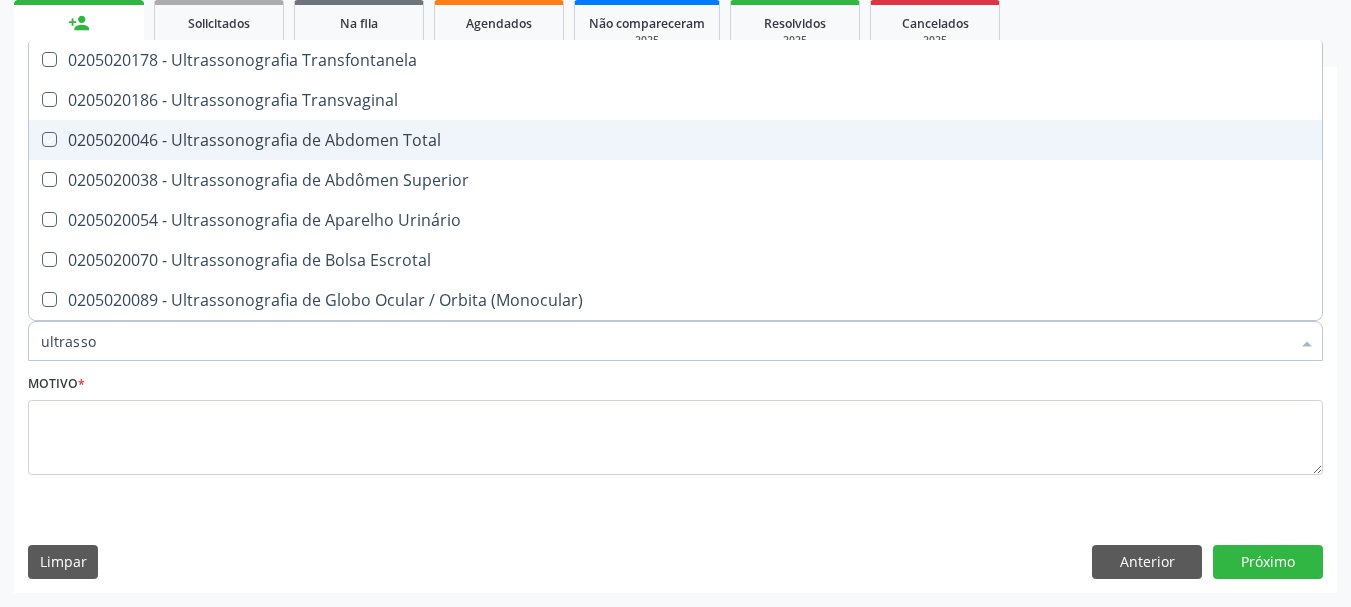 checkbox on "true" 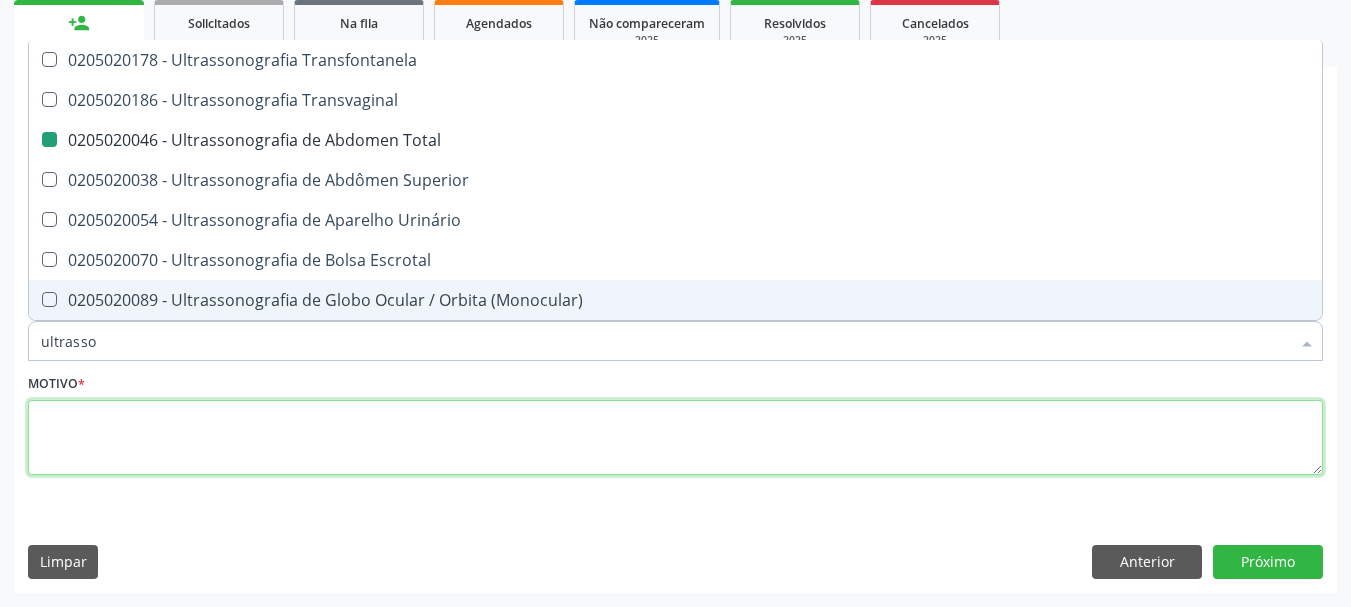 drag, startPoint x: 127, startPoint y: 448, endPoint x: 598, endPoint y: 395, distance: 473.97256 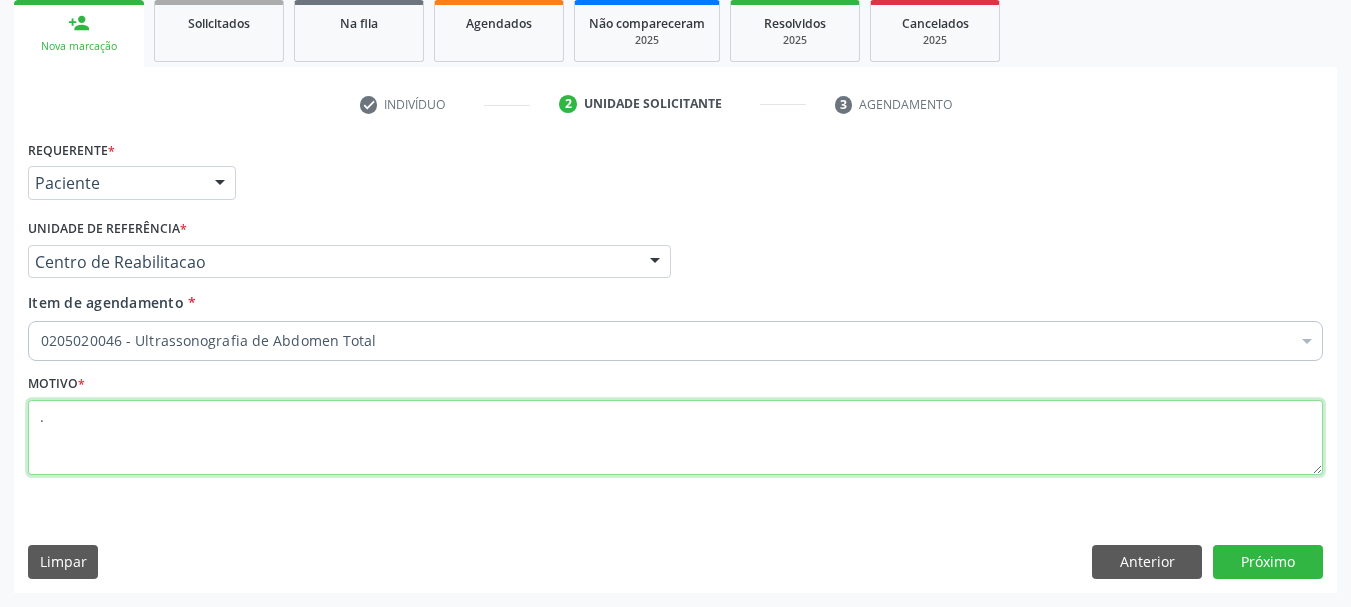 scroll, scrollTop: 0, scrollLeft: 0, axis: both 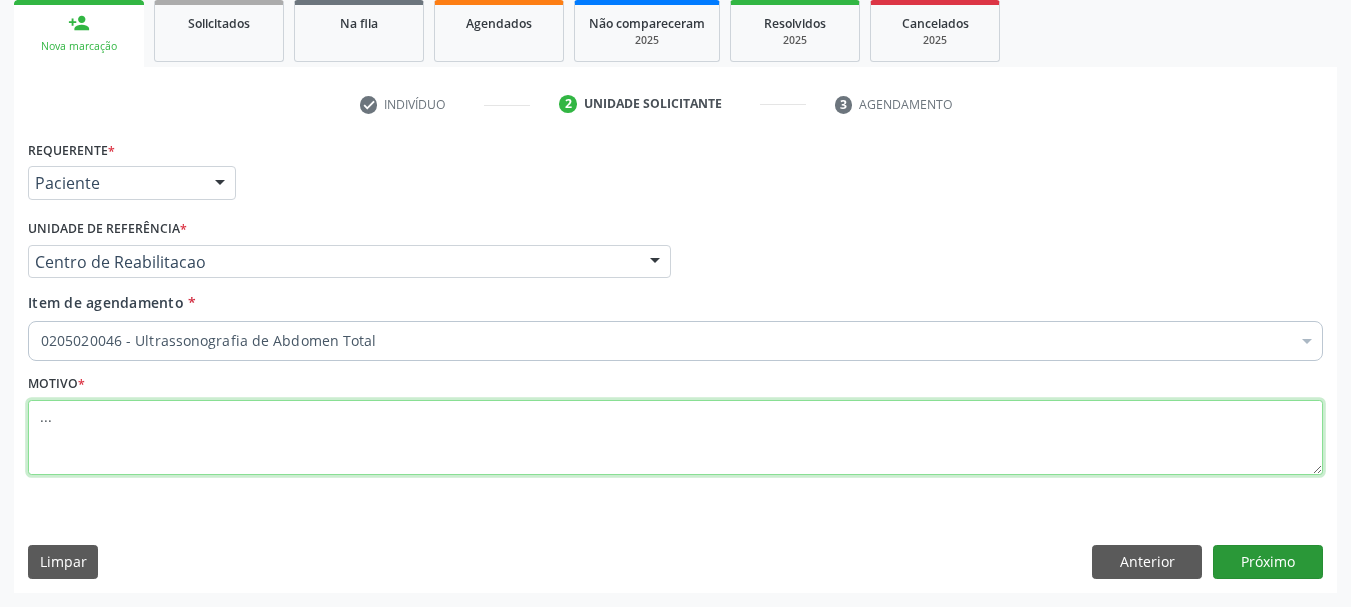 type on "..." 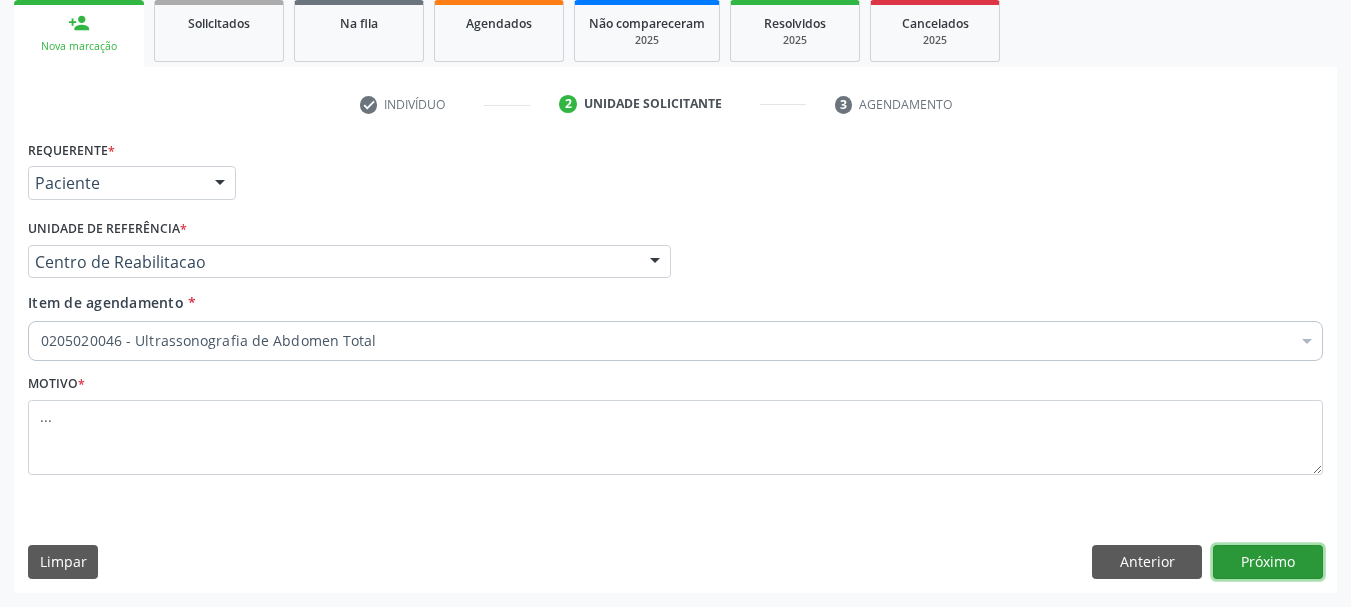 click on "Próximo" at bounding box center [1268, 562] 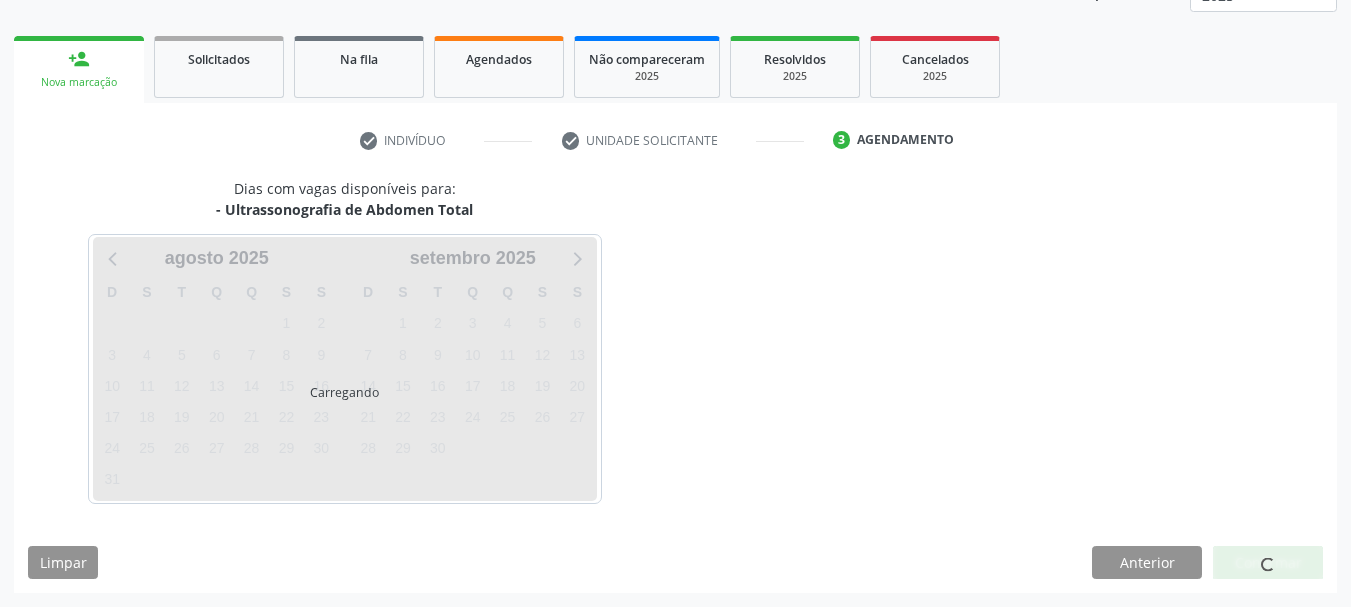 scroll, scrollTop: 263, scrollLeft: 0, axis: vertical 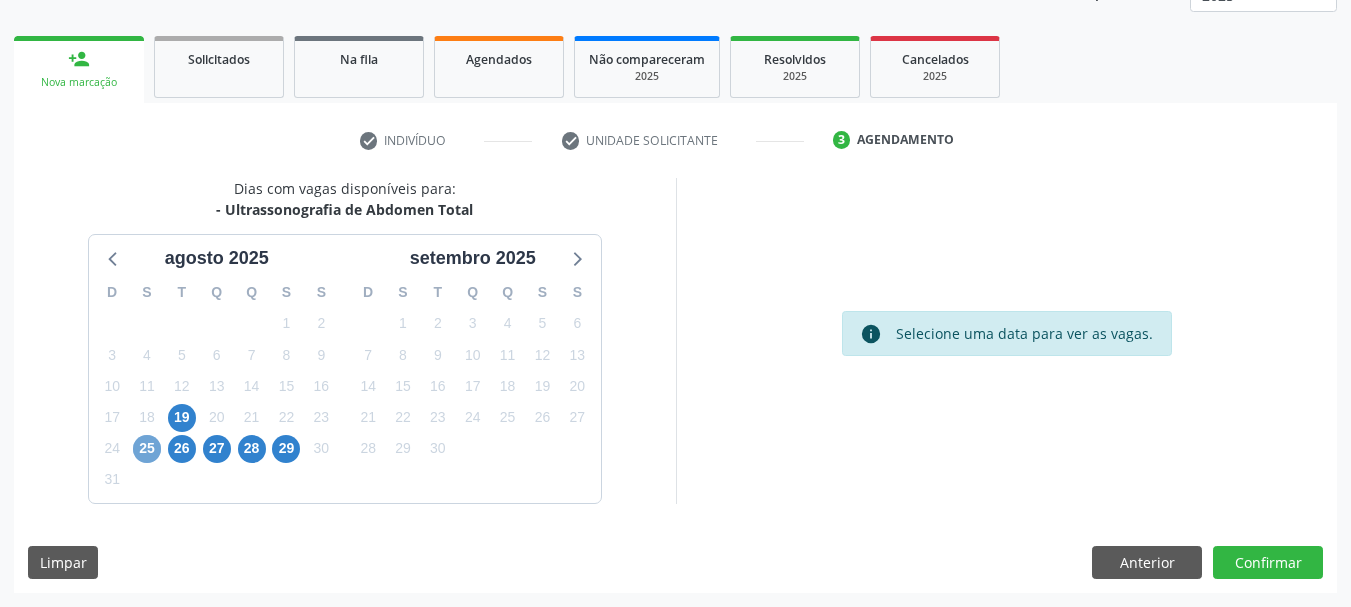 click on "25" at bounding box center (147, 449) 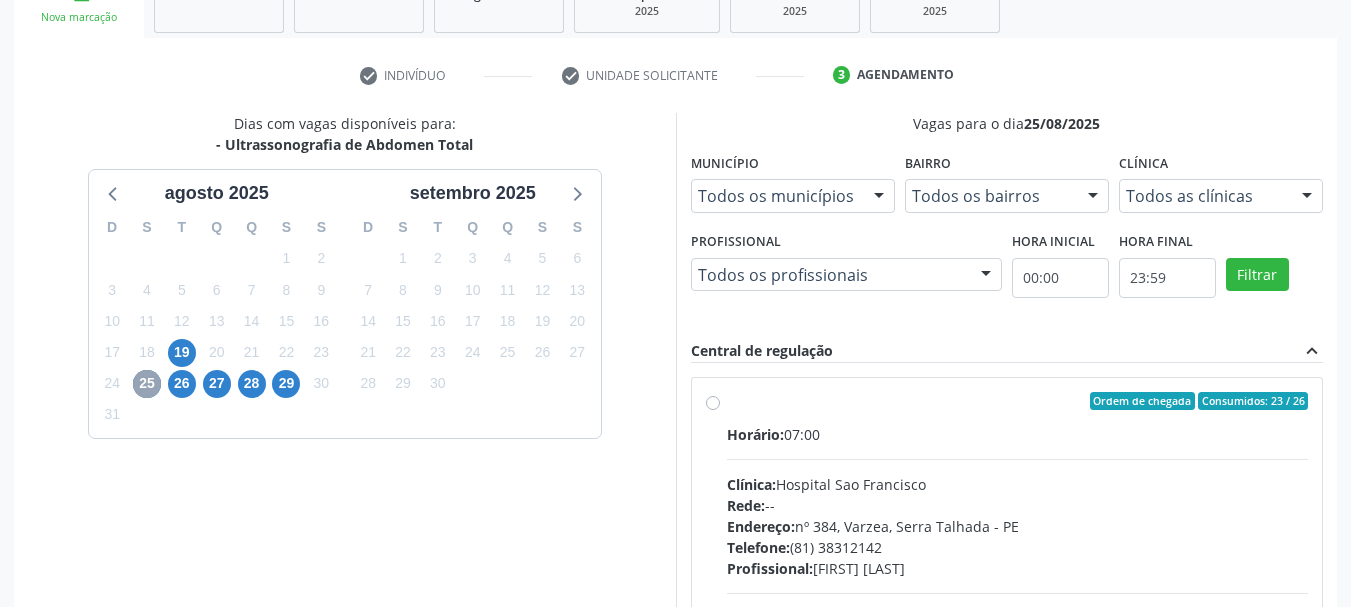 scroll, scrollTop: 363, scrollLeft: 0, axis: vertical 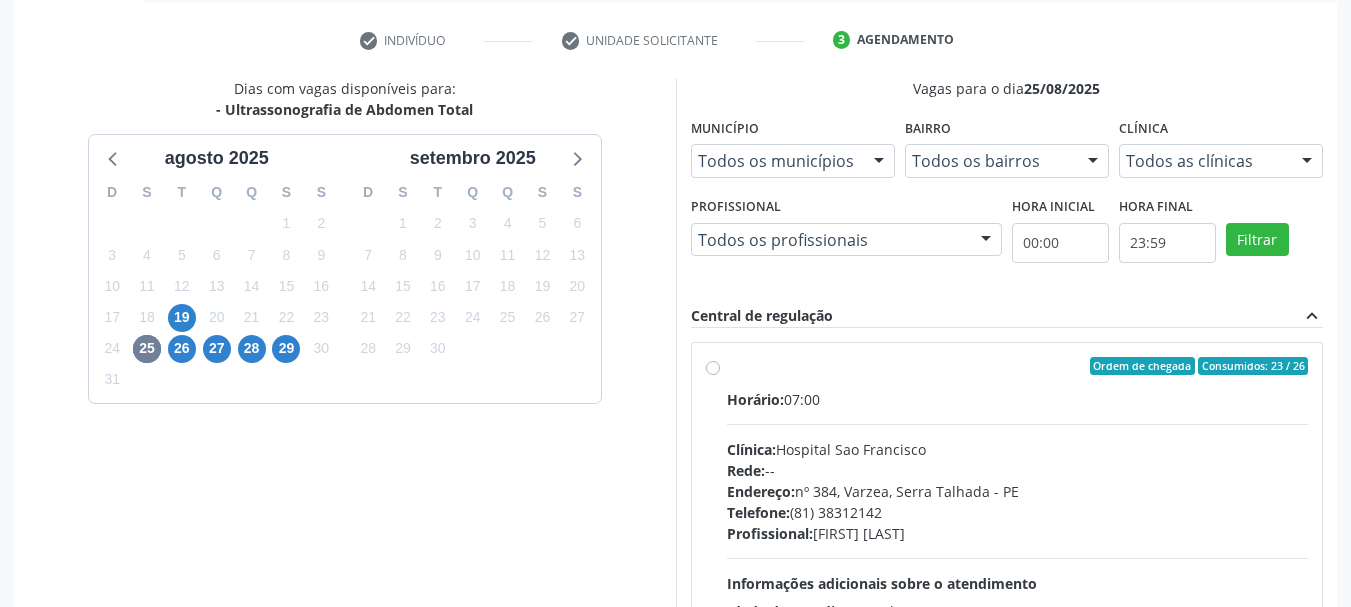 click on "Ordem de chegada
Consumidos: 23 / 26
Horário:   07:00
Clínica:  Hospital Sao Francisco
Rede:
--
Endereço:   nº 384, Varzea, Serra Talhada - PE
Telefone:   (81) 38312142
Profissional:
Yuri Araujo Magalhaes
Informações adicionais sobre o atendimento
Idade de atendimento:
de 0 a 120 anos
Gênero(s) atendido(s):
Masculino e Feminino
Informações adicionais:
--" at bounding box center [1018, 510] 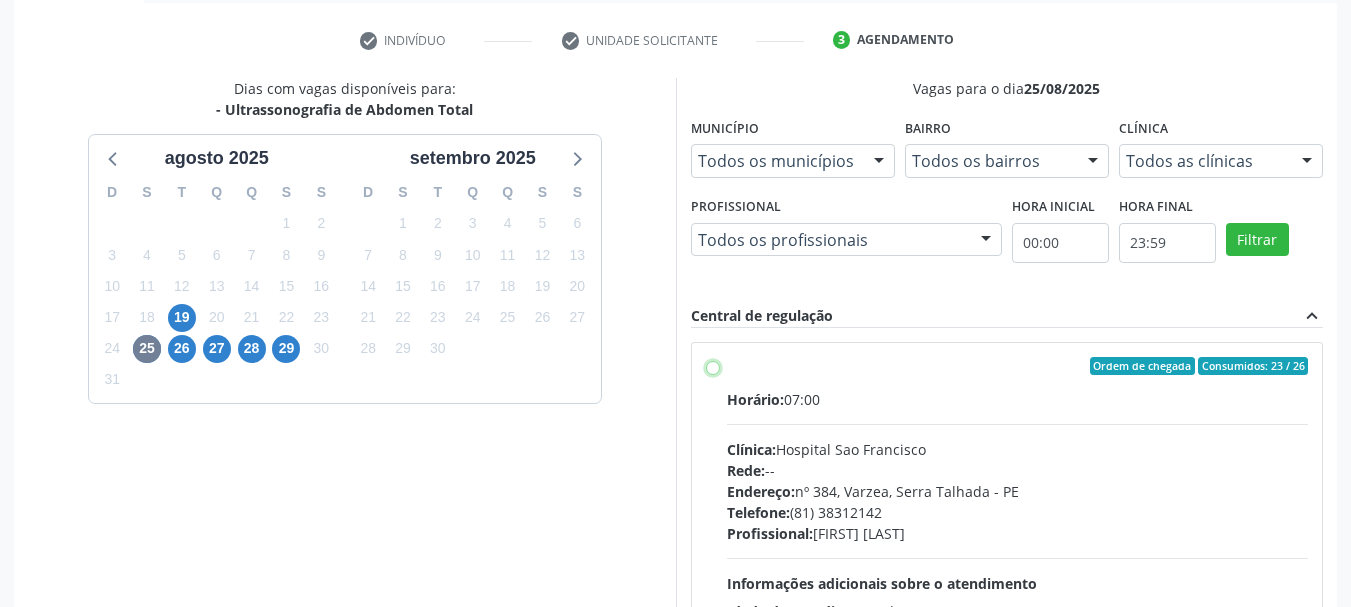 radio on "true" 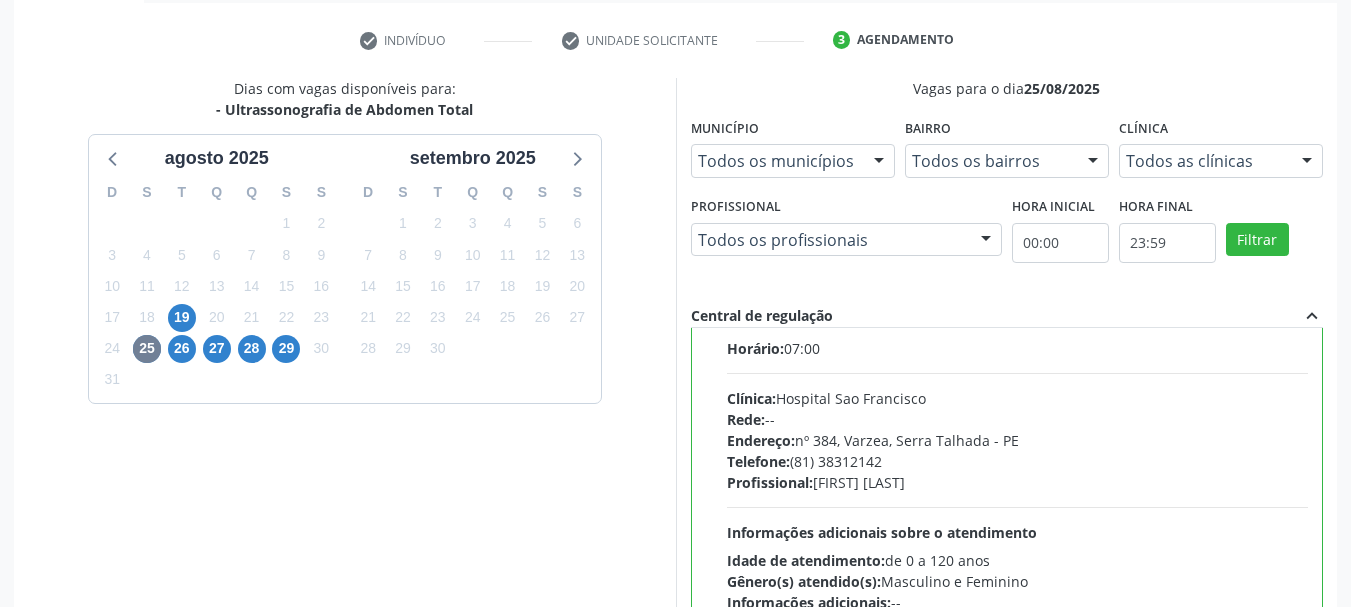 scroll, scrollTop: 99, scrollLeft: 0, axis: vertical 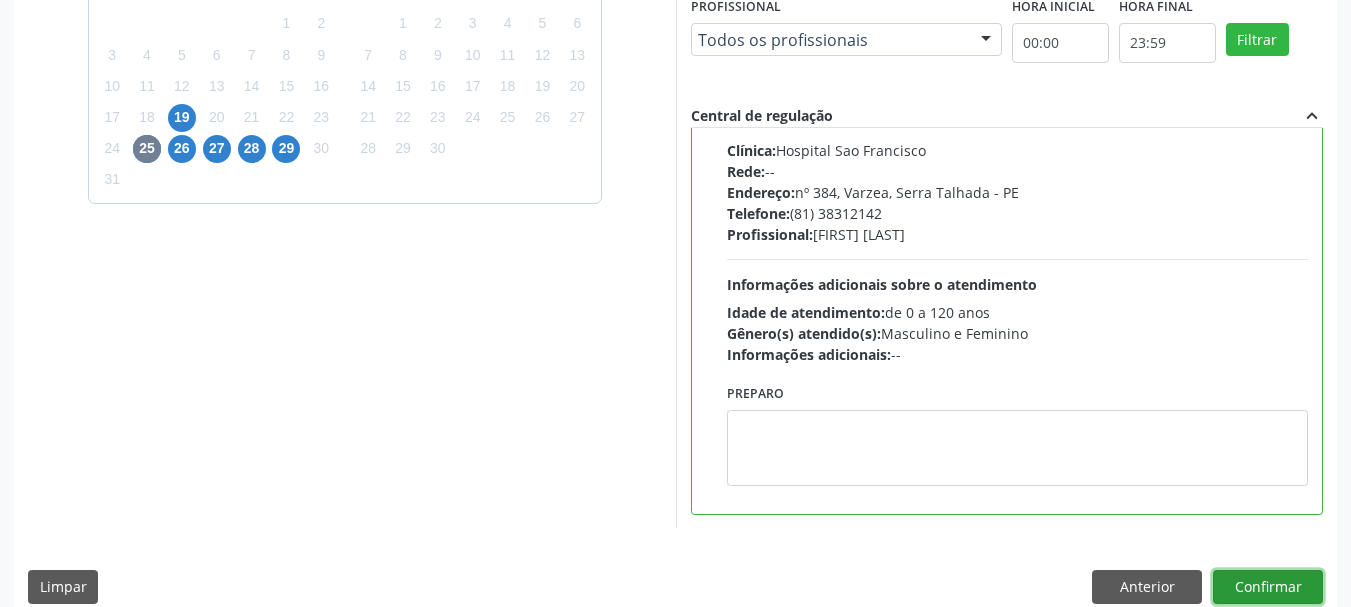 click on "Confirmar" at bounding box center (1268, 587) 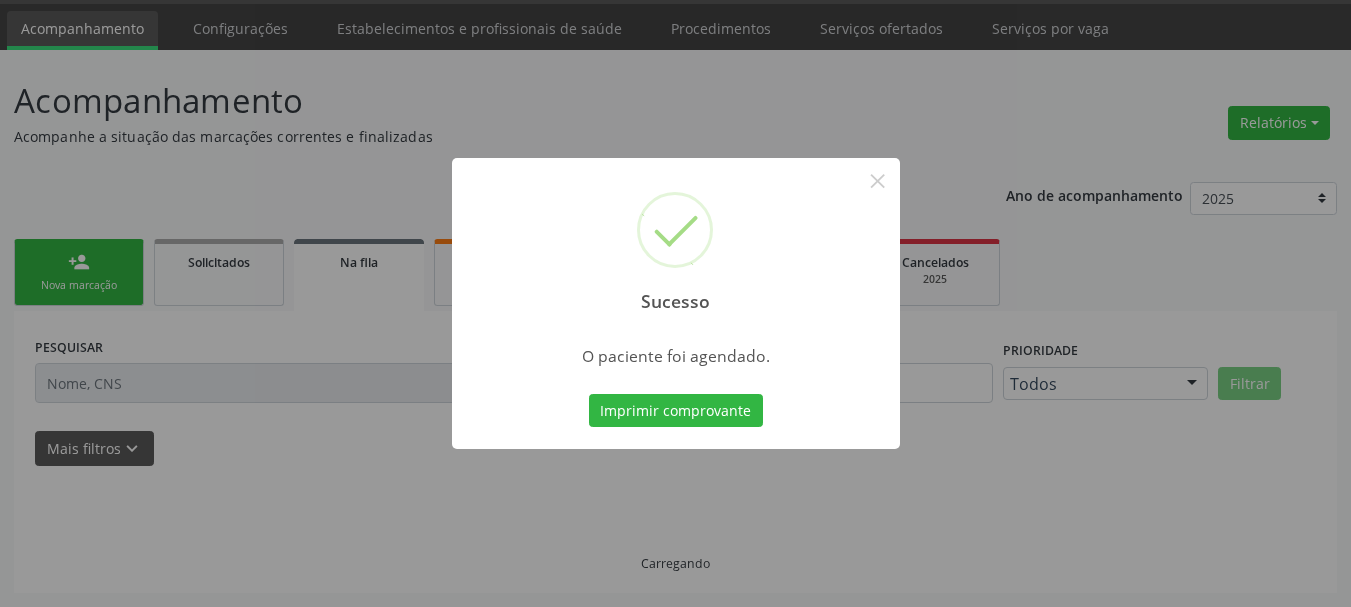 scroll, scrollTop: 60, scrollLeft: 0, axis: vertical 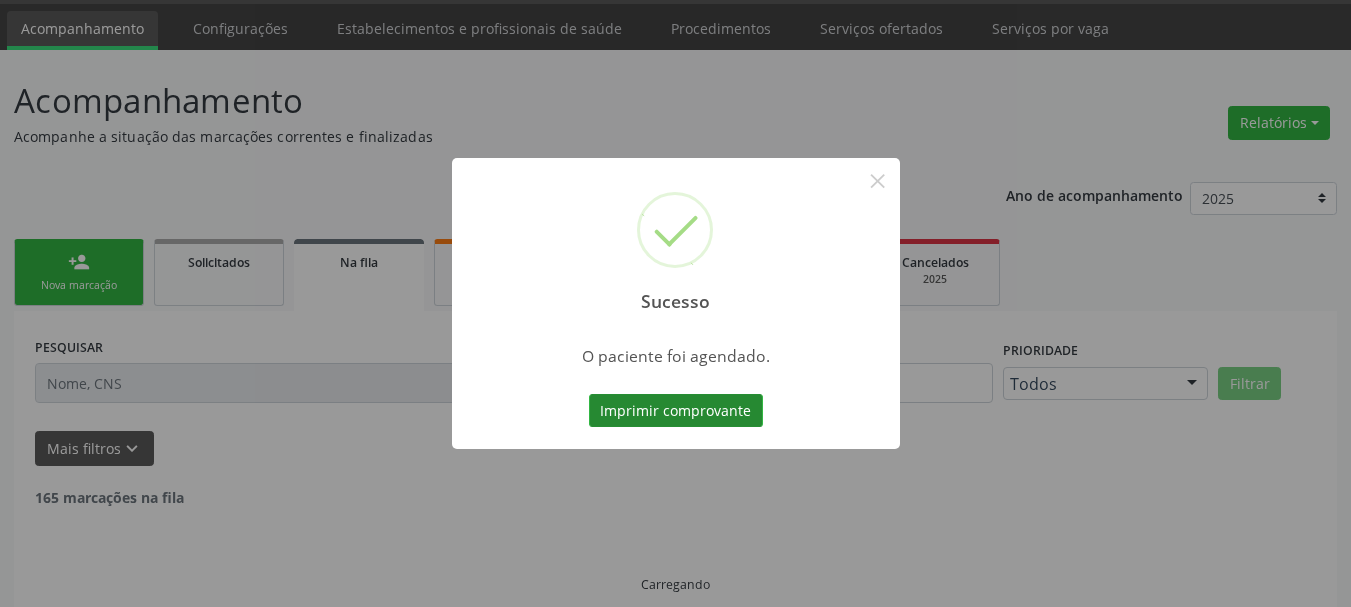 click on "Imprimir comprovante" at bounding box center [676, 411] 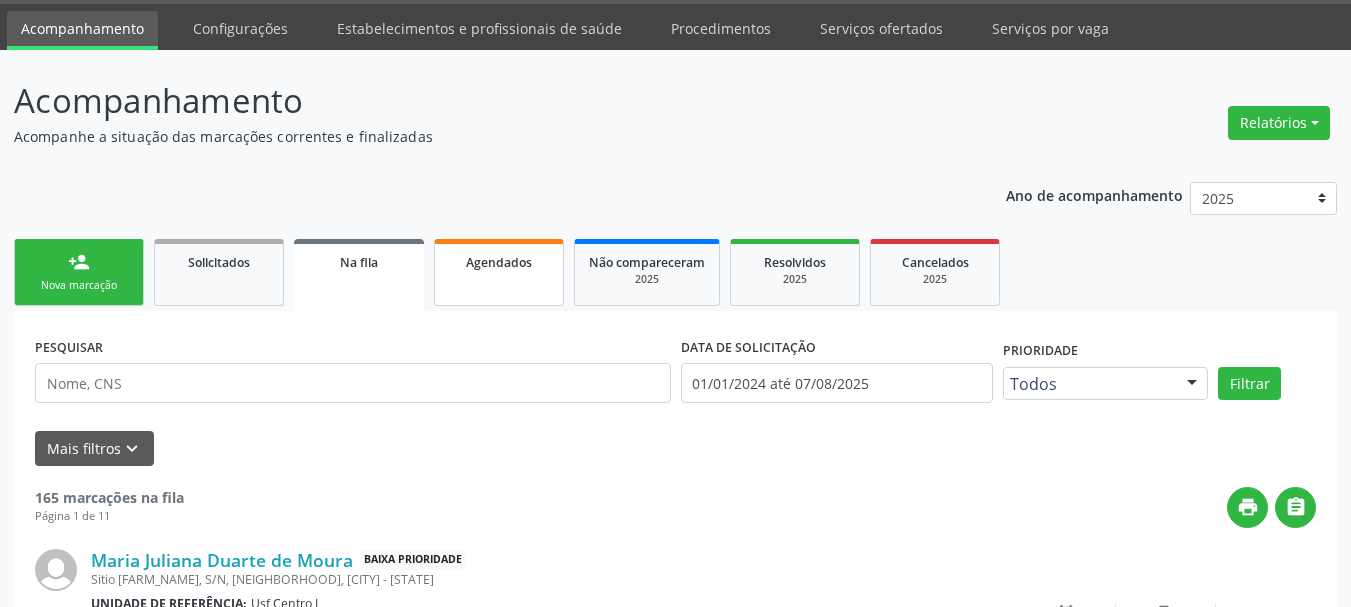 click on "Agendados" at bounding box center [499, 272] 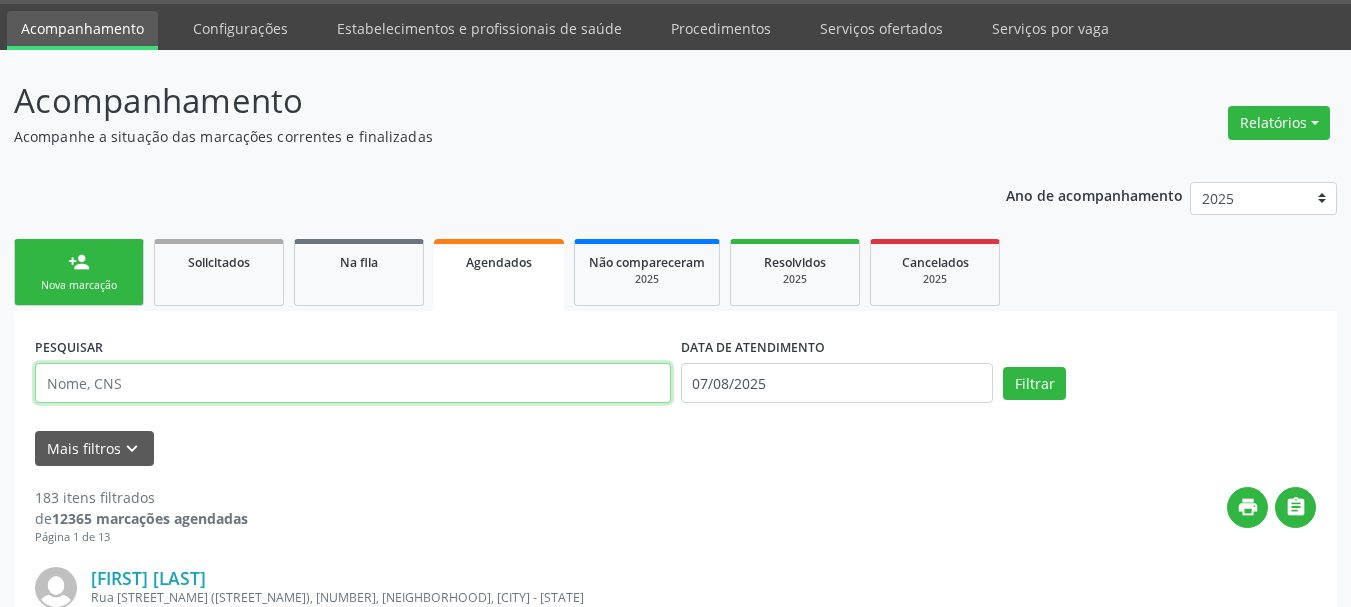 click at bounding box center [353, 383] 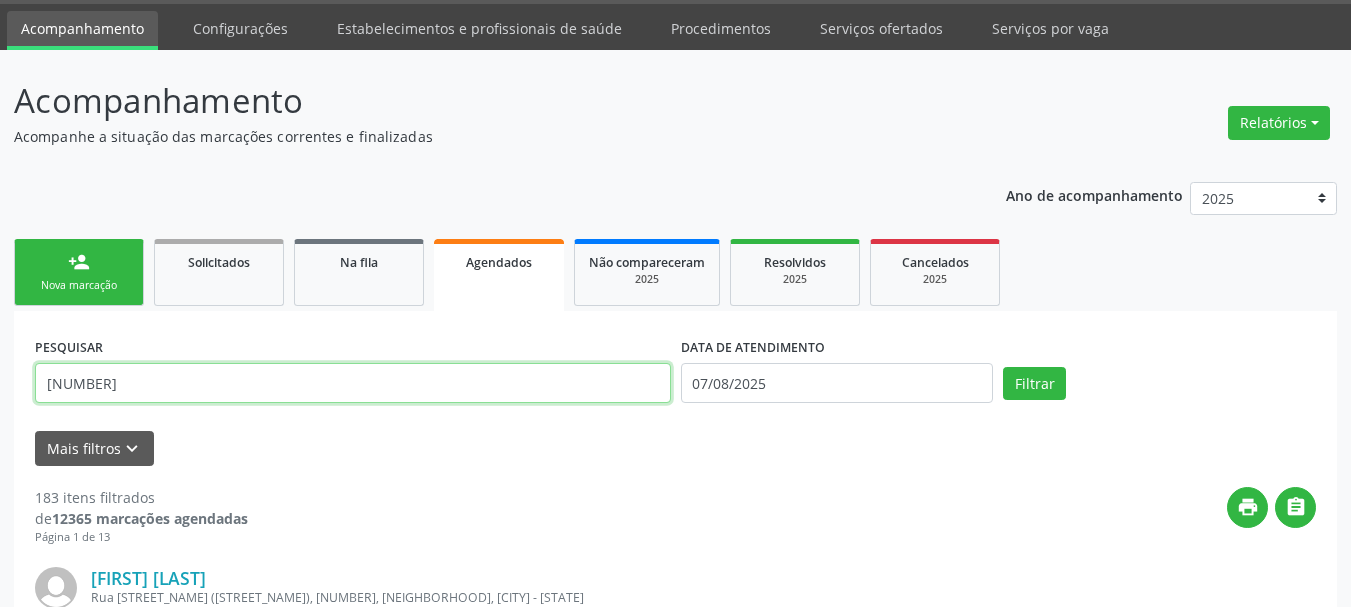 type on "702004315917789" 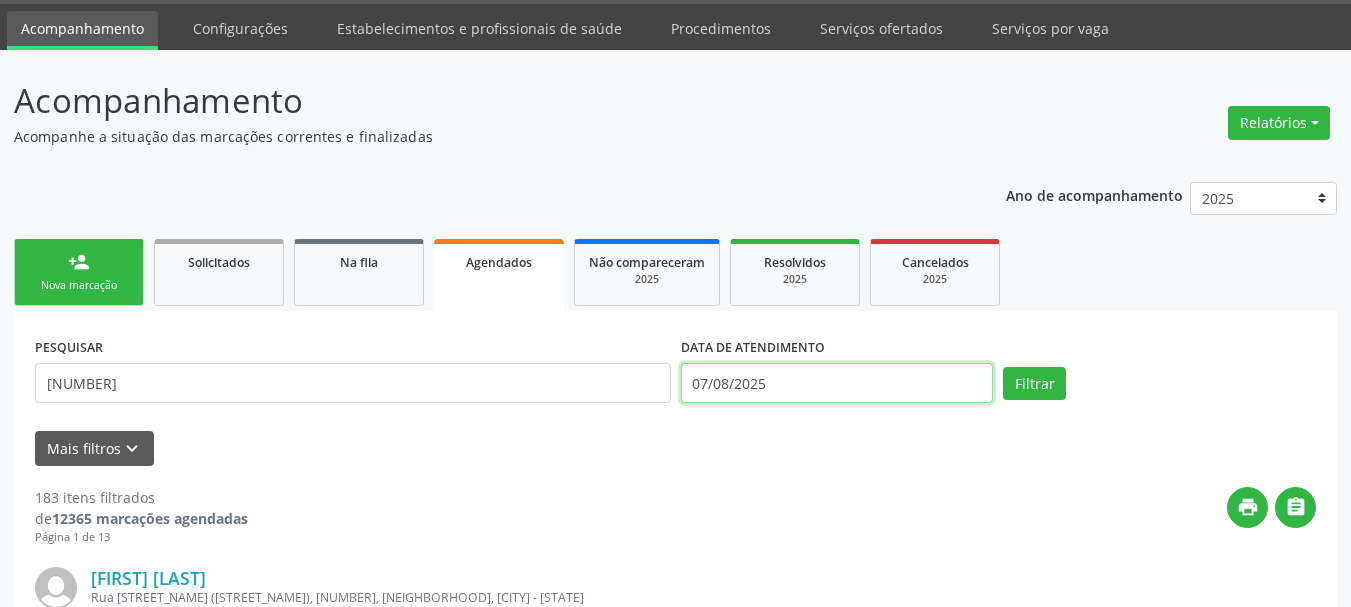 click on "07/08/2025" at bounding box center (837, 383) 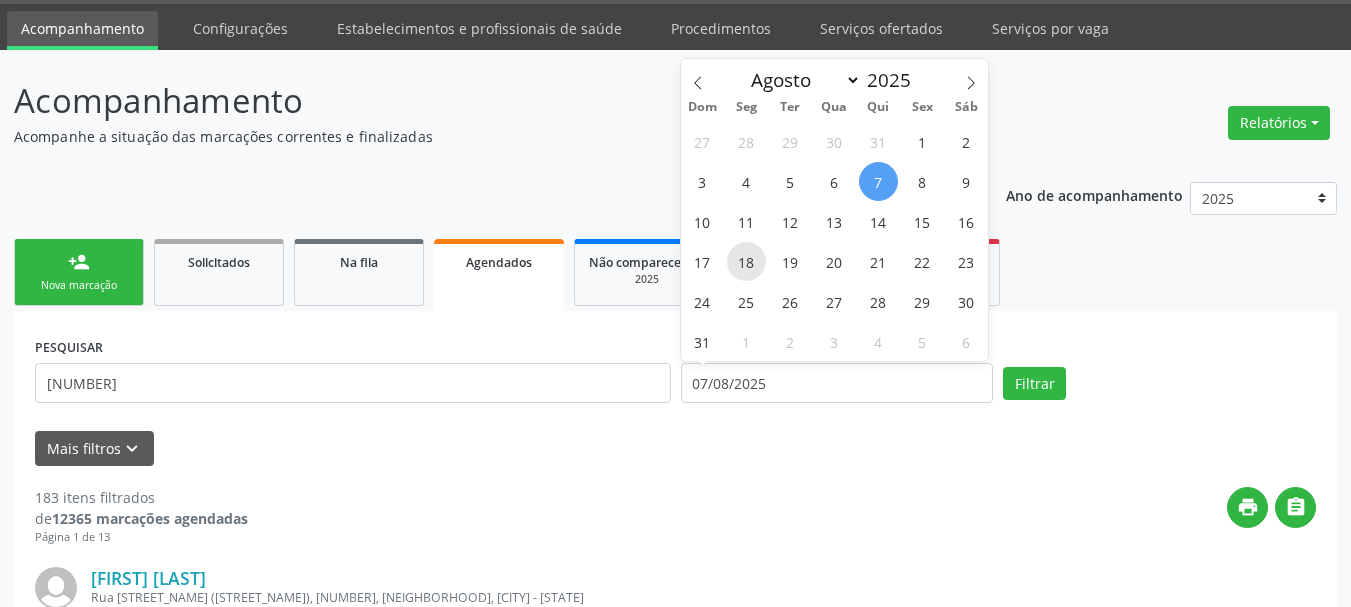 click on "18" at bounding box center [746, 261] 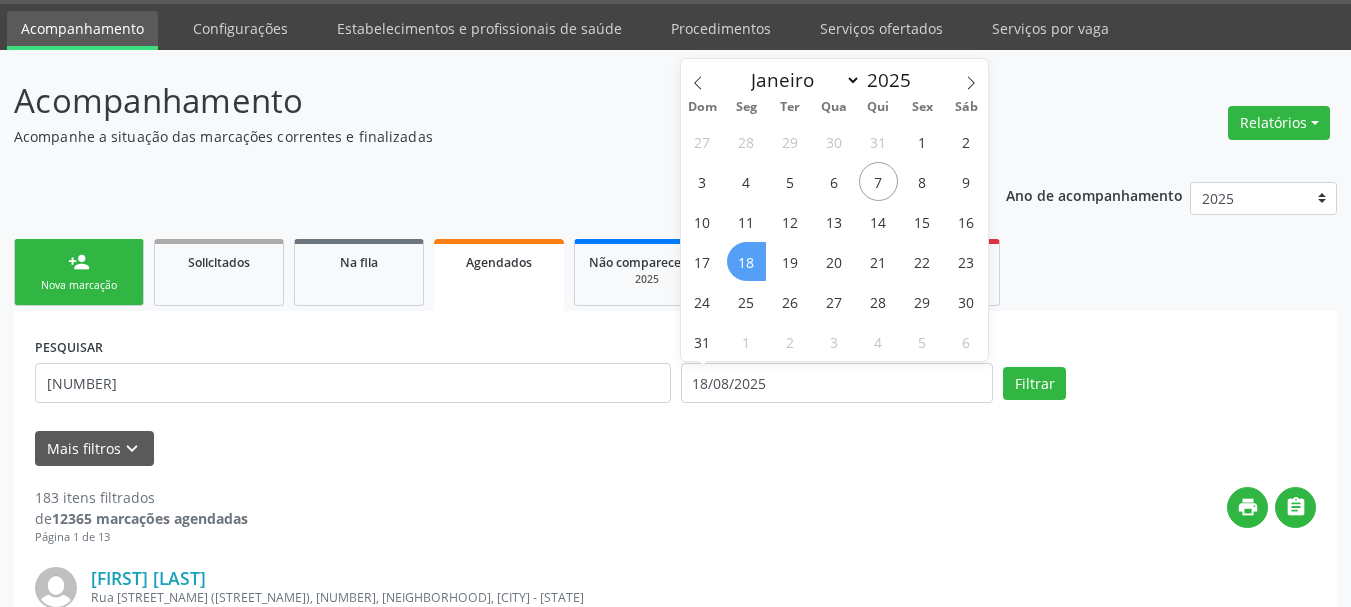 click on "18" at bounding box center [746, 261] 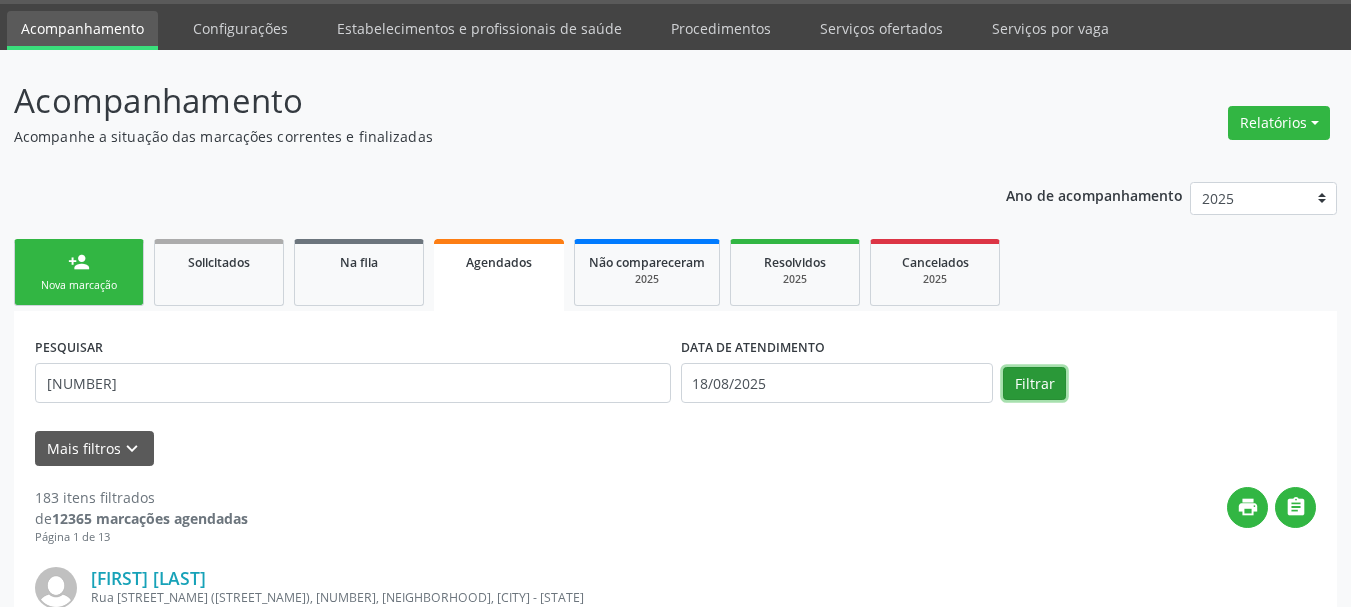 drag, startPoint x: 1044, startPoint y: 379, endPoint x: 992, endPoint y: 378, distance: 52.009613 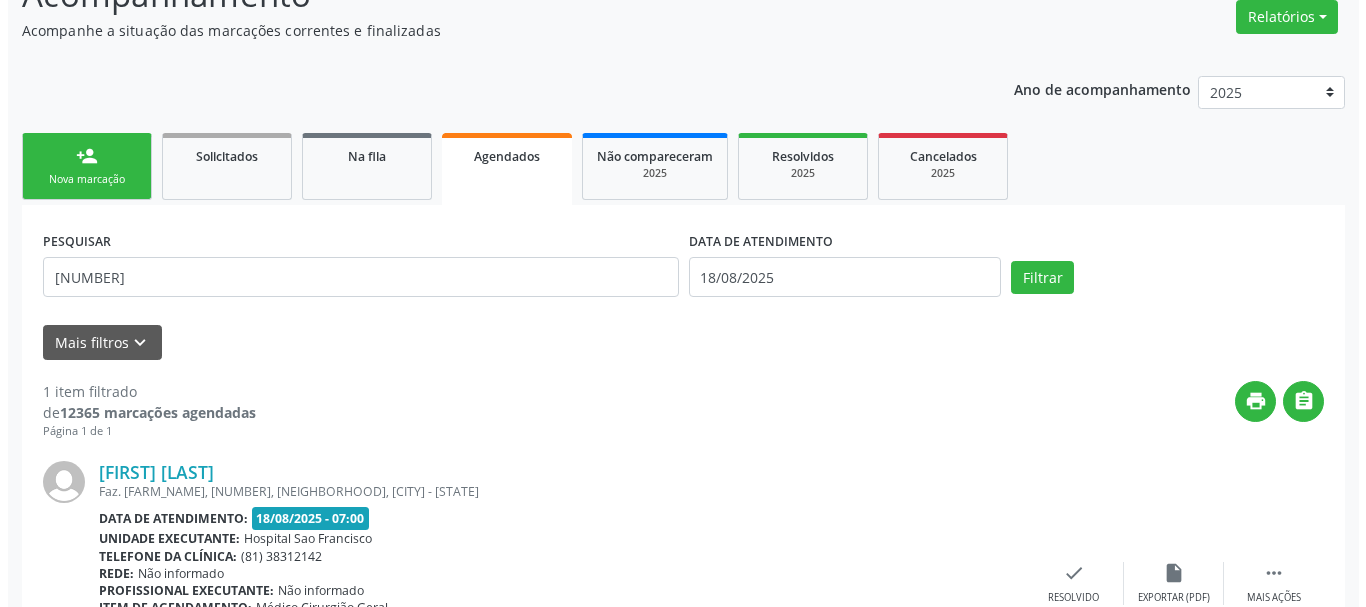 scroll, scrollTop: 321, scrollLeft: 0, axis: vertical 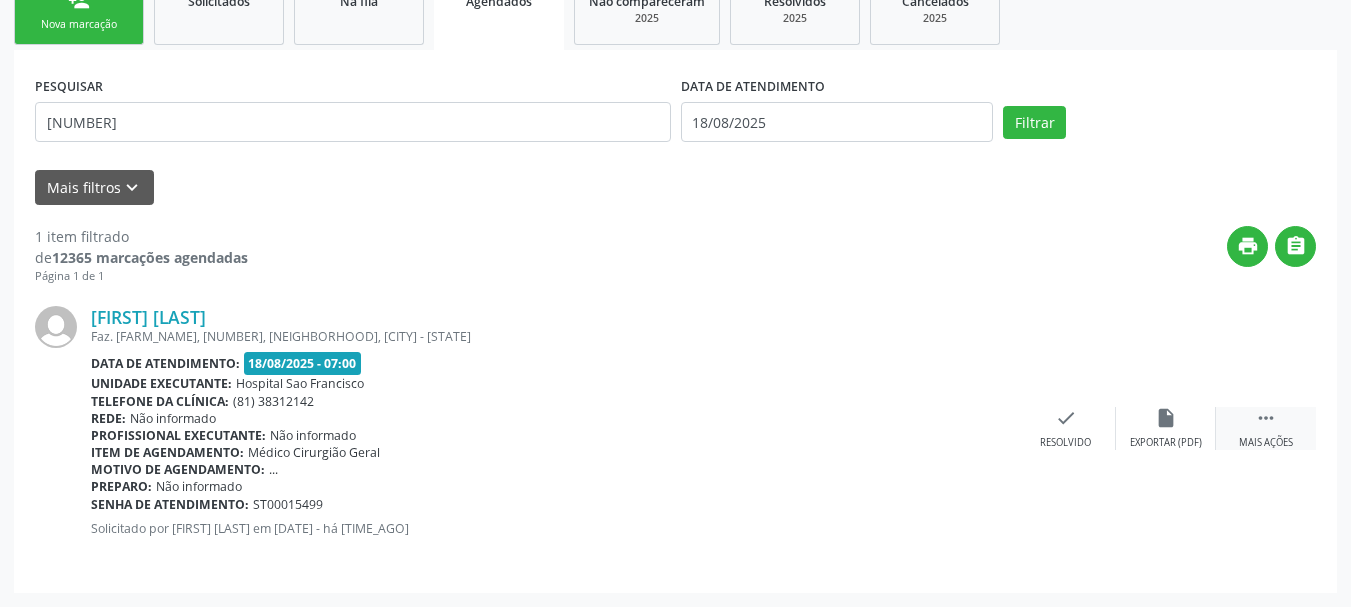 click on "" at bounding box center (1266, 418) 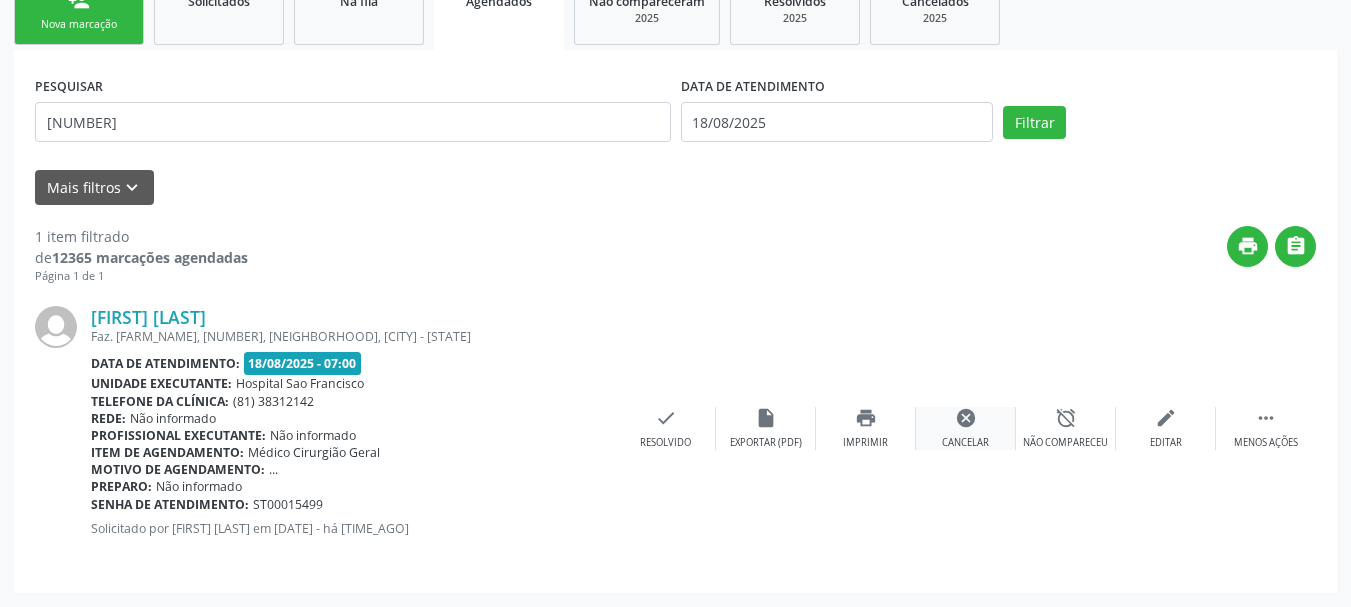 click on "cancel" at bounding box center [966, 418] 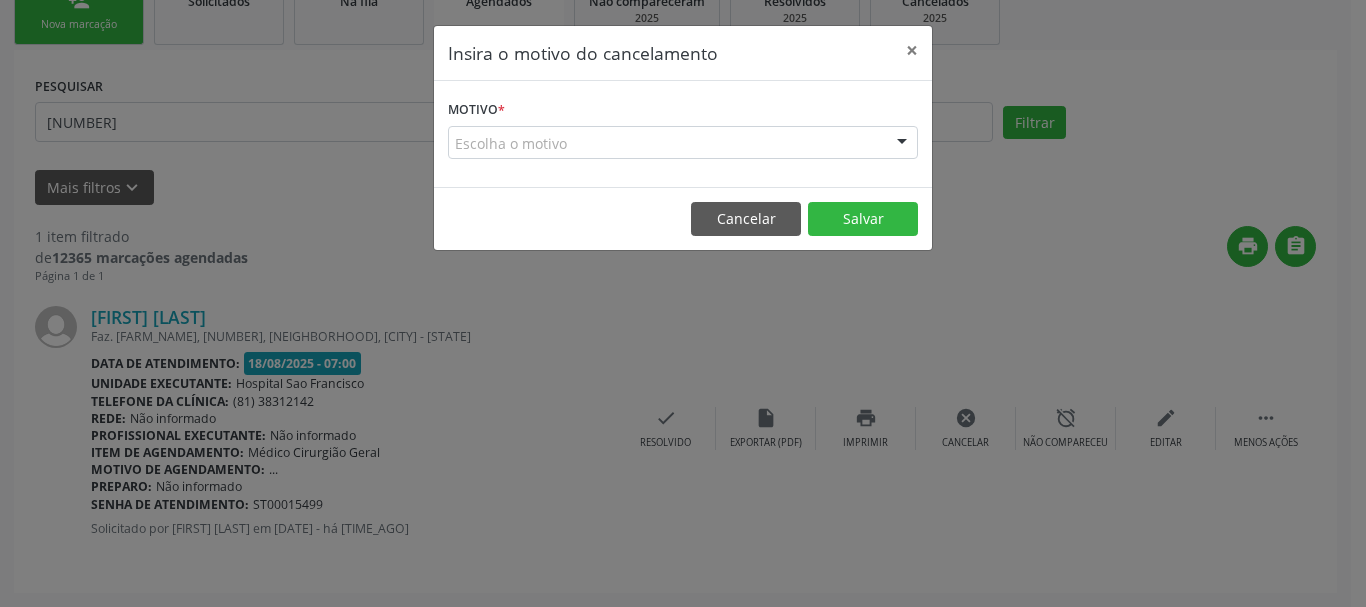 click on "Escolha o motivo" at bounding box center [683, 143] 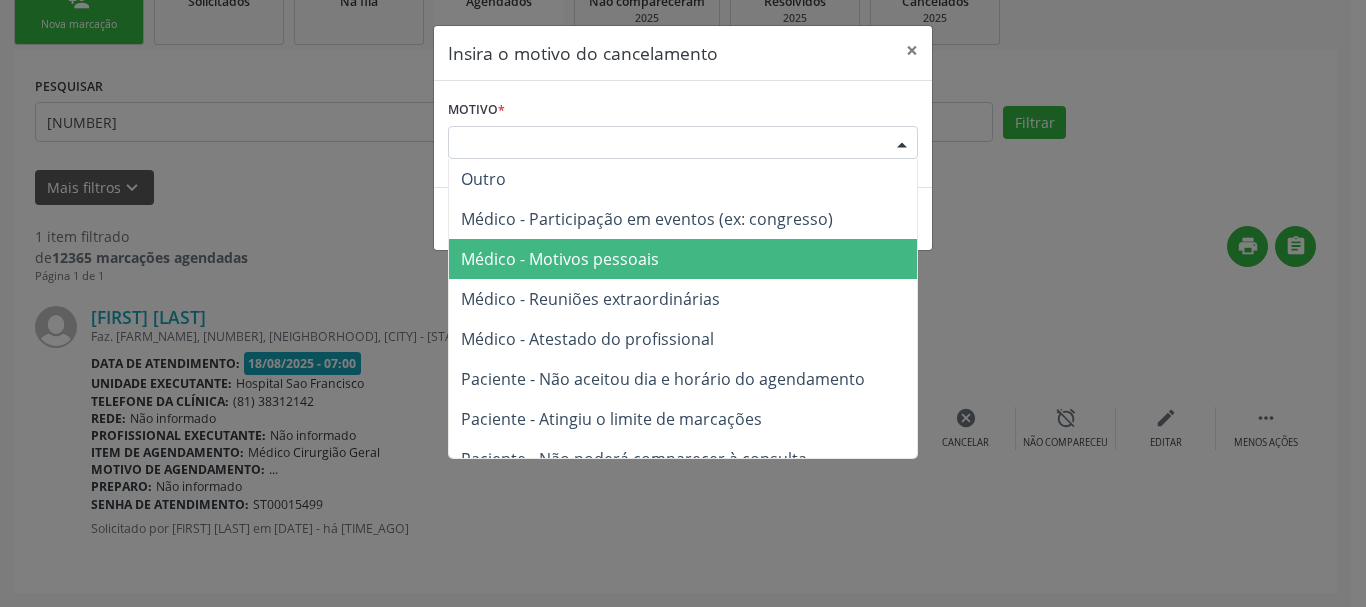 click on "Médico - Motivos pessoais" at bounding box center (683, 259) 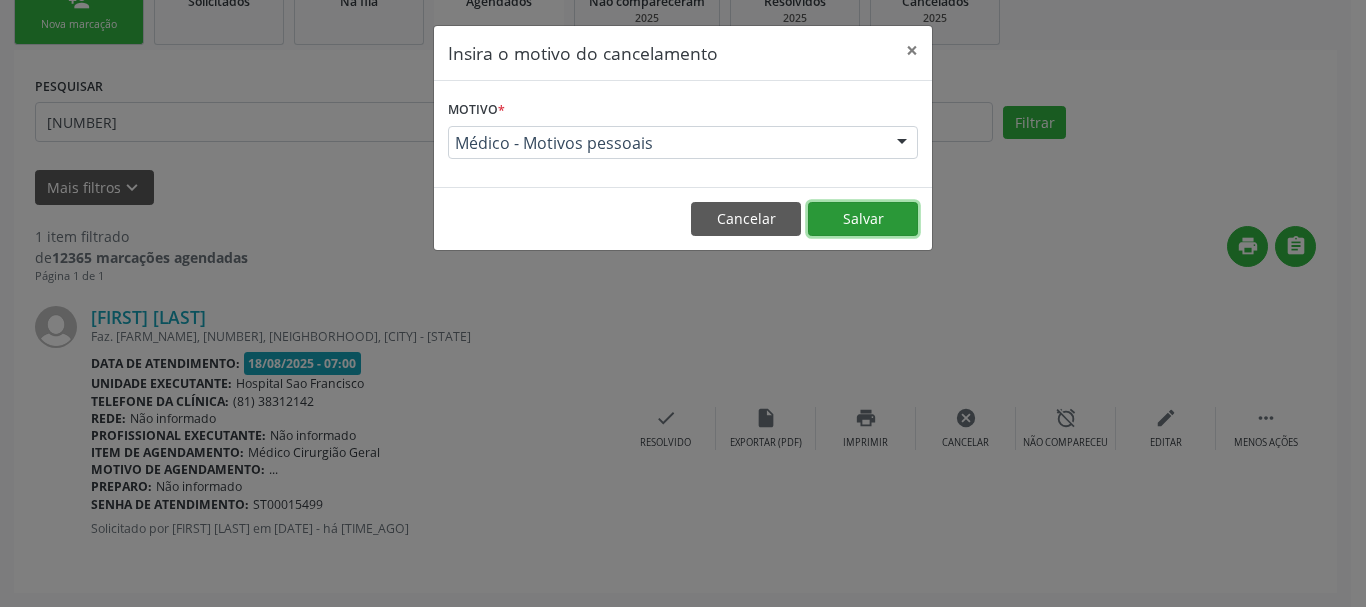 click on "Salvar" at bounding box center (863, 219) 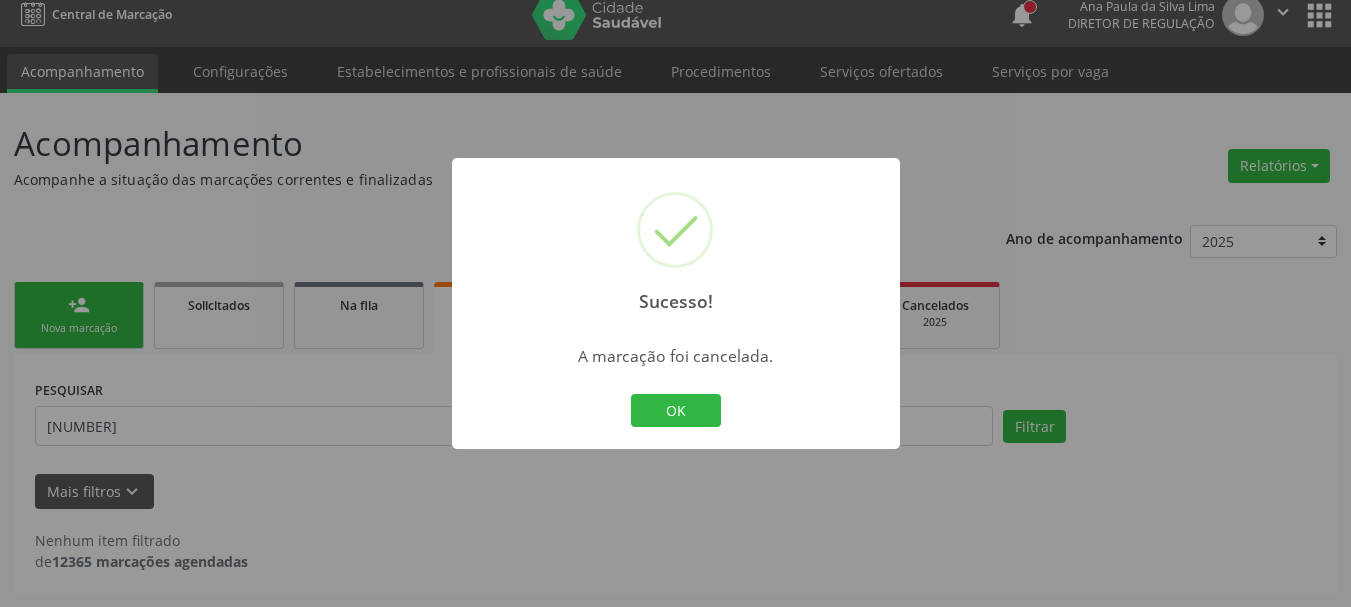 scroll, scrollTop: 17, scrollLeft: 0, axis: vertical 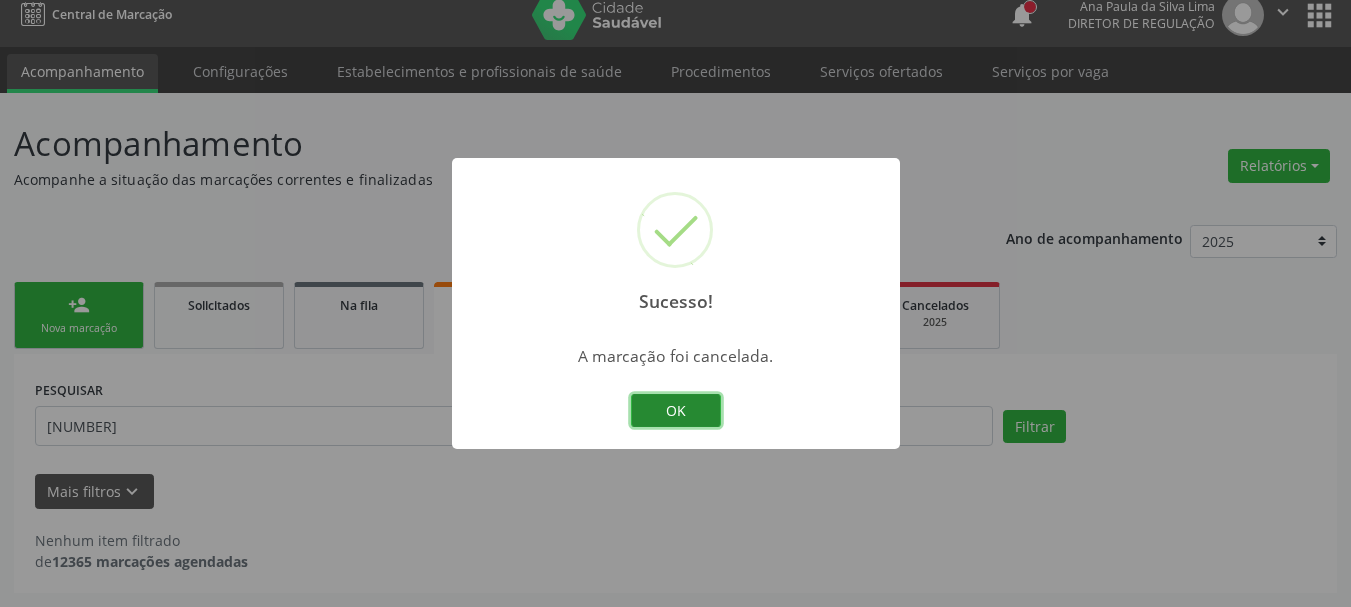 click on "OK" at bounding box center [676, 411] 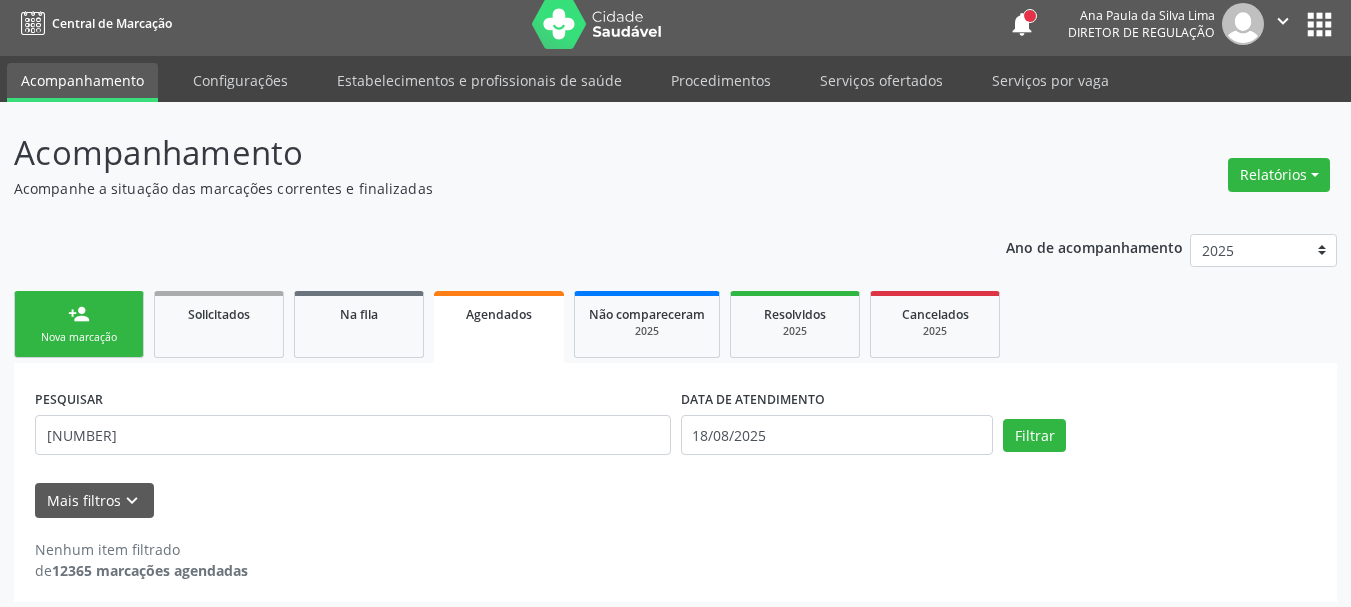scroll, scrollTop: 0, scrollLeft: 0, axis: both 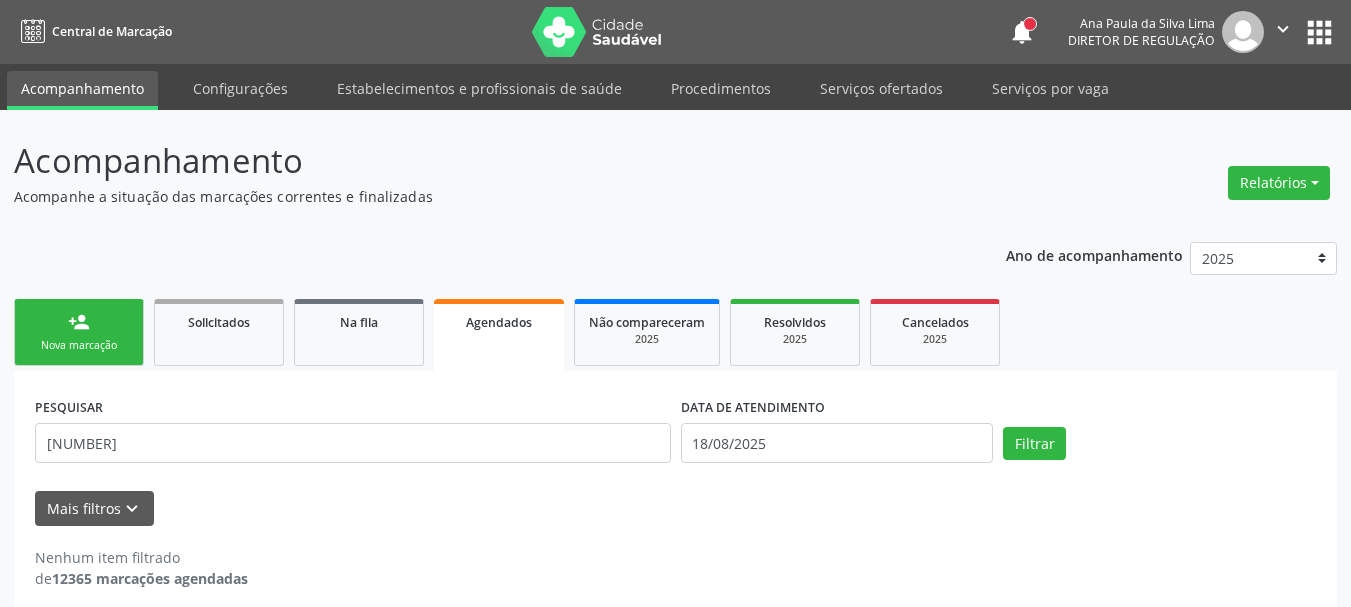 click on "apps" at bounding box center (1319, 32) 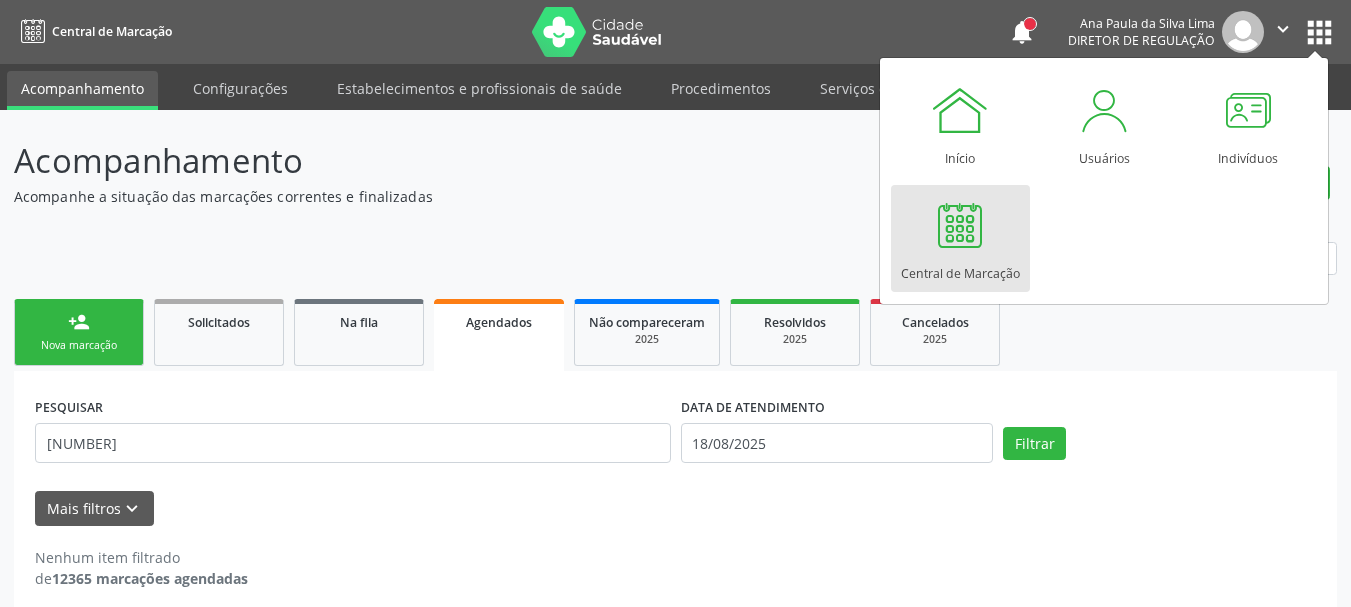 click at bounding box center (960, 225) 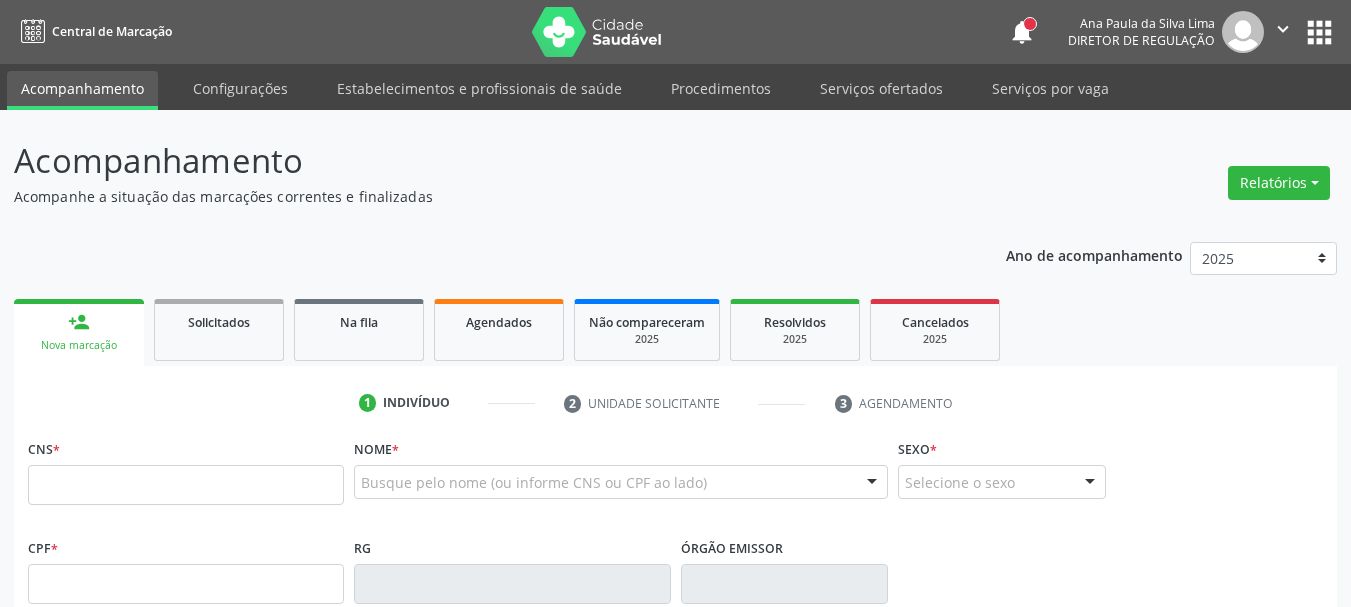 scroll, scrollTop: 0, scrollLeft: 0, axis: both 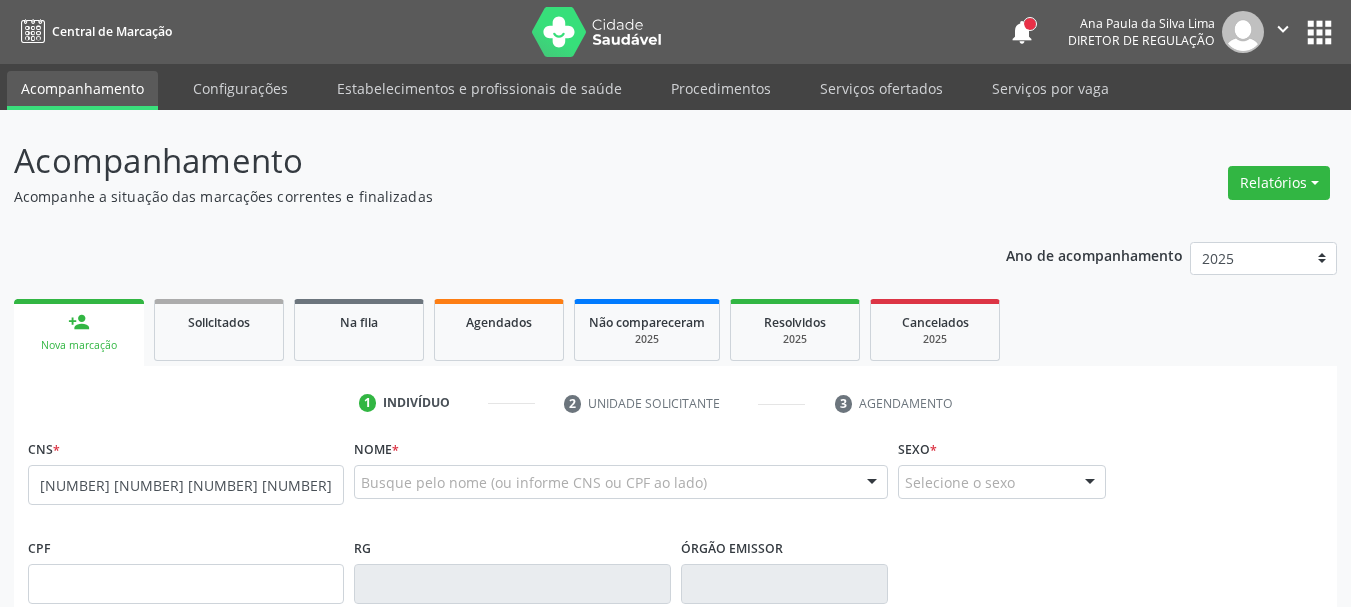 type on "708 0073 0606 9322" 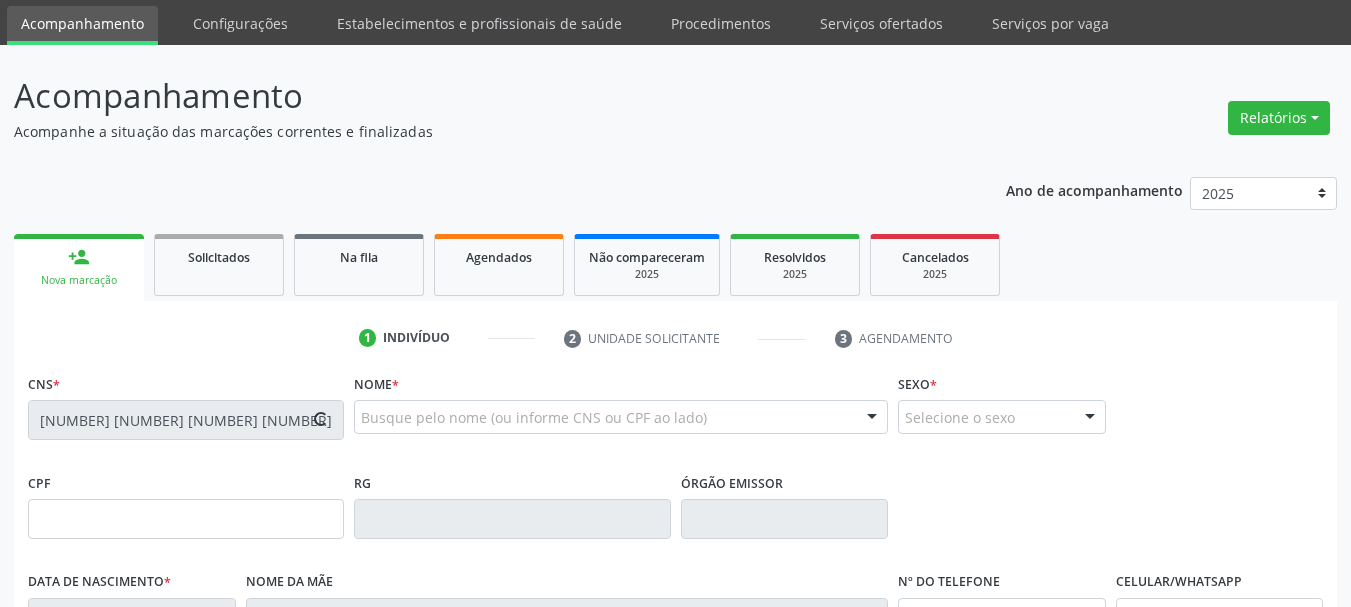 scroll, scrollTop: 100, scrollLeft: 0, axis: vertical 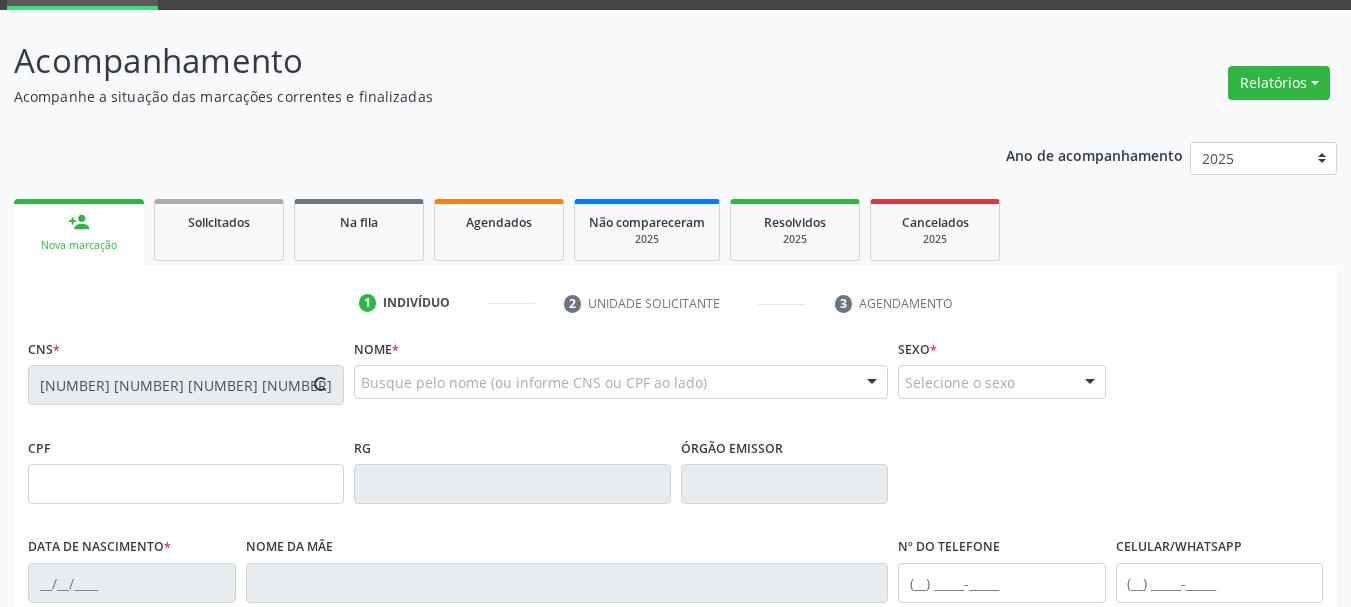 type on "10/07/1955" 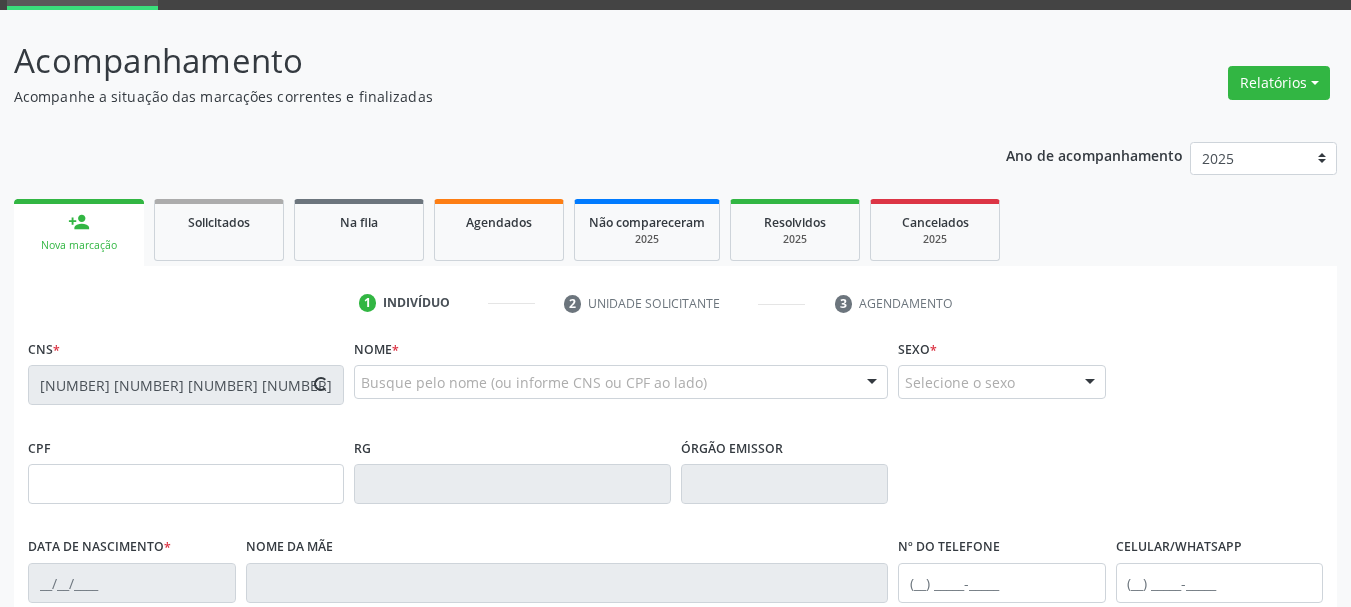 type on "Maria Barboza da Silva" 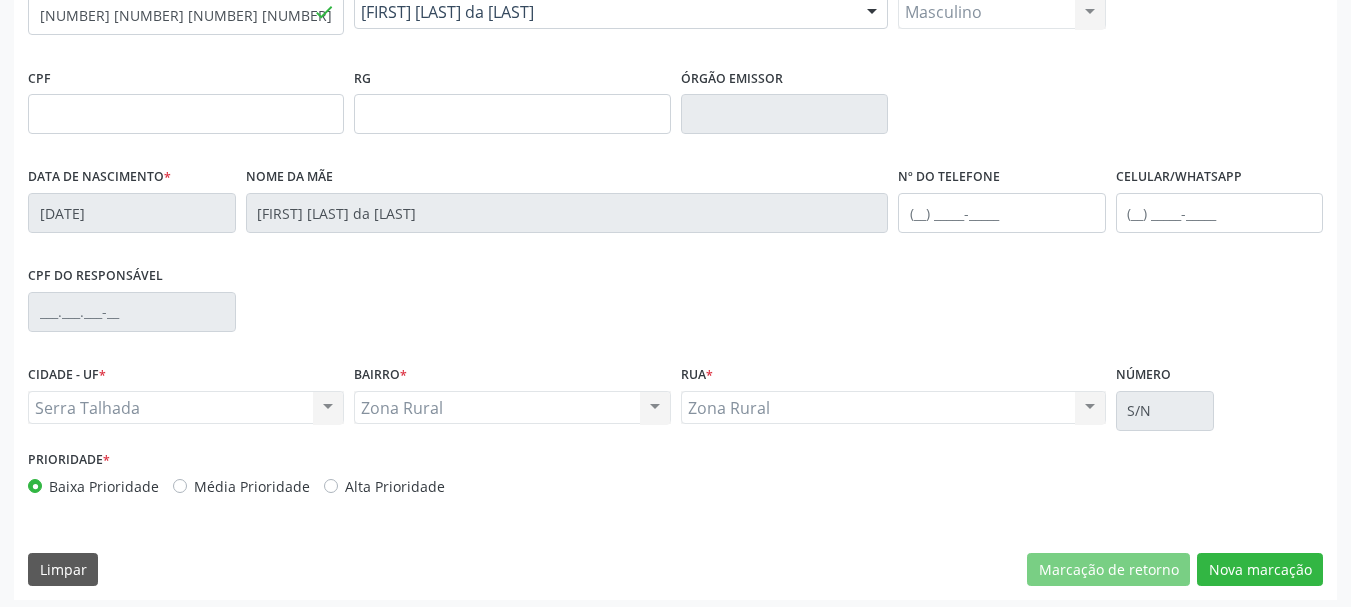 scroll, scrollTop: 477, scrollLeft: 0, axis: vertical 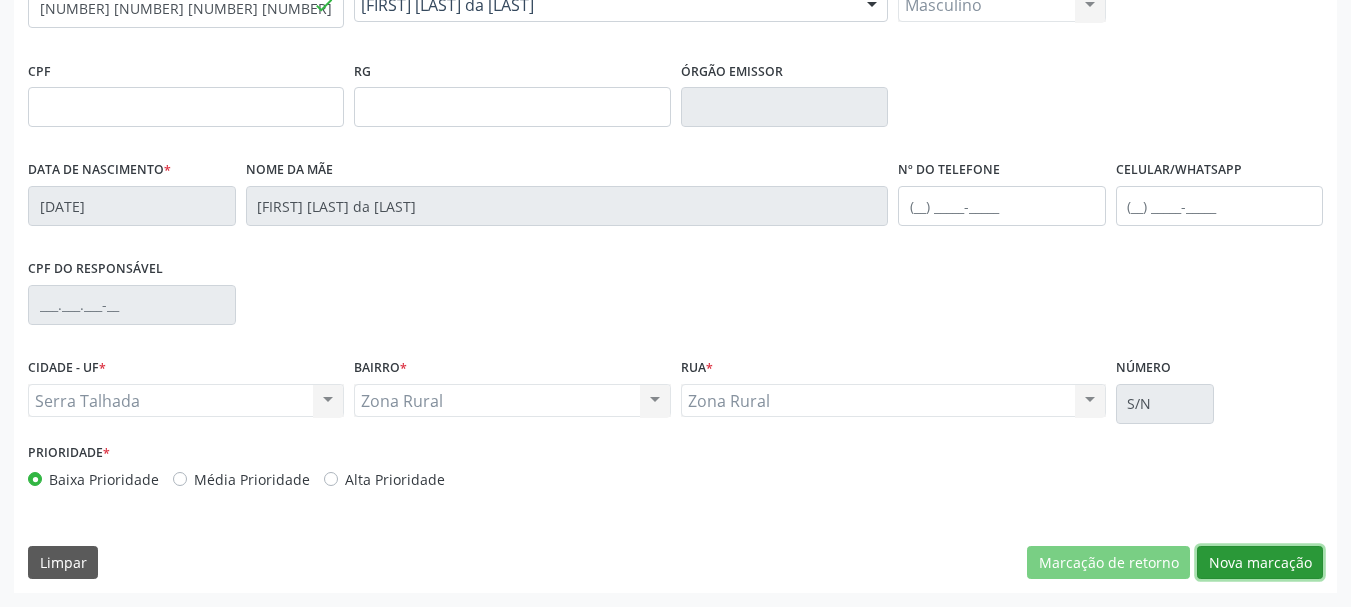 click on "Nova marcação" at bounding box center (1260, 563) 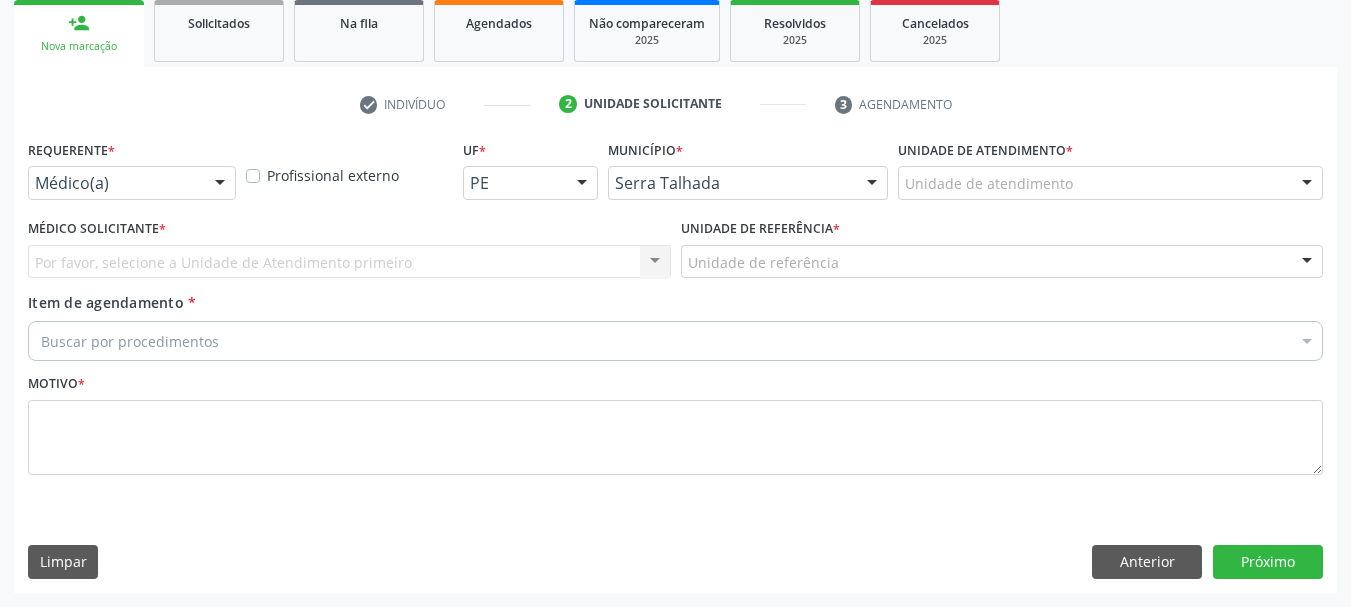 scroll, scrollTop: 299, scrollLeft: 0, axis: vertical 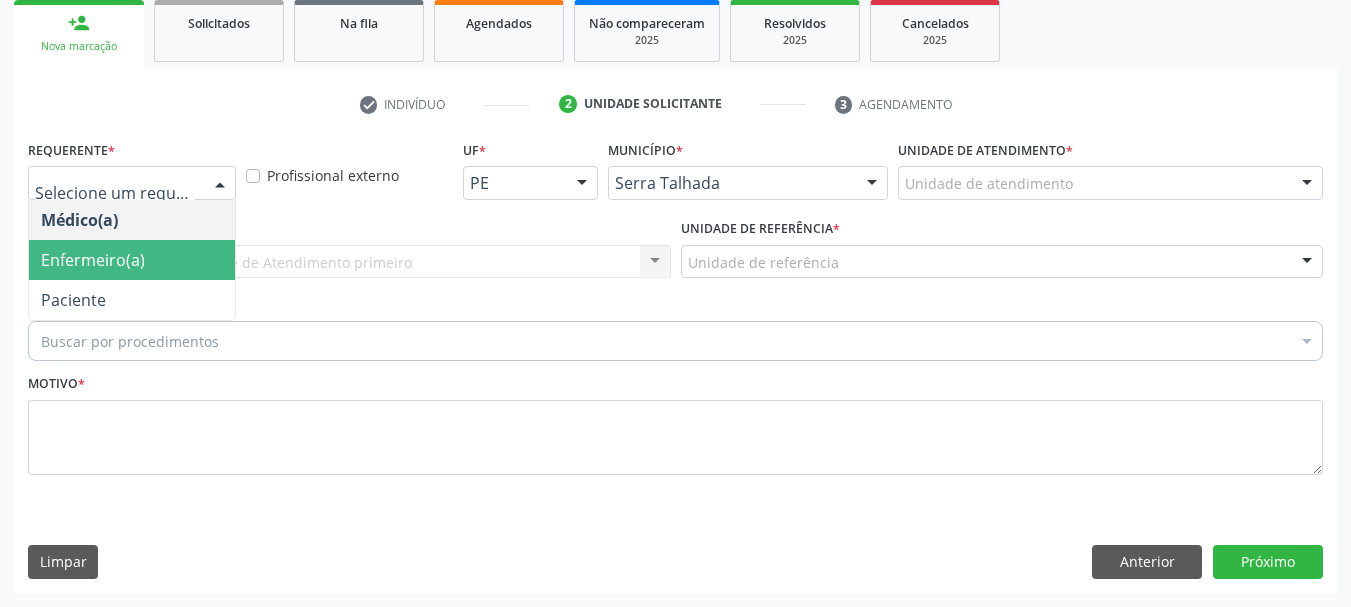 click on "Enfermeiro(a)" at bounding box center (132, 260) 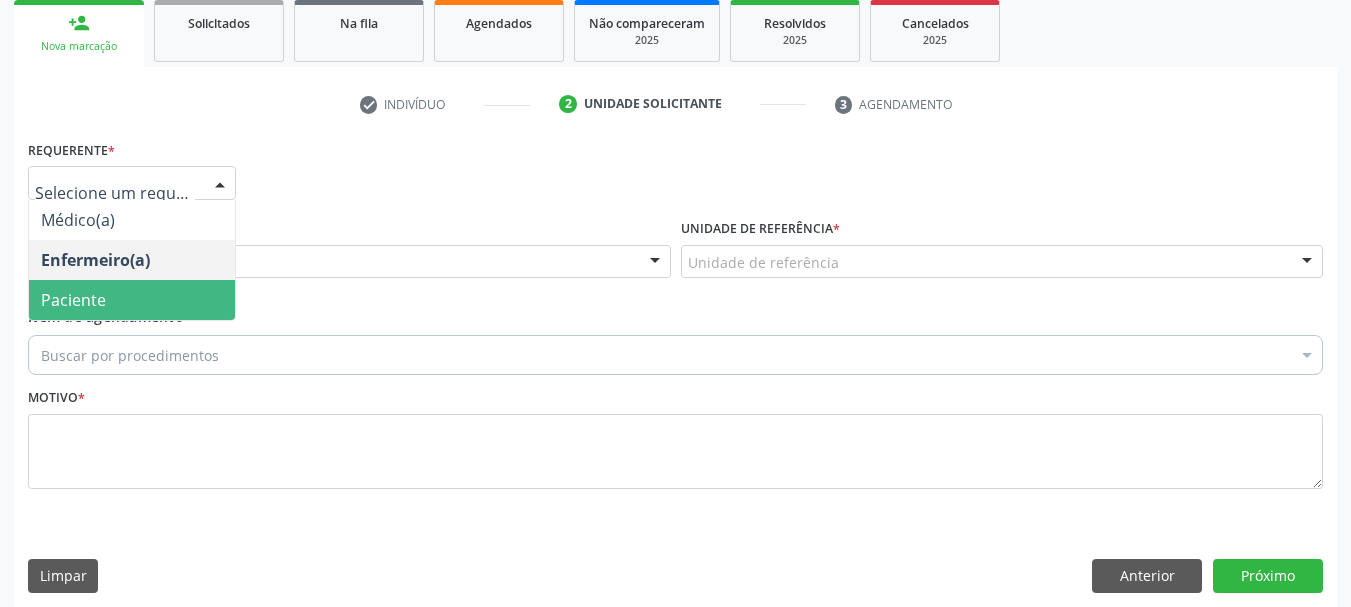 click on "Paciente" at bounding box center [132, 300] 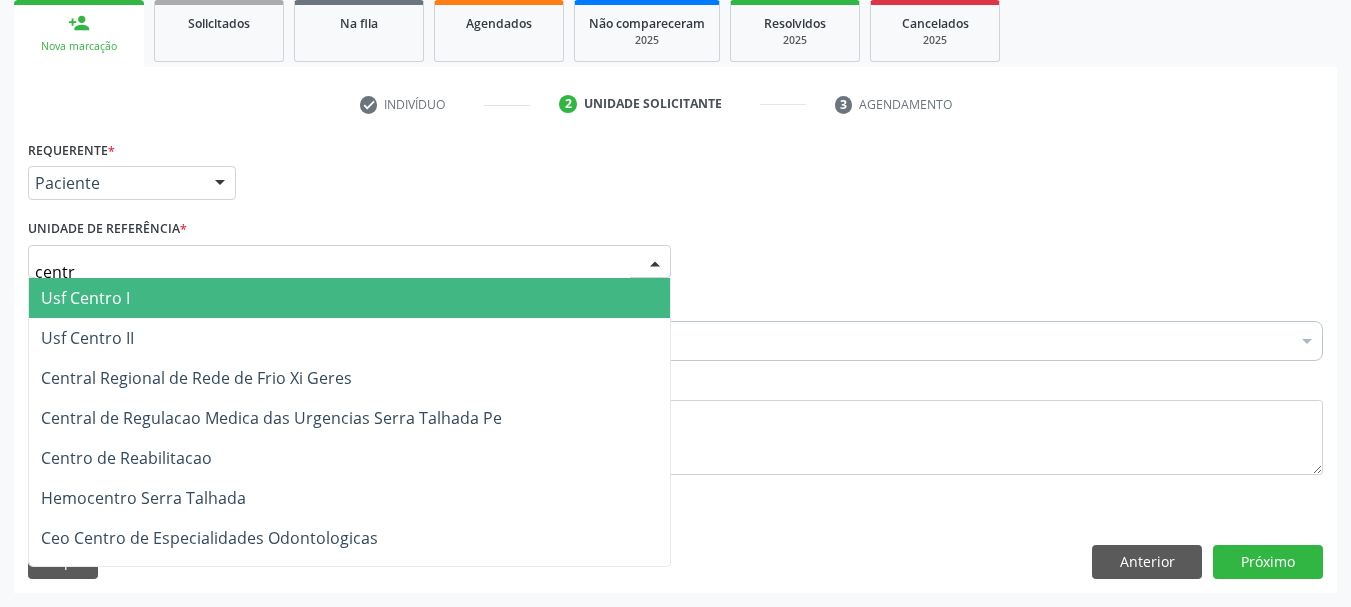 type on "centro" 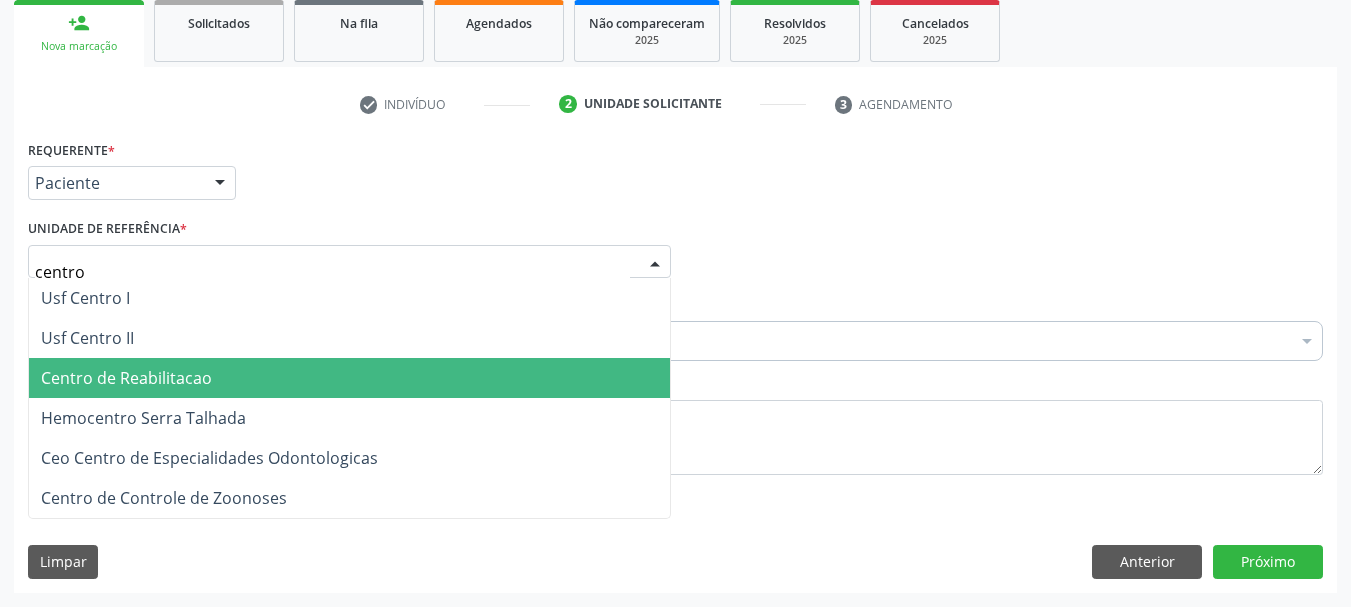 click on "Centro de Reabilitacao" at bounding box center (349, 378) 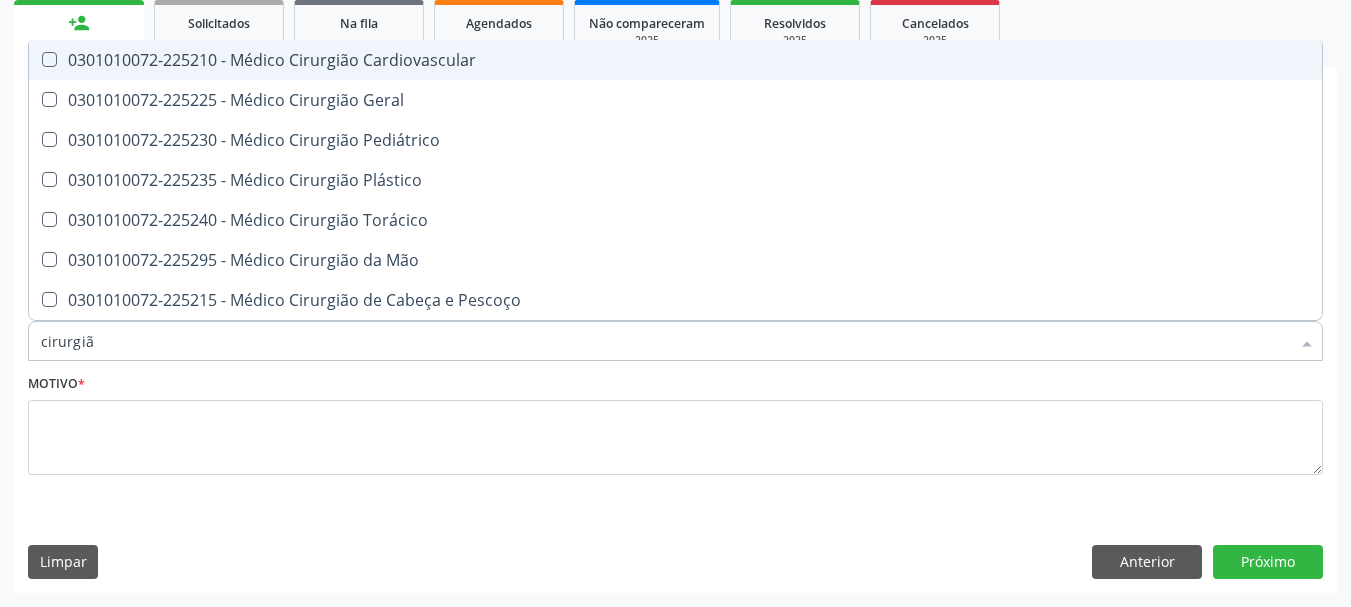 type on "cirurgião" 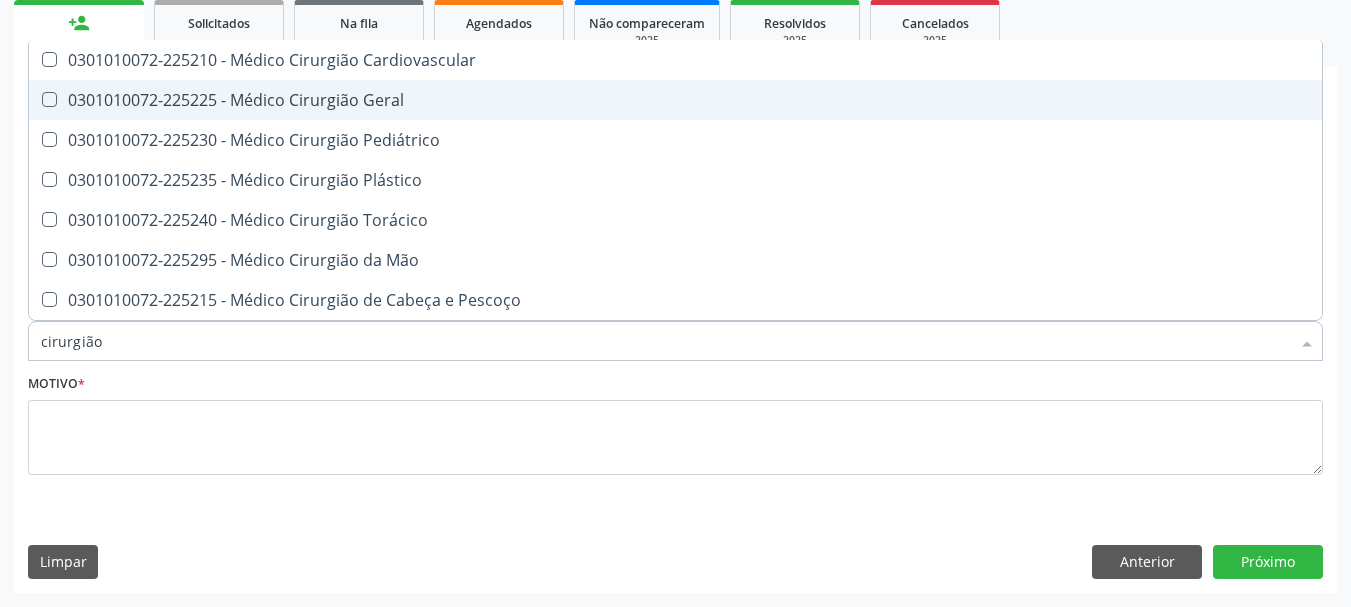 drag, startPoint x: 334, startPoint y: 106, endPoint x: 315, endPoint y: 144, distance: 42.48529 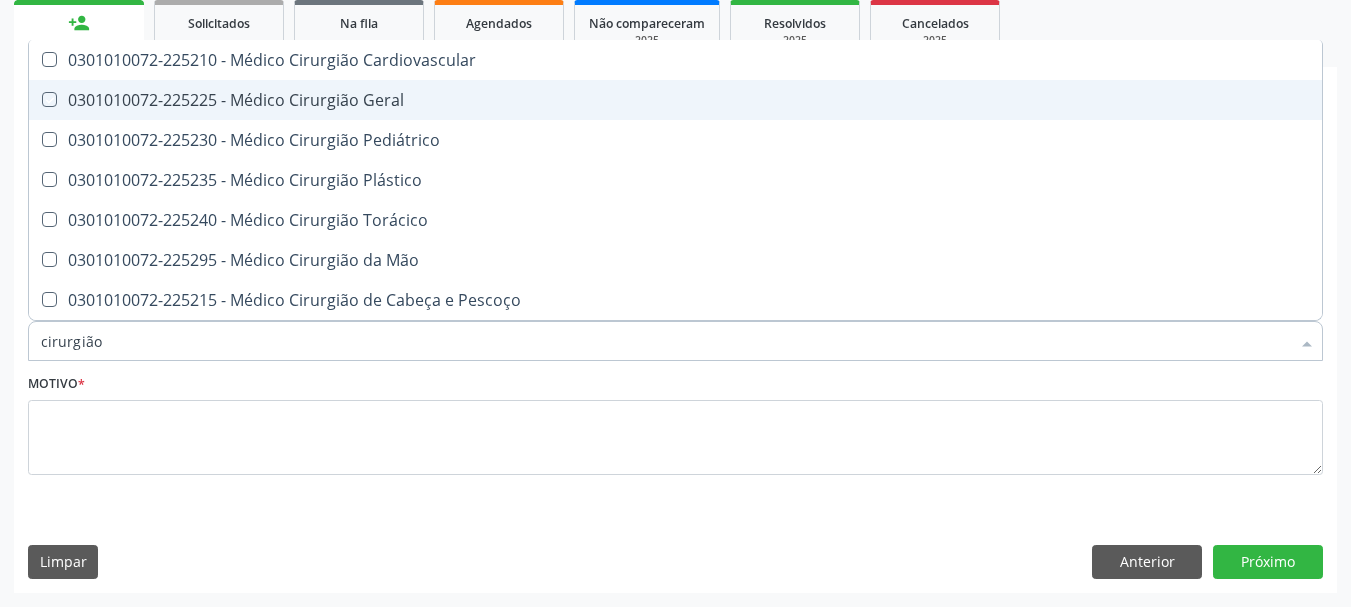 checkbox on "true" 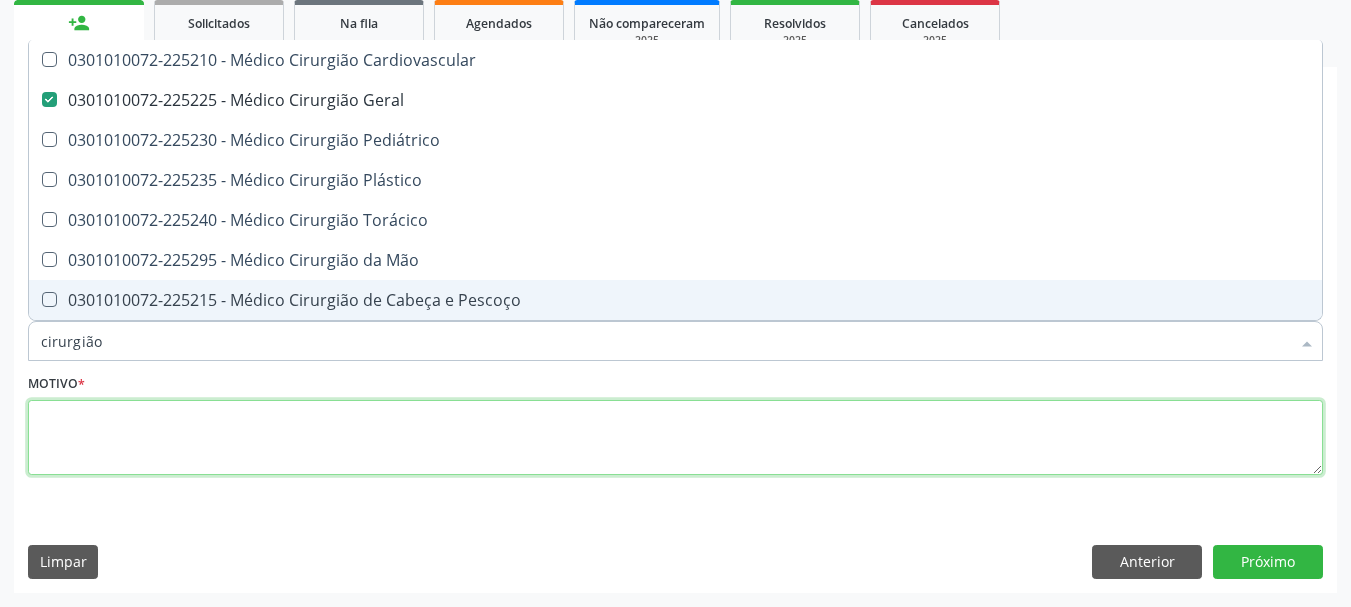 click at bounding box center [675, 438] 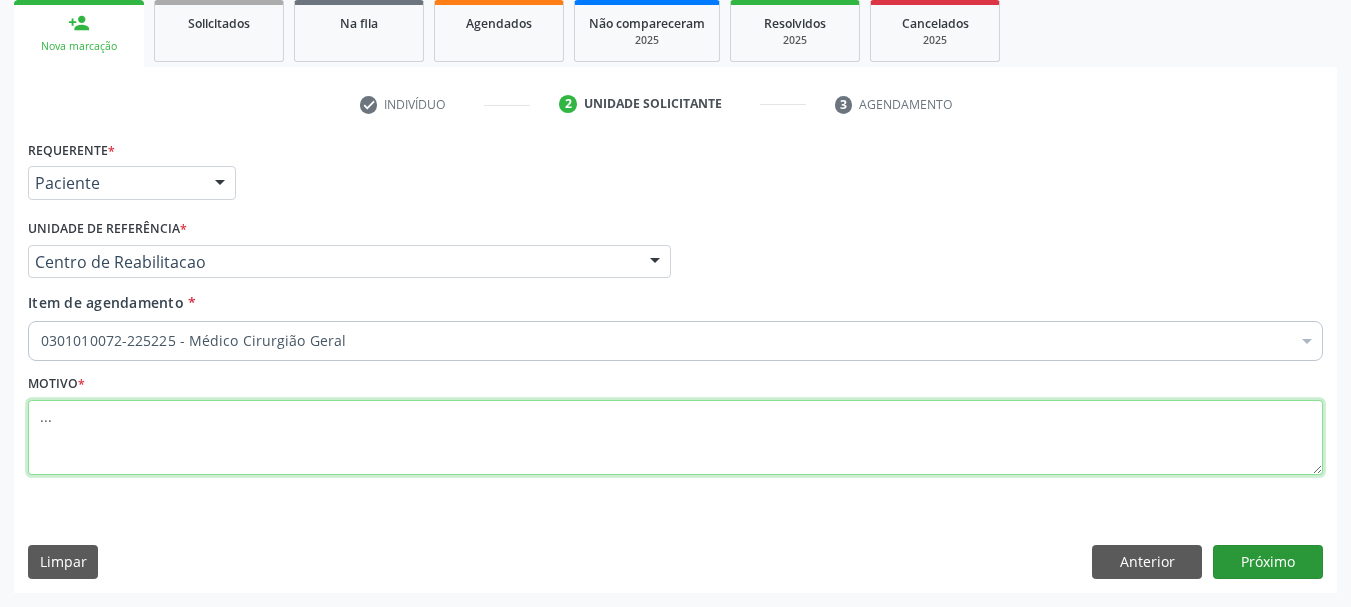 type on "..." 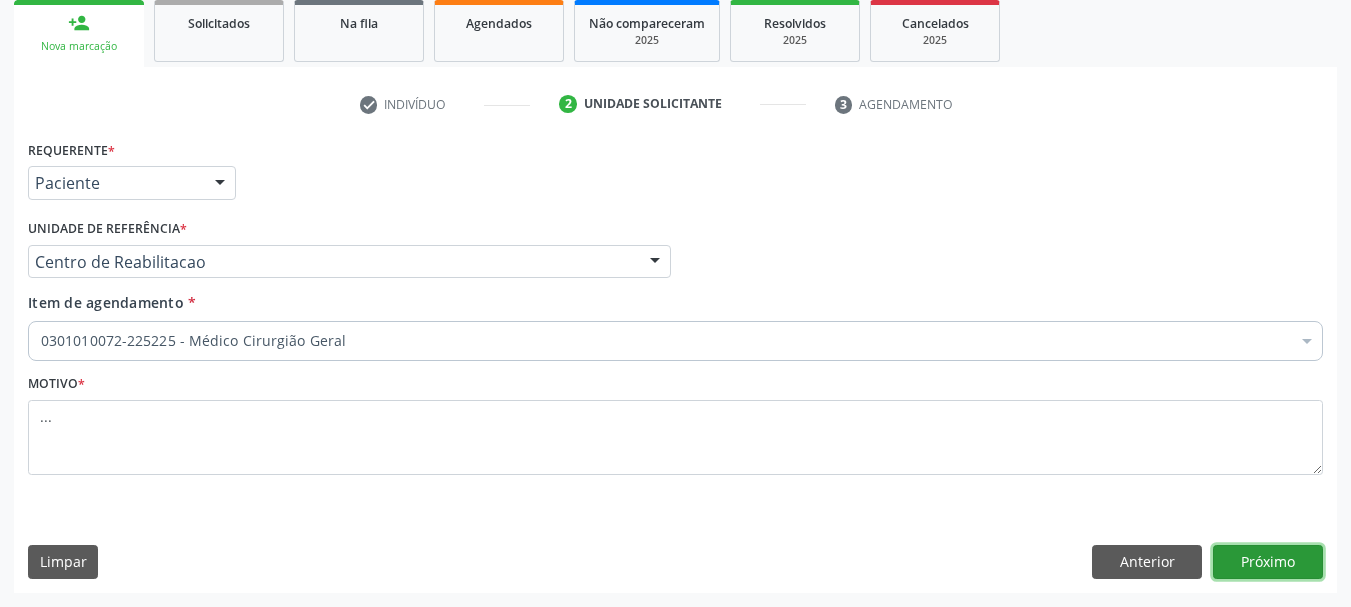 click on "Próximo" at bounding box center (1268, 562) 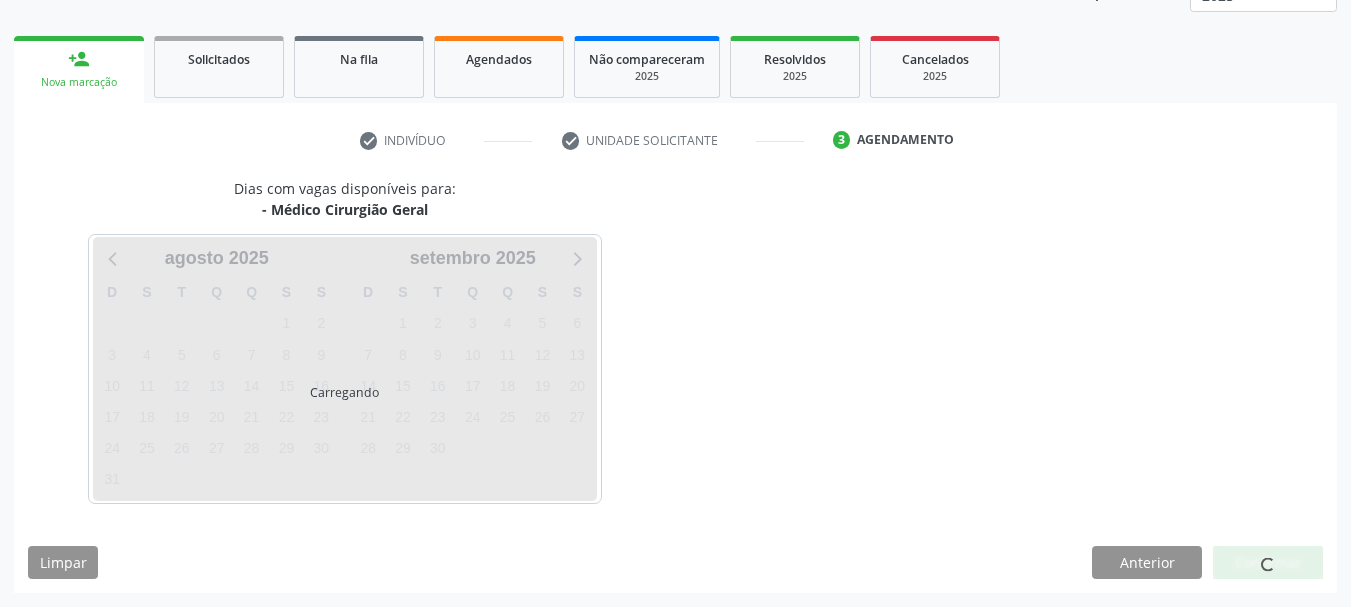 scroll, scrollTop: 263, scrollLeft: 0, axis: vertical 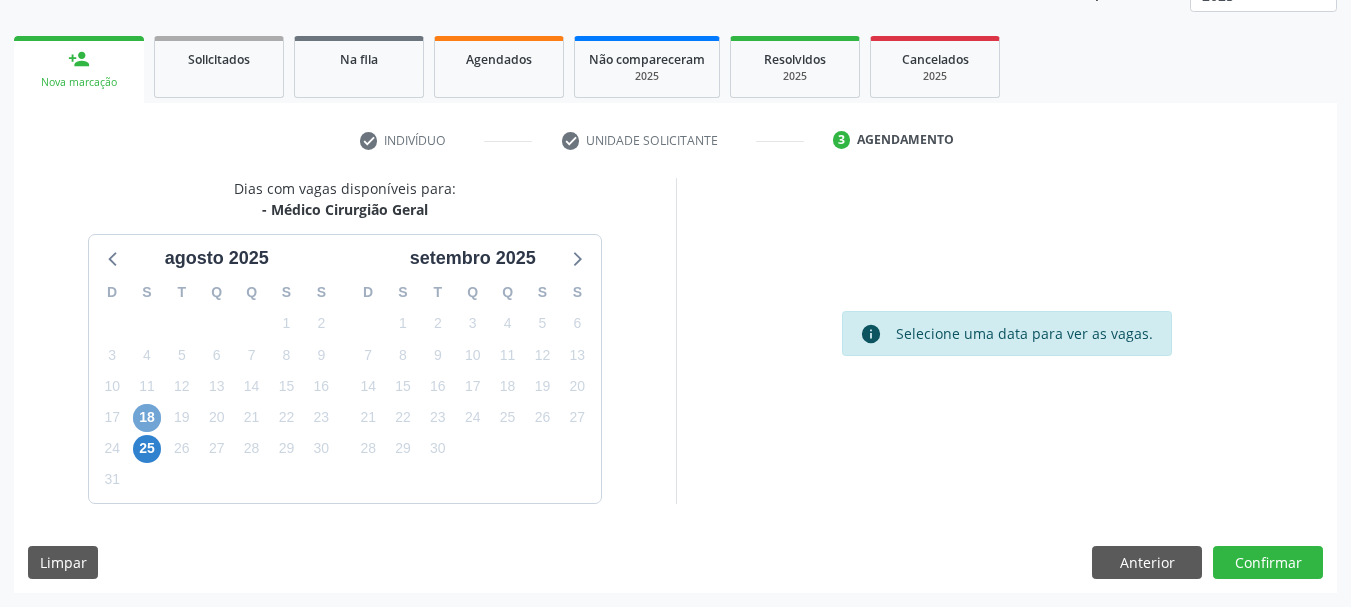 click on "18" at bounding box center [147, 418] 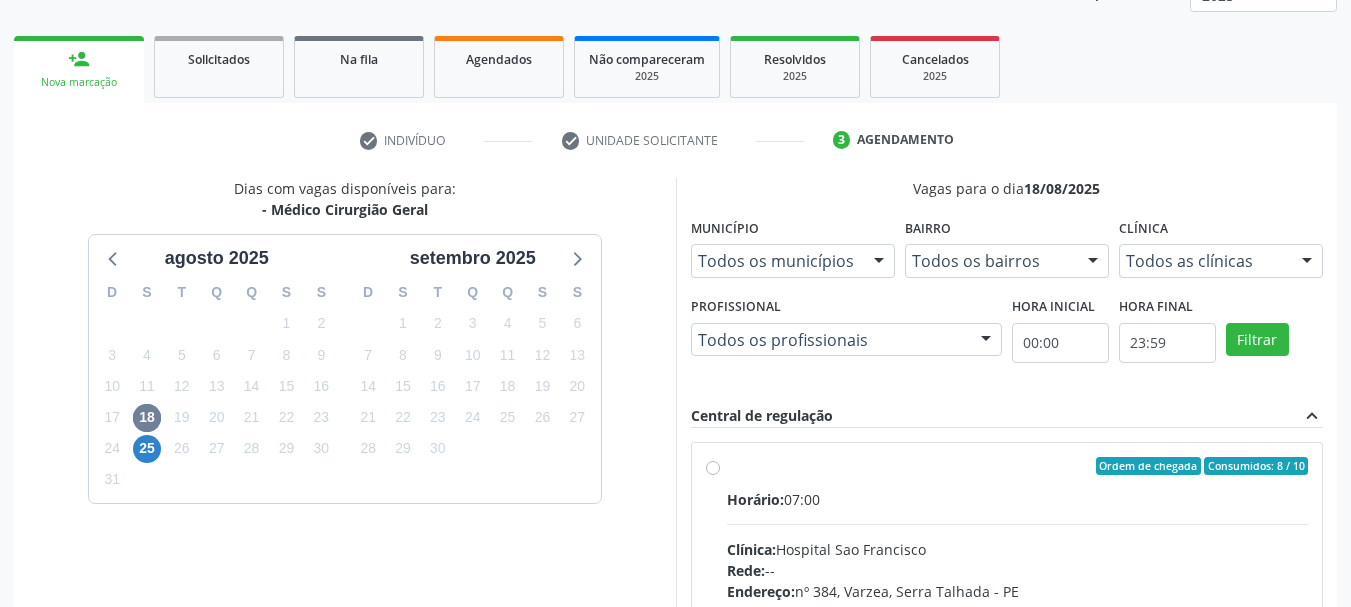click on "Ordem de chegada
Consumidos: 8 / 10
Horário:   07:00
Clínica:  Hospital Sao Francisco
Rede:
--
Endereço:   nº 384, Varzea, Serra Talhada - PE
Telefone:   (81) 38312142
Profissional:
--
Informações adicionais sobre o atendimento
Idade de atendimento:
Sem restrição
Gênero(s) atendido(s):
Sem restrição
Informações adicionais:
--" at bounding box center (1018, 610) 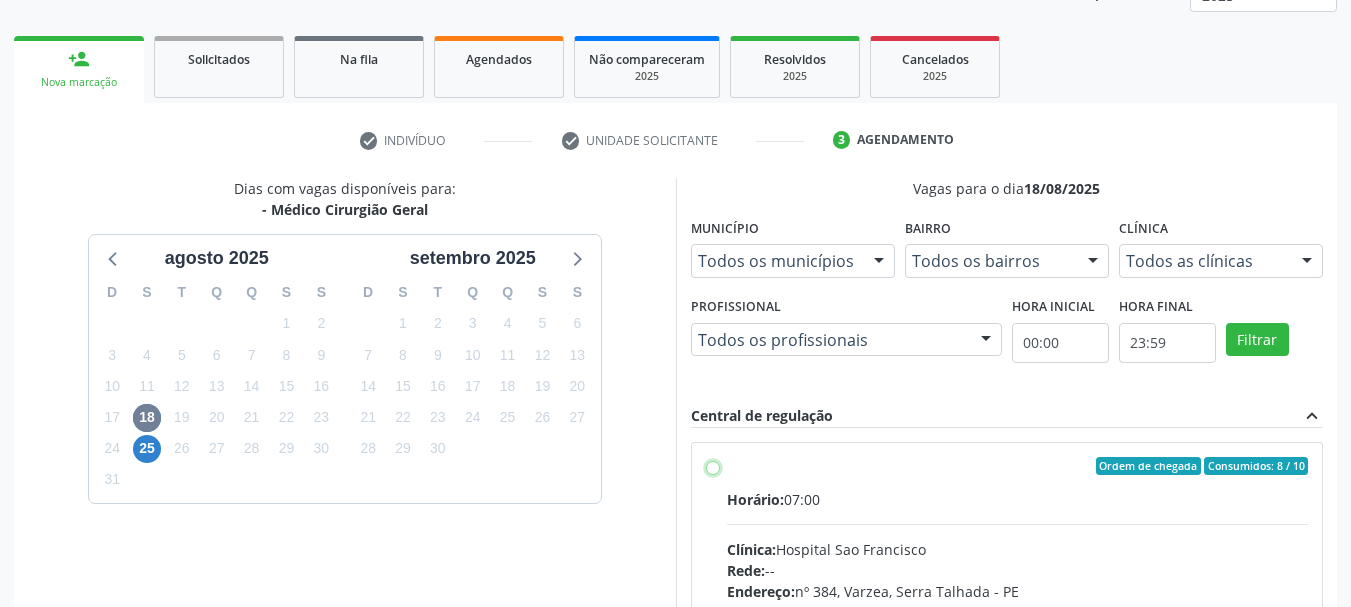 click on "Ordem de chegada
Consumidos: 8 / 10
Horário:   07:00
Clínica:  Hospital Sao Francisco
Rede:
--
Endereço:   nº 384, Varzea, Serra Talhada - PE
Telefone:   (81) 38312142
Profissional:
--
Informações adicionais sobre o atendimento
Idade de atendimento:
Sem restrição
Gênero(s) atendido(s):
Sem restrição
Informações adicionais:
--" at bounding box center [713, 466] 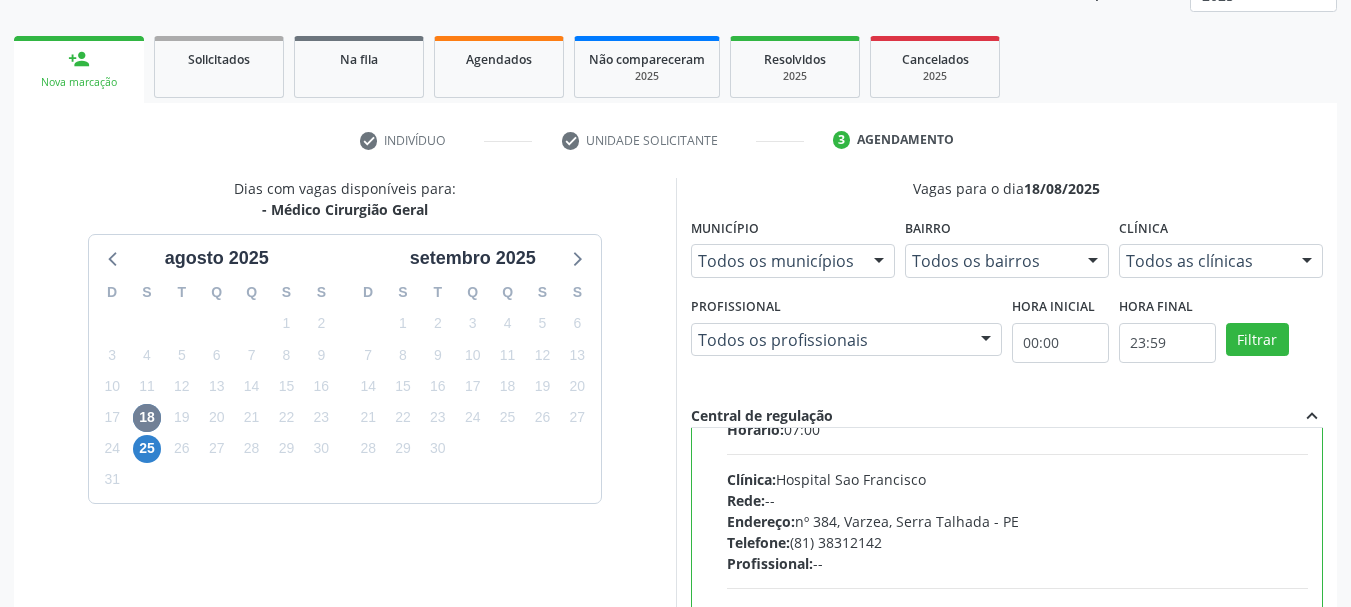scroll, scrollTop: 99, scrollLeft: 0, axis: vertical 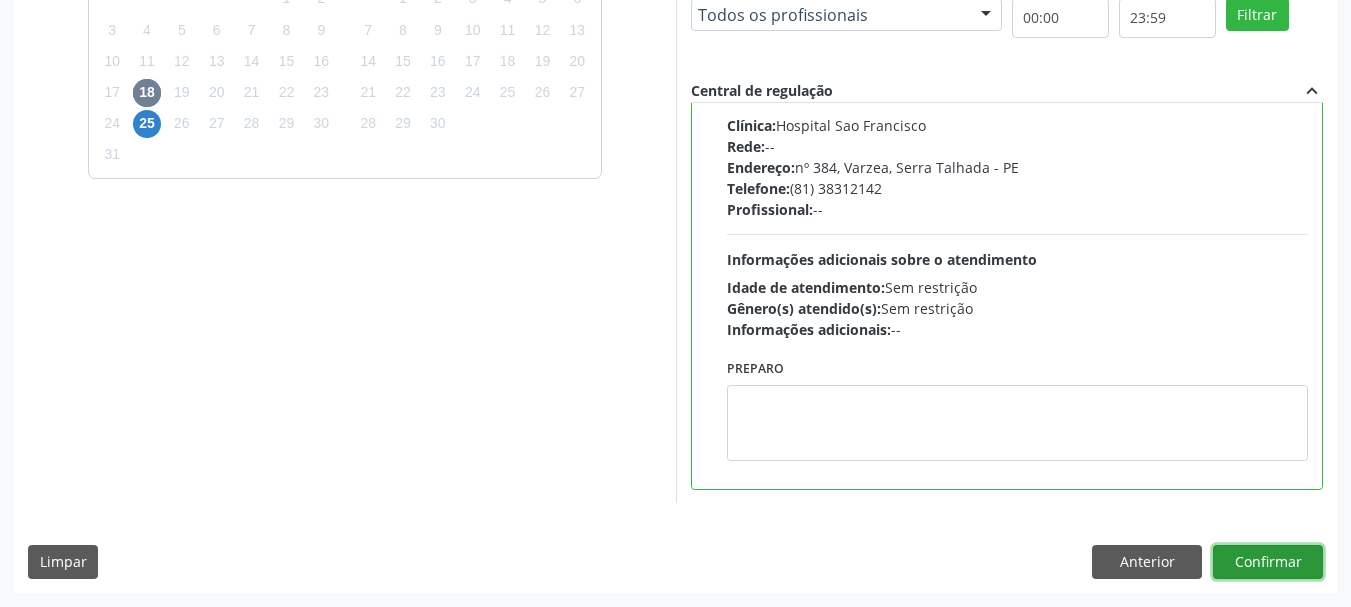 click on "Confirmar" at bounding box center [1268, 562] 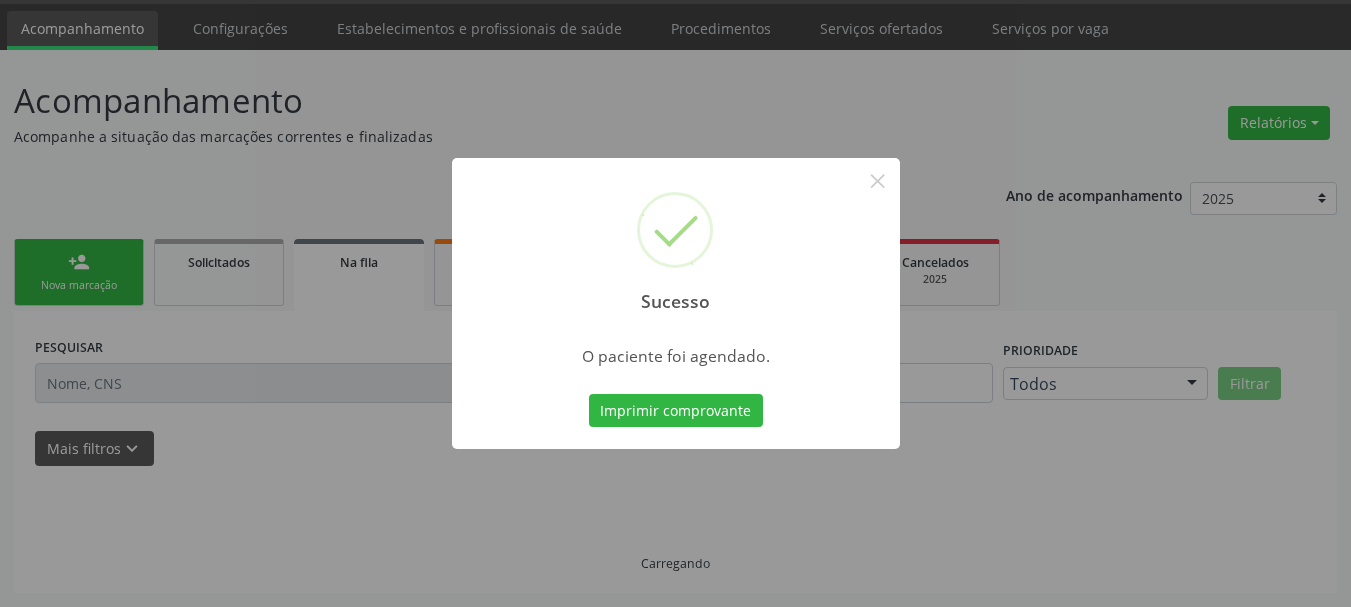 scroll, scrollTop: 60, scrollLeft: 0, axis: vertical 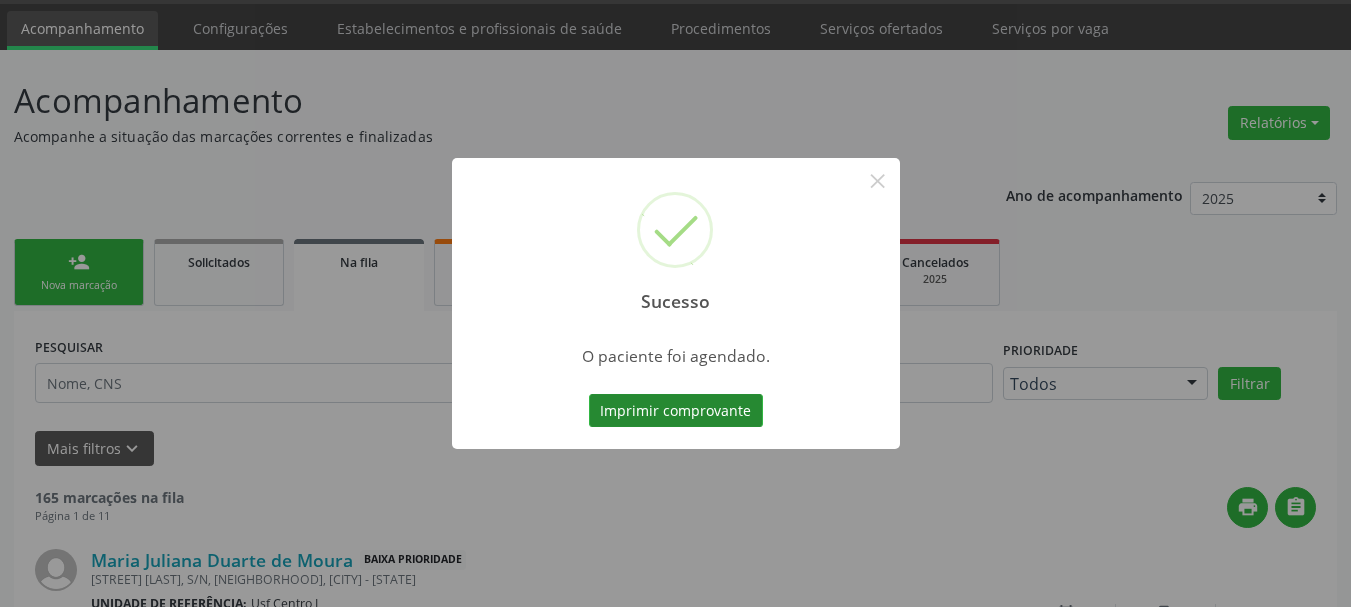 click on "Imprimir comprovante" at bounding box center (676, 411) 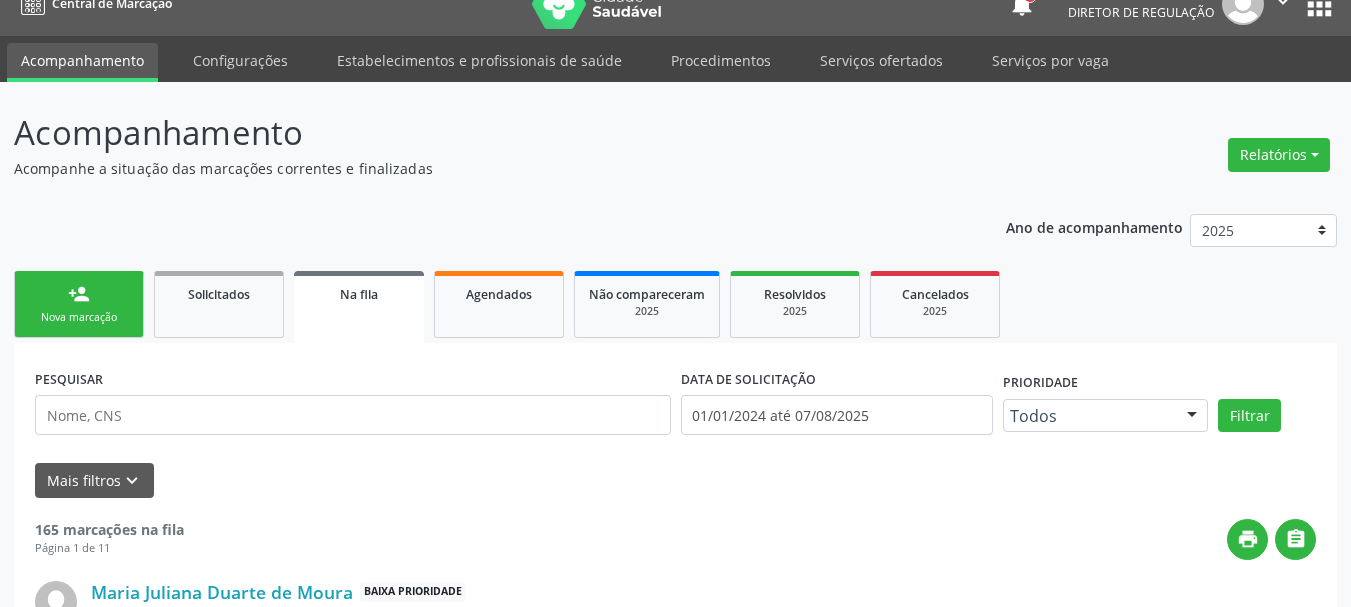 scroll, scrollTop: 0, scrollLeft: 0, axis: both 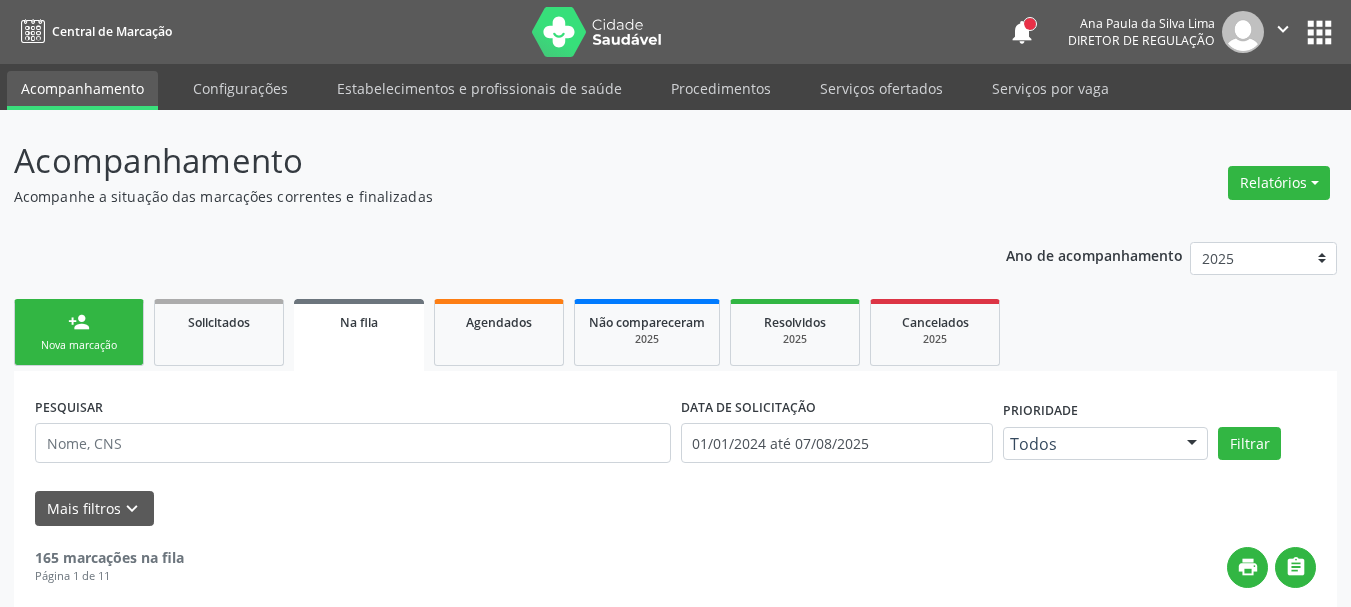 click on "apps" at bounding box center (1319, 32) 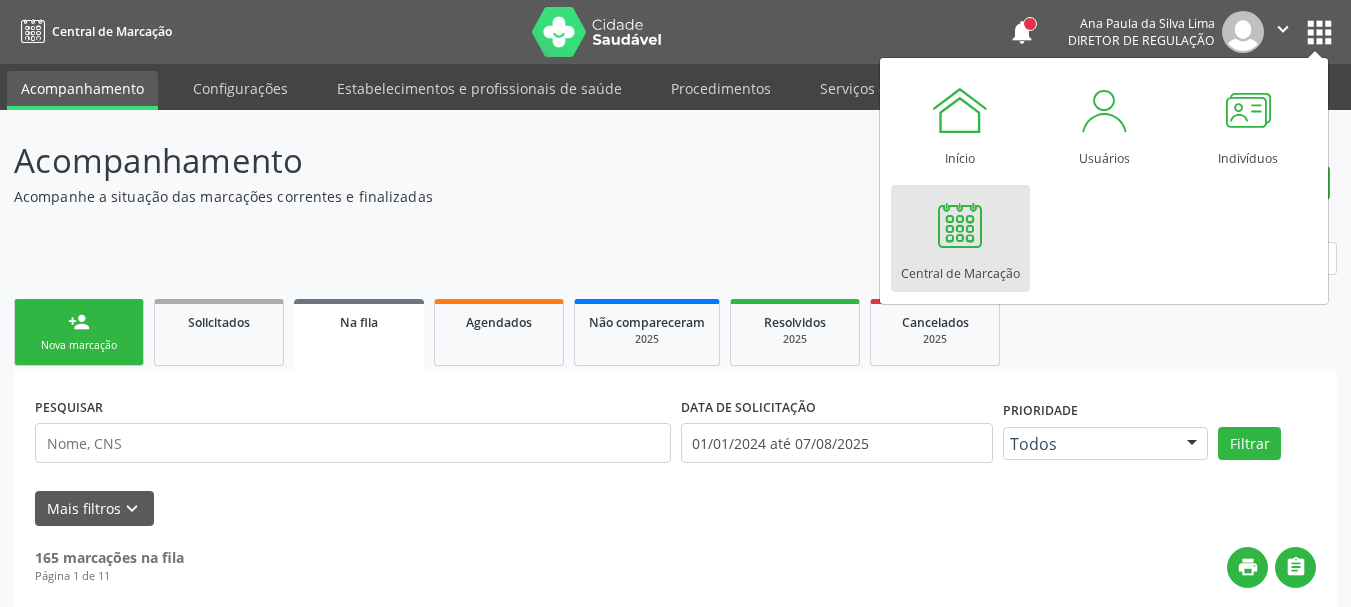 click at bounding box center [960, 225] 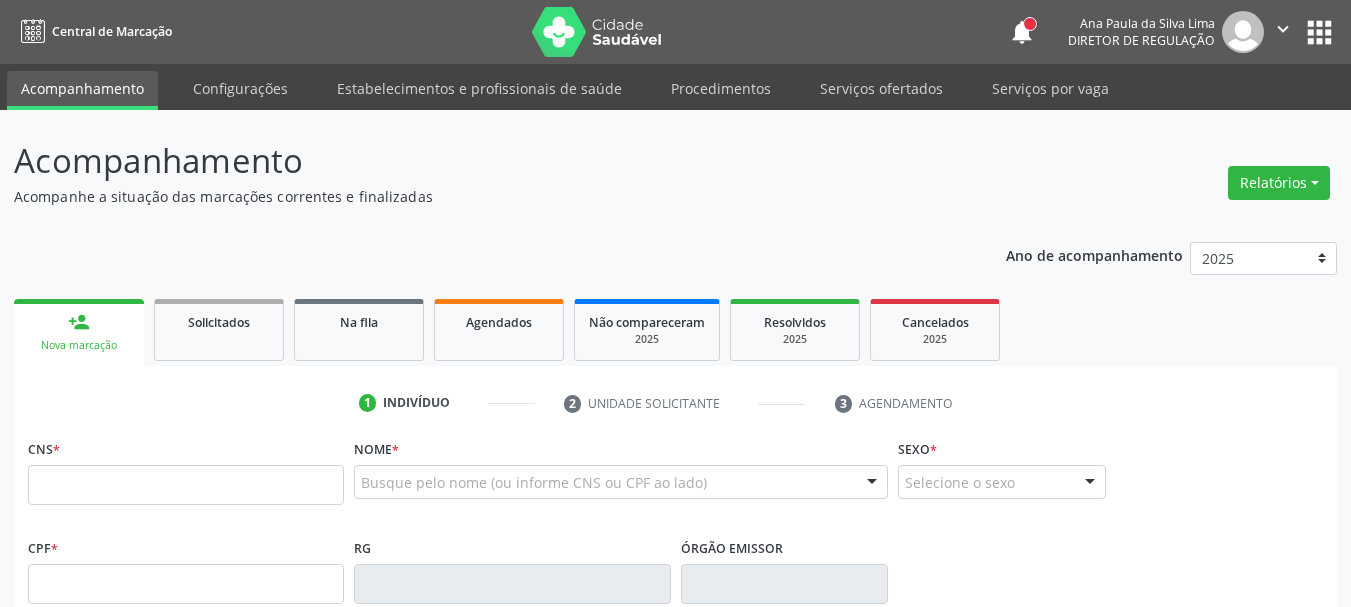 scroll, scrollTop: 0, scrollLeft: 0, axis: both 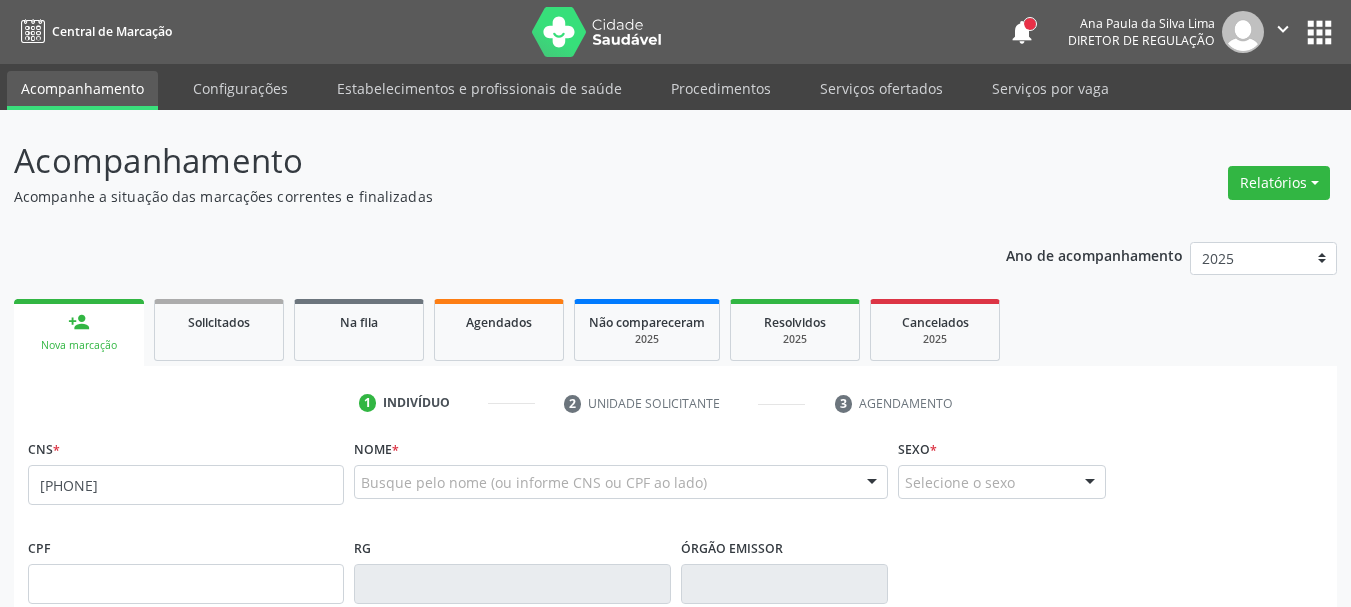 type on "[PHONE]" 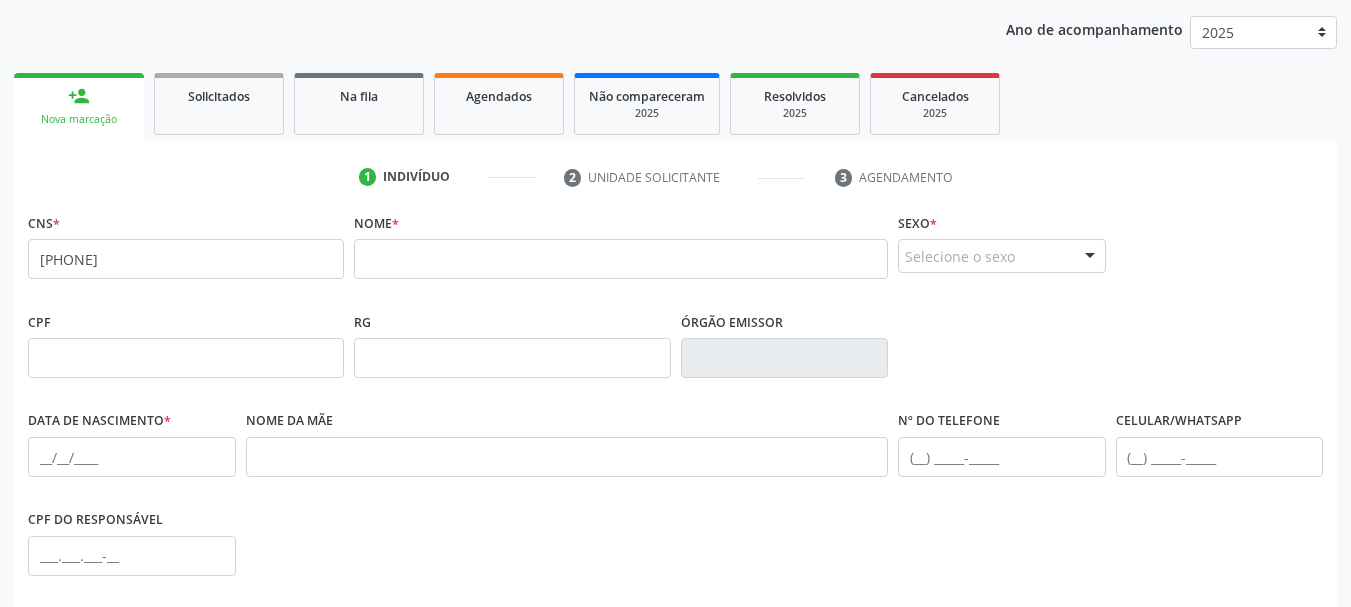 scroll, scrollTop: 200, scrollLeft: 0, axis: vertical 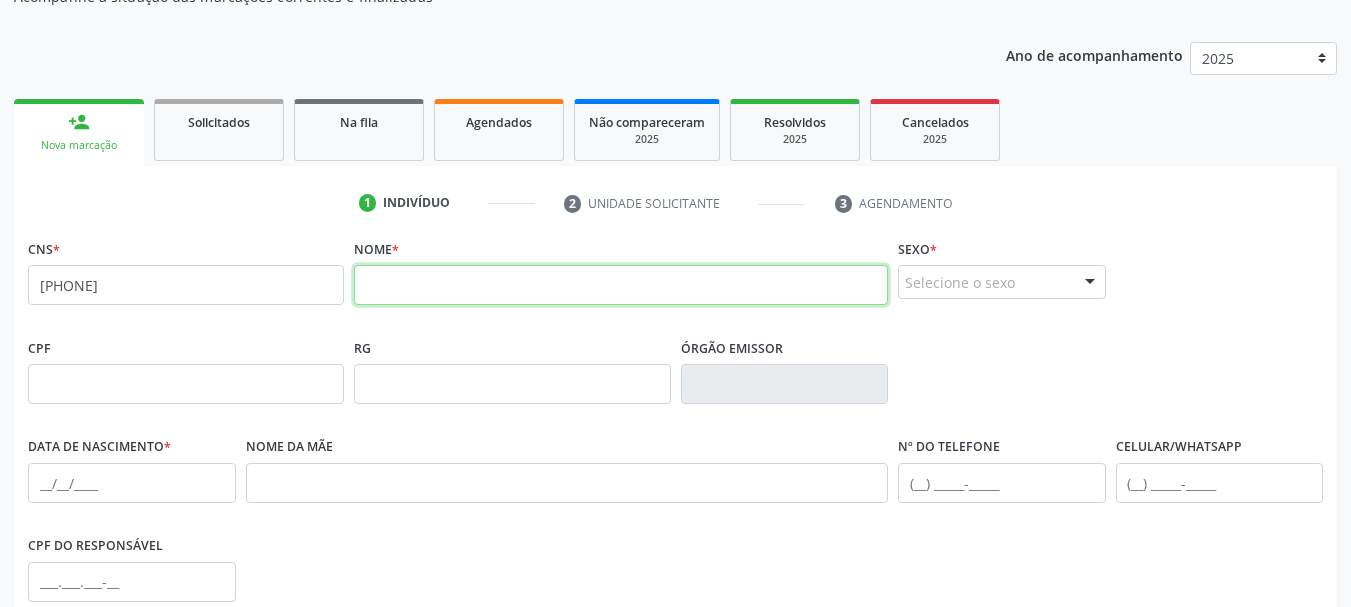 paste on "[FIRST] [LAST]" 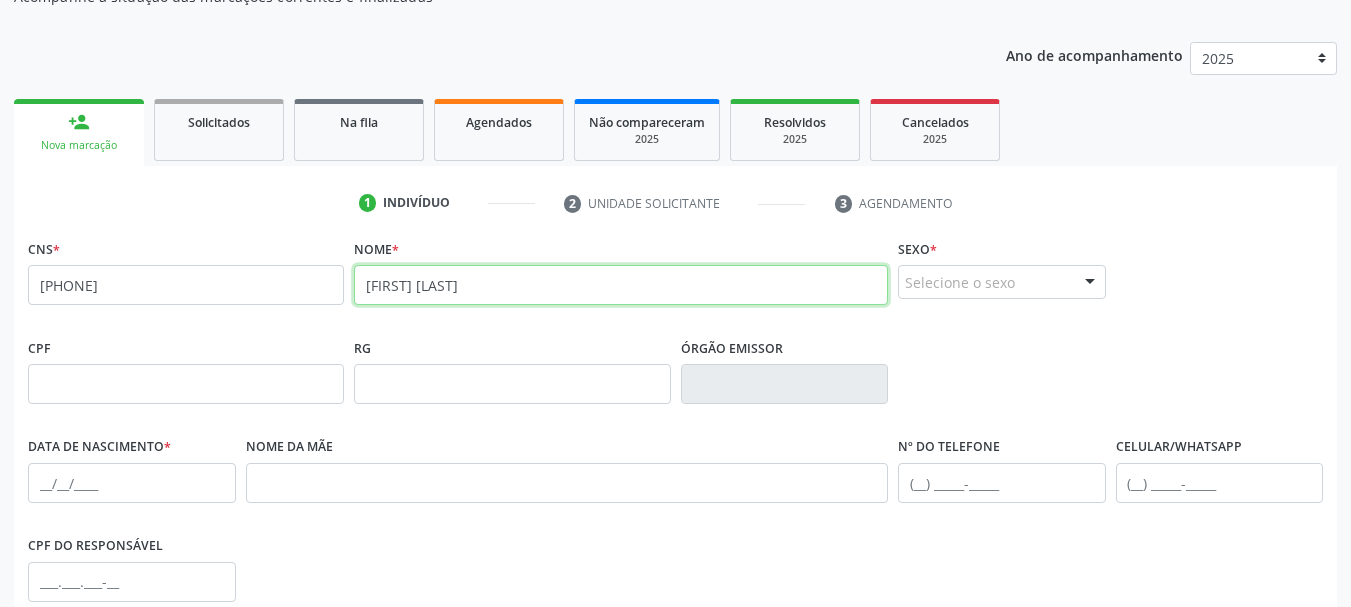 type on "José Moreira Filho" 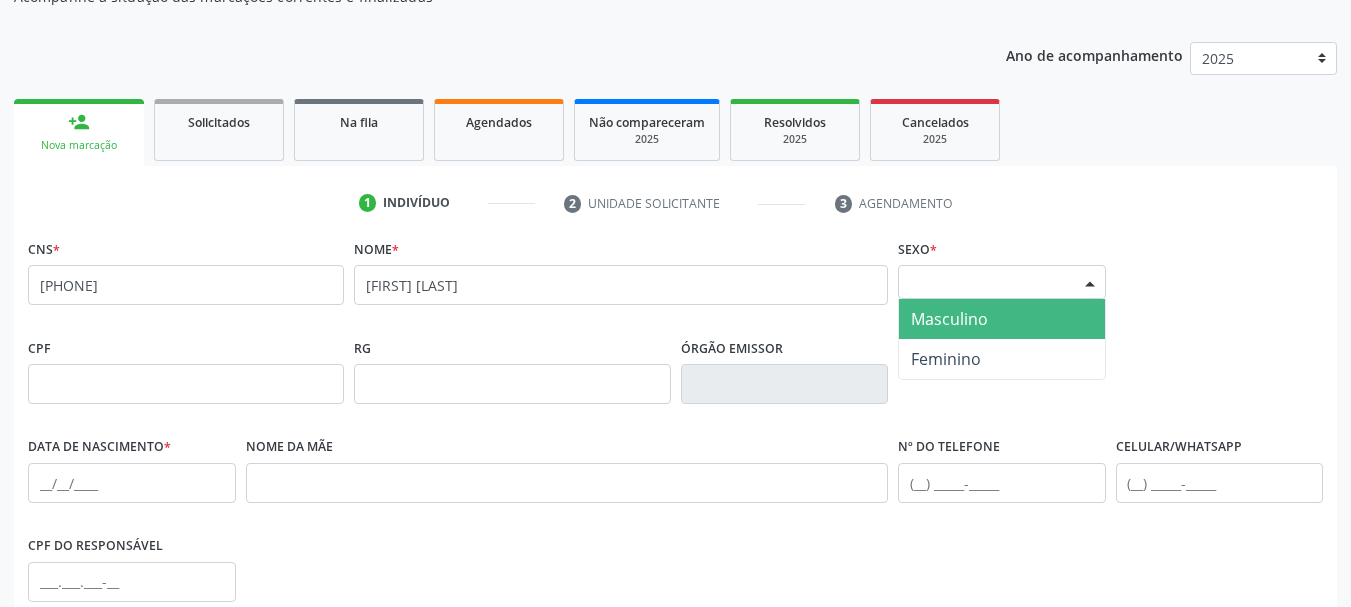click on "Selecione o sexo" at bounding box center [1002, 282] 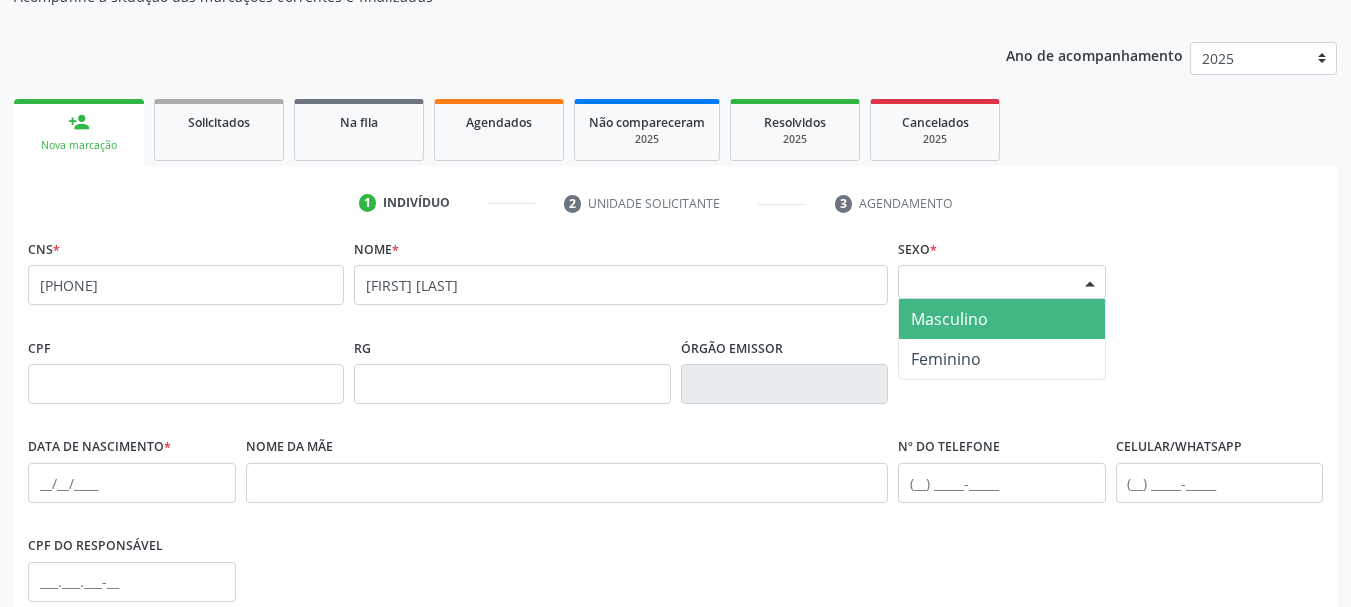 click on "Masculino" at bounding box center [1002, 319] 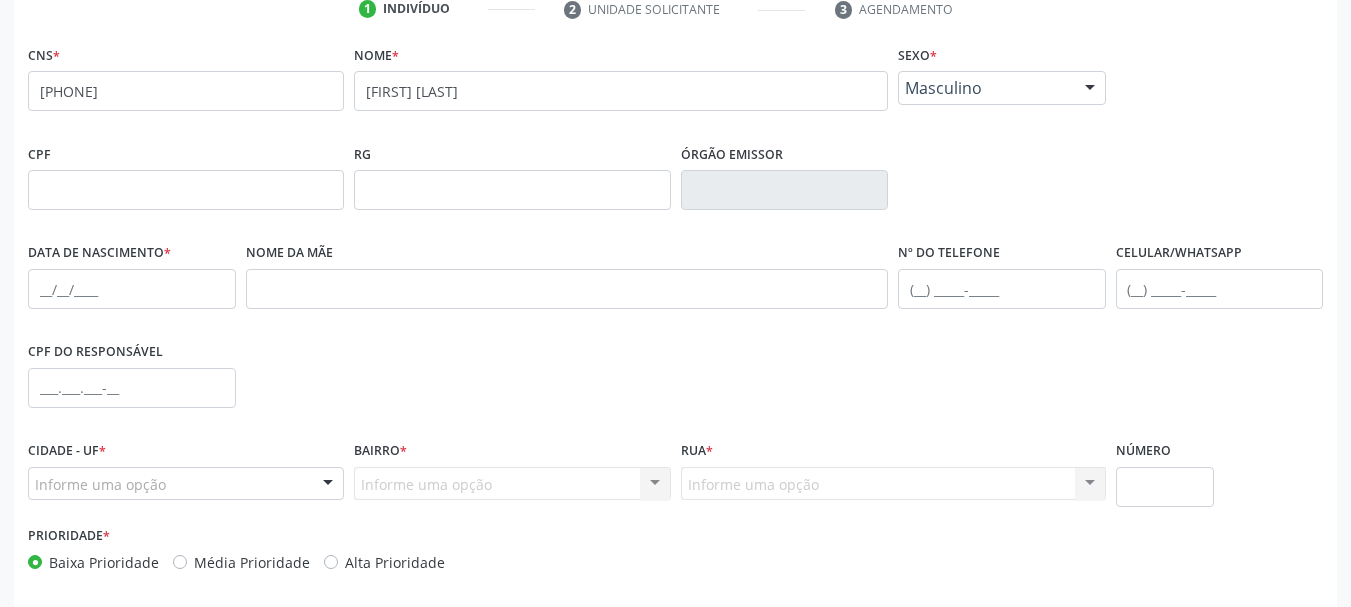 scroll, scrollTop: 400, scrollLeft: 0, axis: vertical 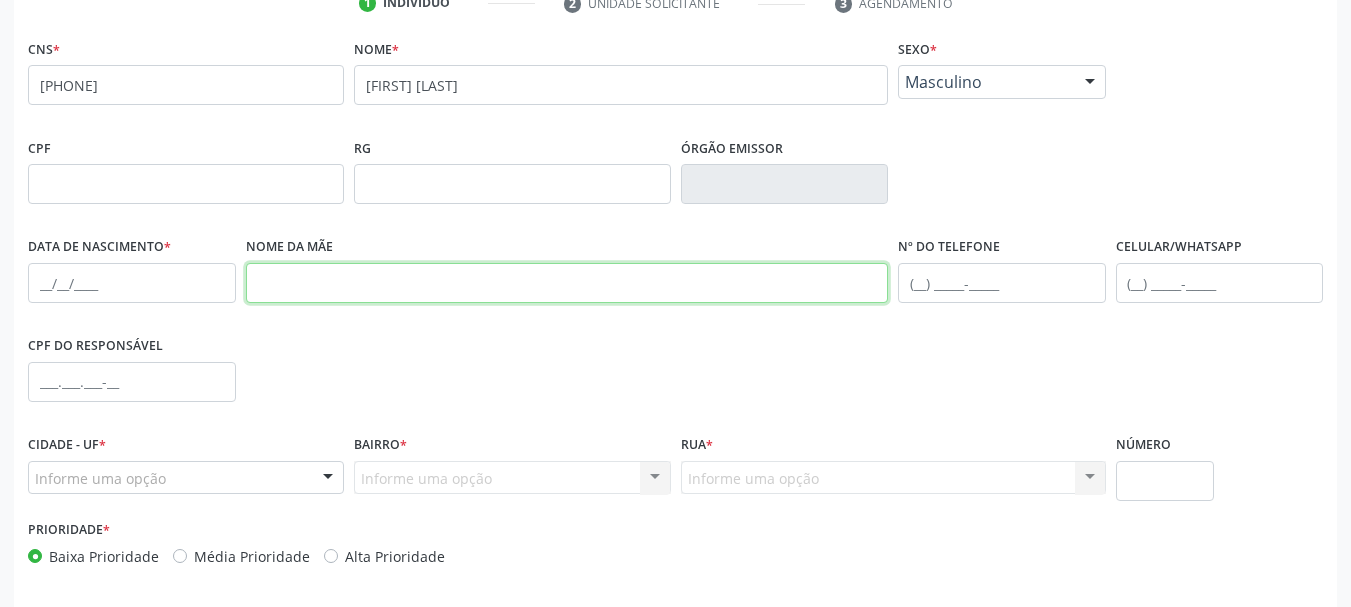 click at bounding box center (567, 283) 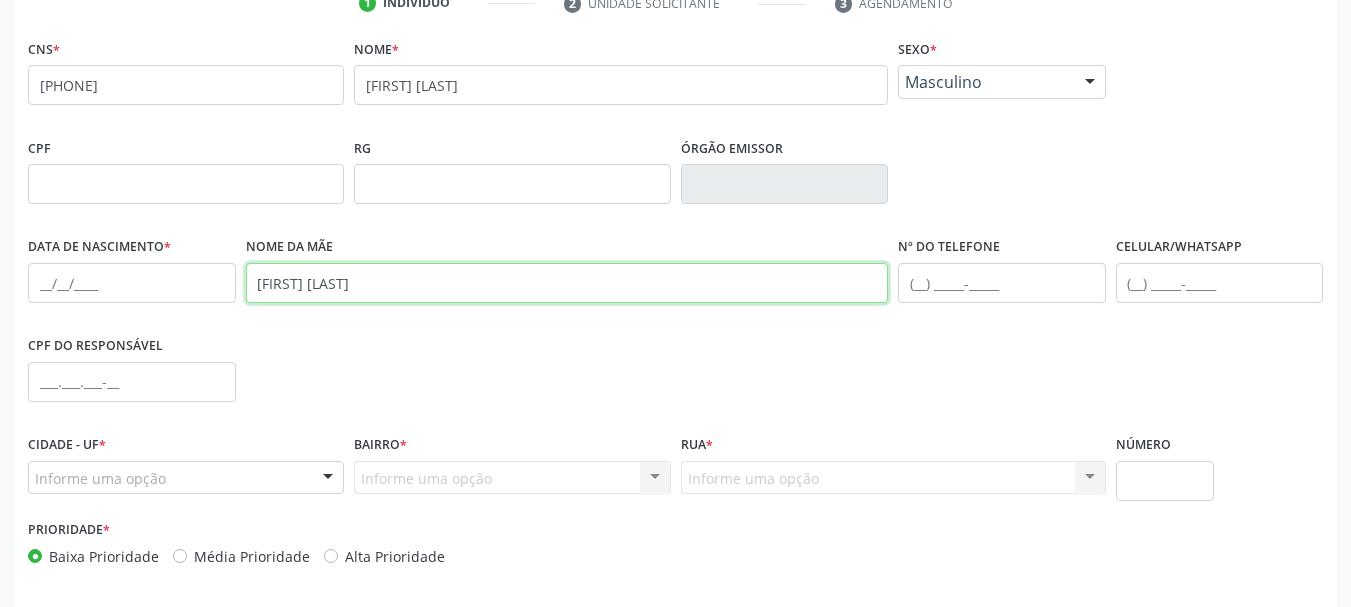 type on "Maria Nunes de Barros" 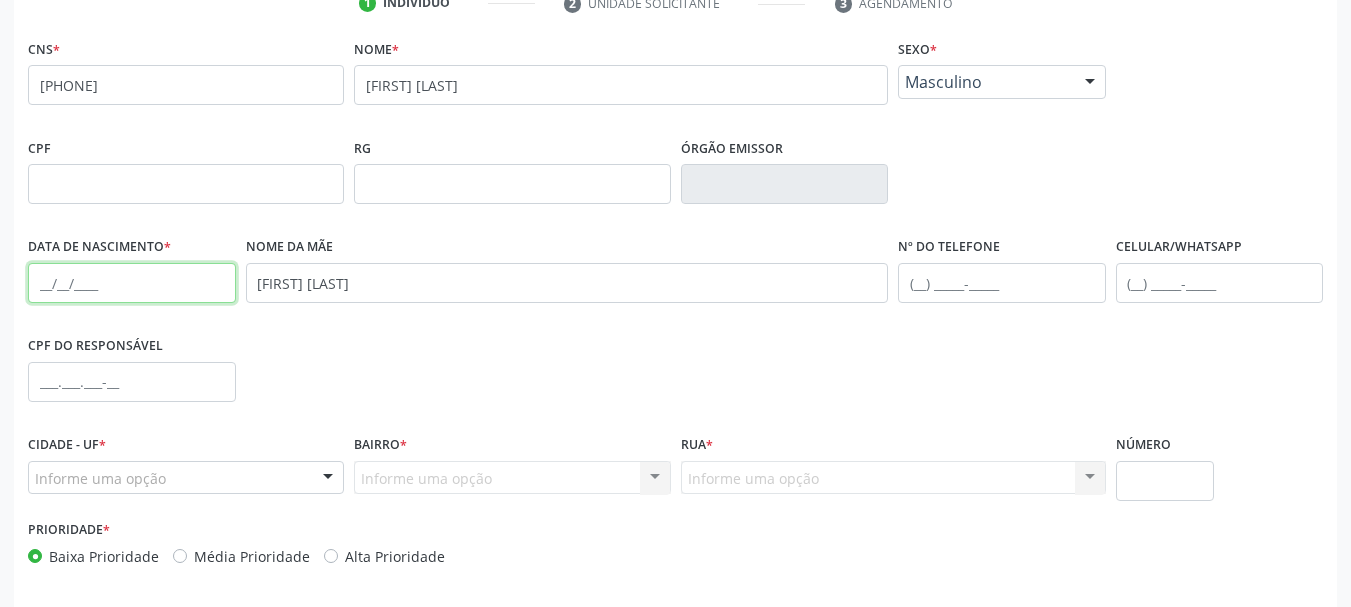 click at bounding box center (132, 283) 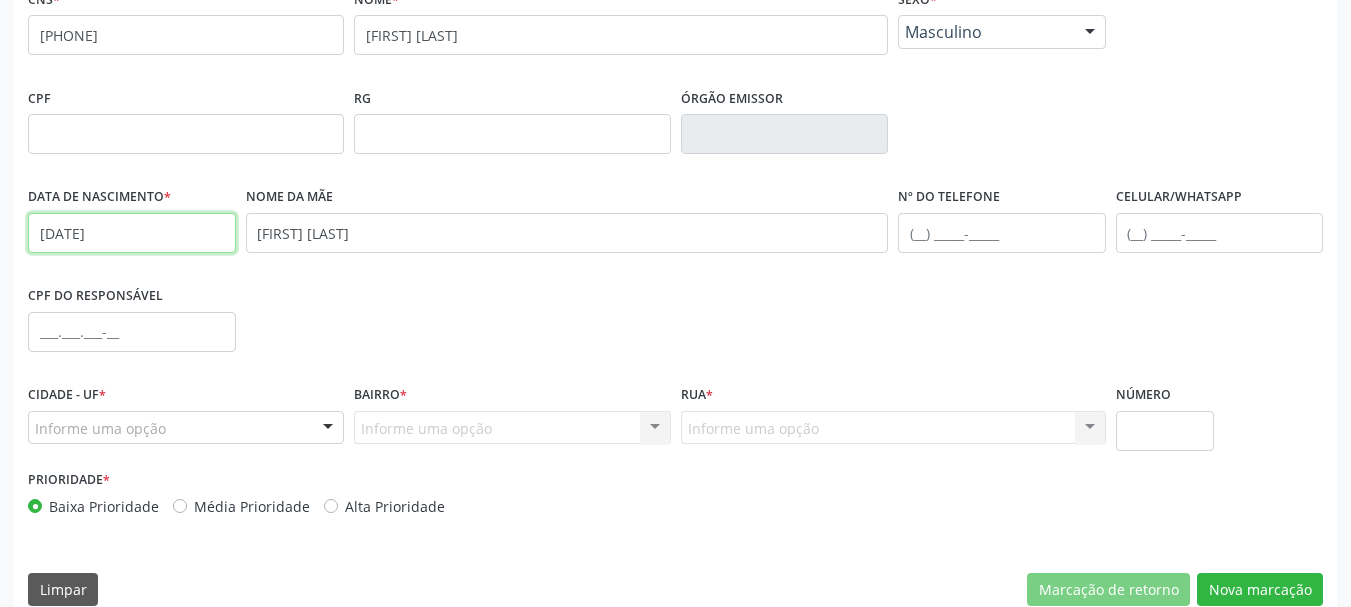 scroll, scrollTop: 477, scrollLeft: 0, axis: vertical 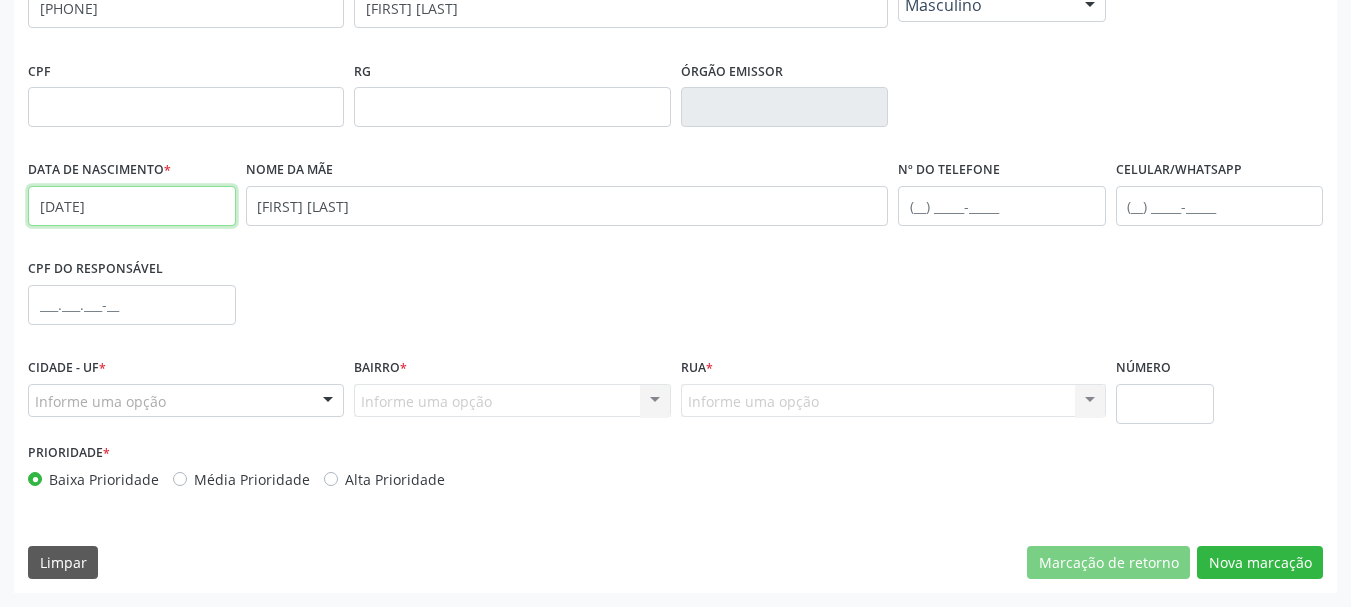 type on "26/12/1956" 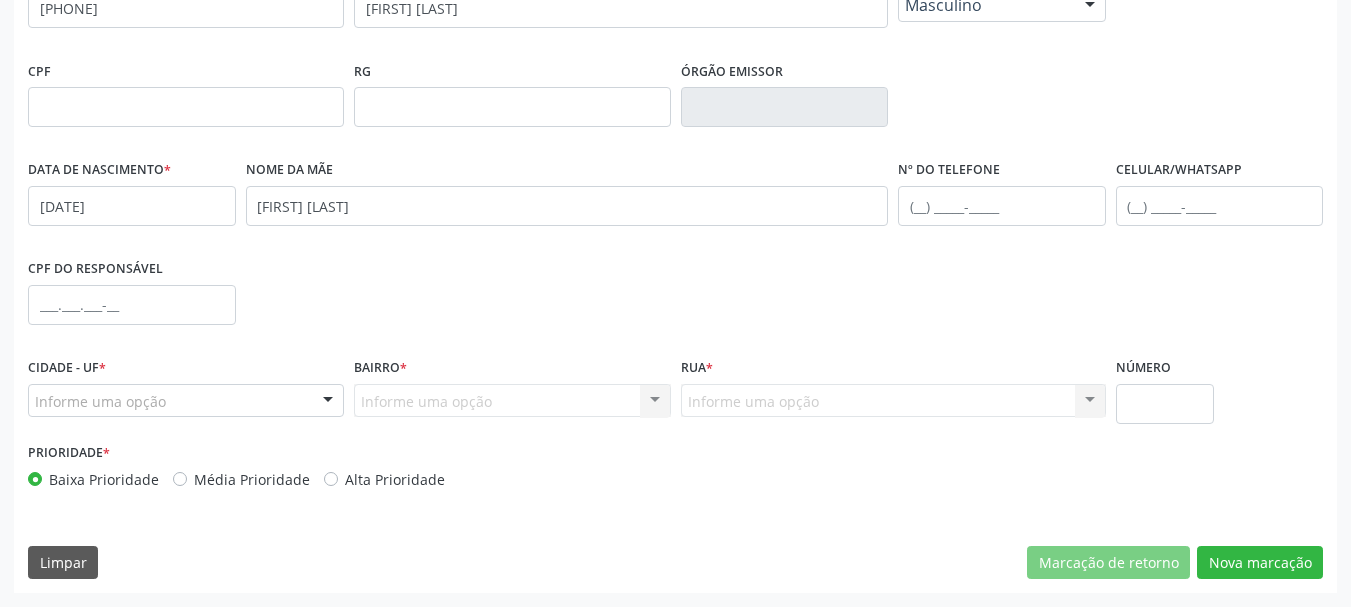 click on "Informe uma opção" at bounding box center [186, 401] 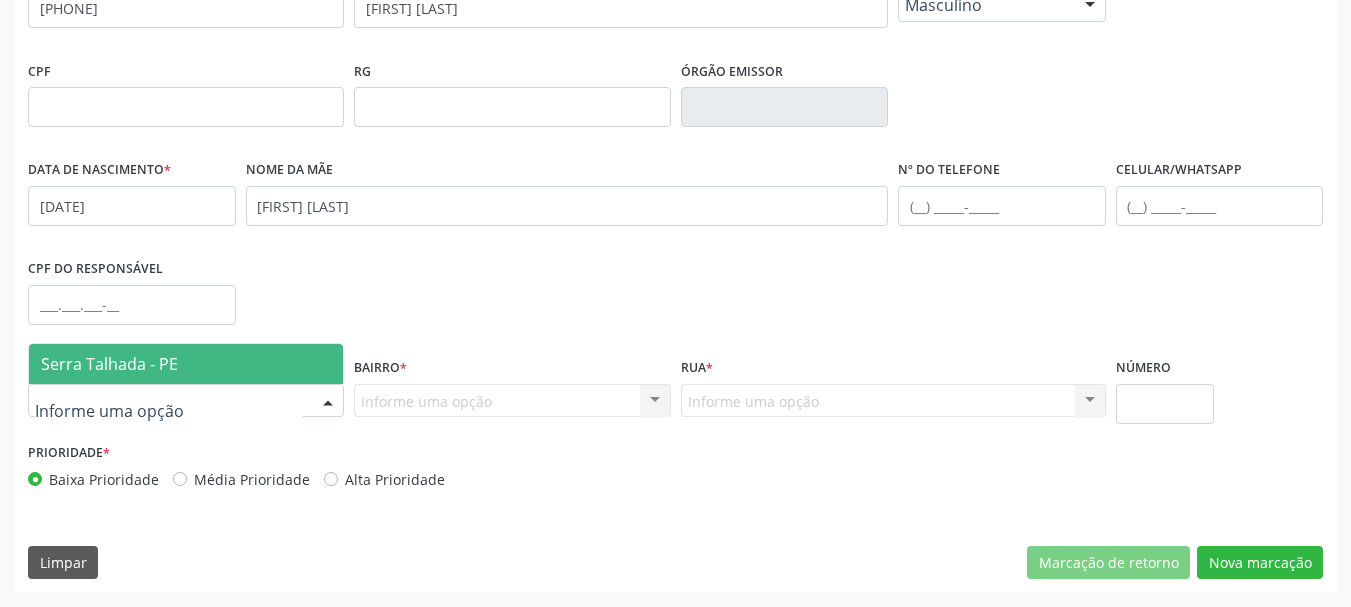 click on "Serra Talhada - PE" at bounding box center (186, 364) 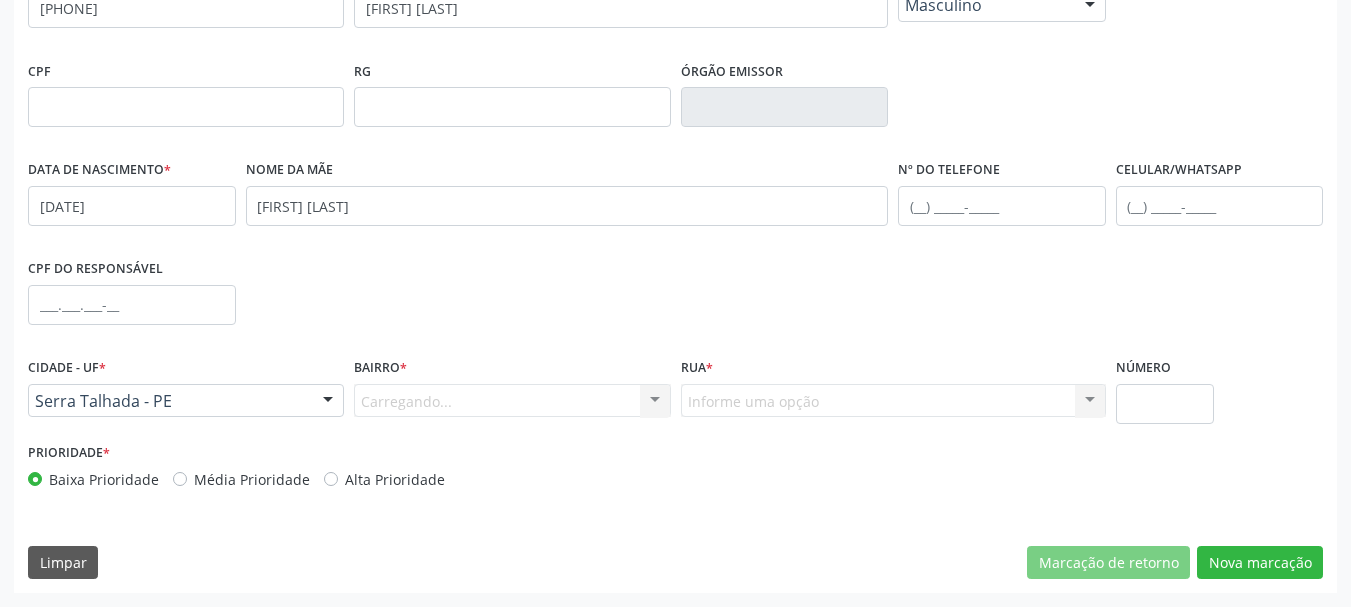 click on "Carregando...
Nenhum resultado encontrado para: "   "
Nenhuma opção encontrada. Digite para adicionar." at bounding box center (512, 401) 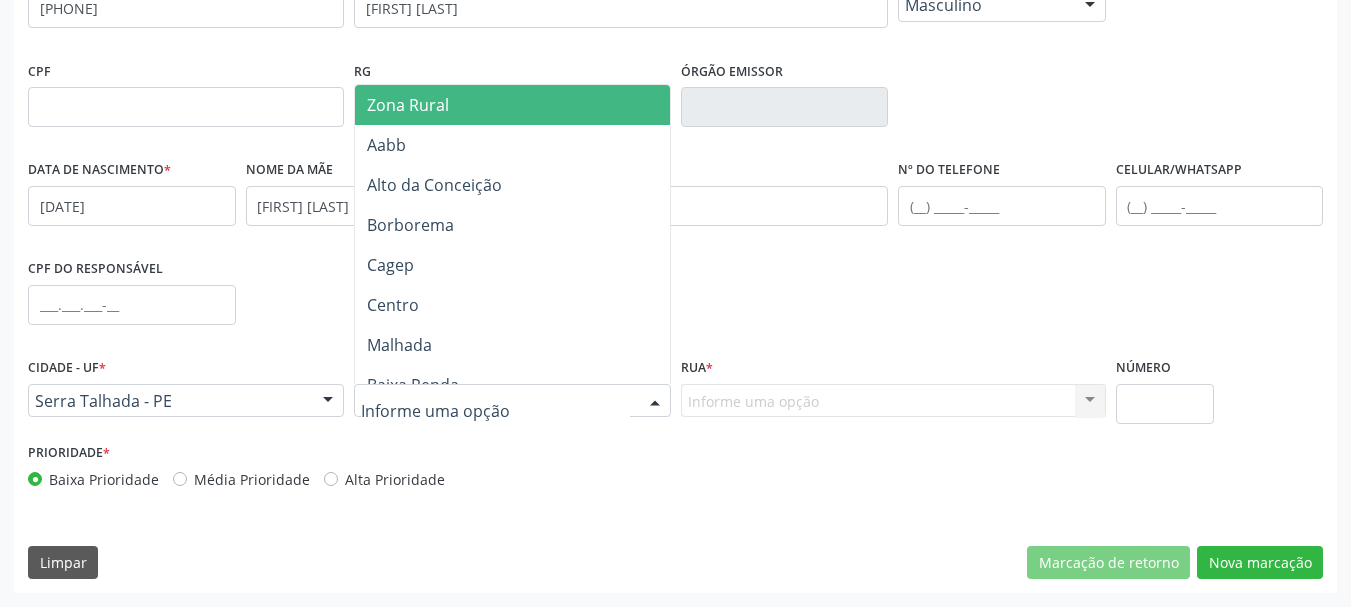 click on "Zona Rural" at bounding box center (408, 105) 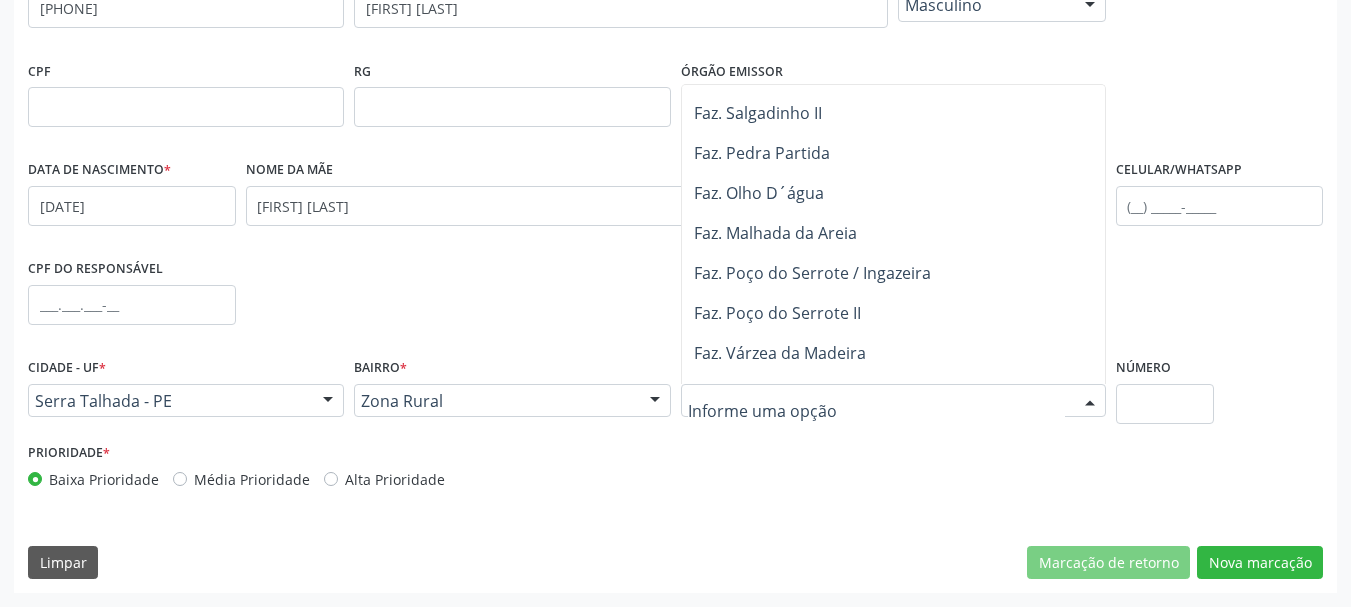scroll, scrollTop: 200, scrollLeft: 0, axis: vertical 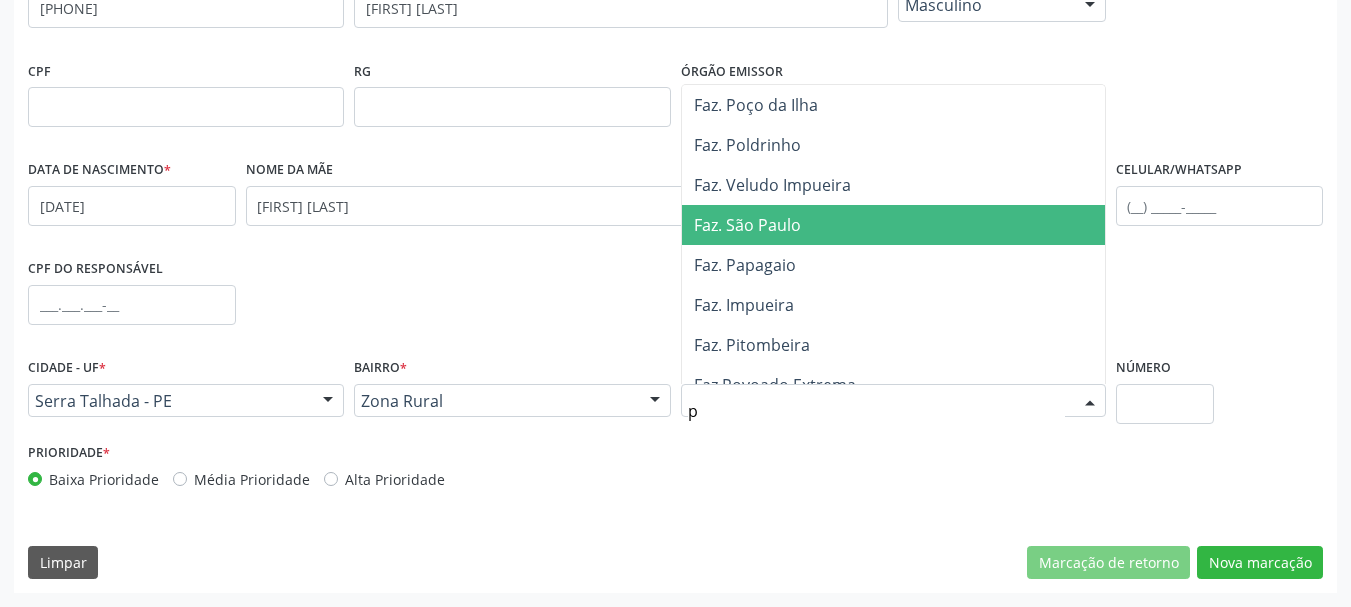 type on "po" 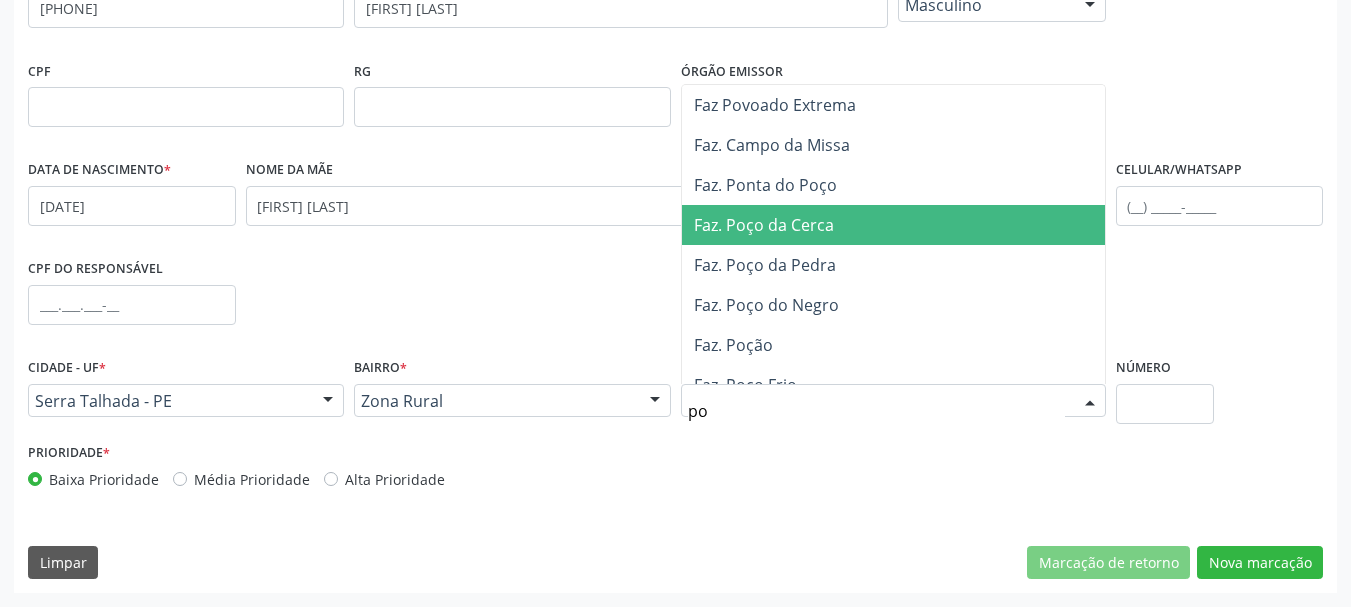 click on "Faz. Poço da Cerca" at bounding box center [893, 225] 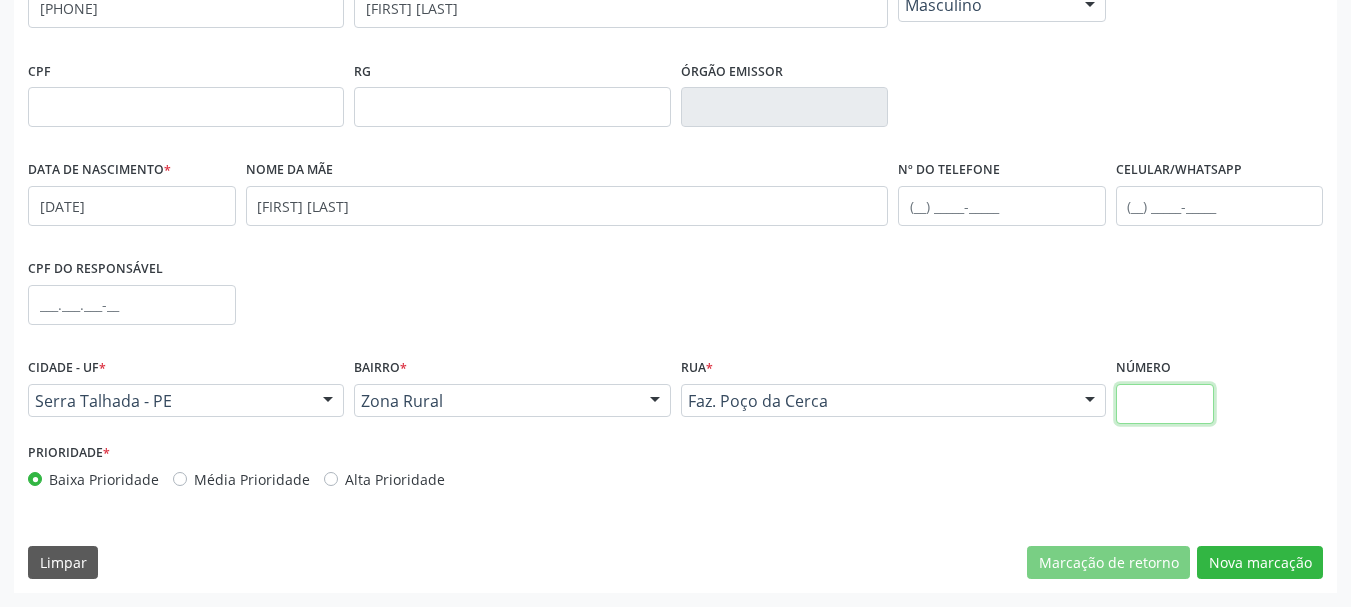 click at bounding box center [1165, 404] 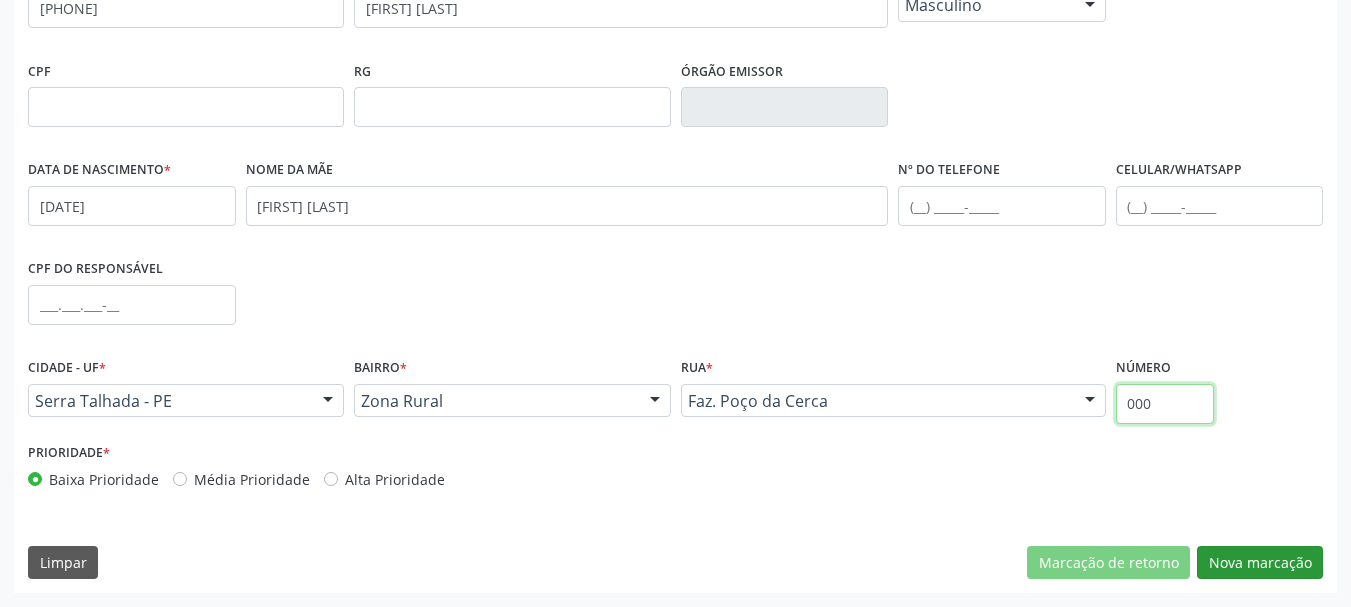 type on "000" 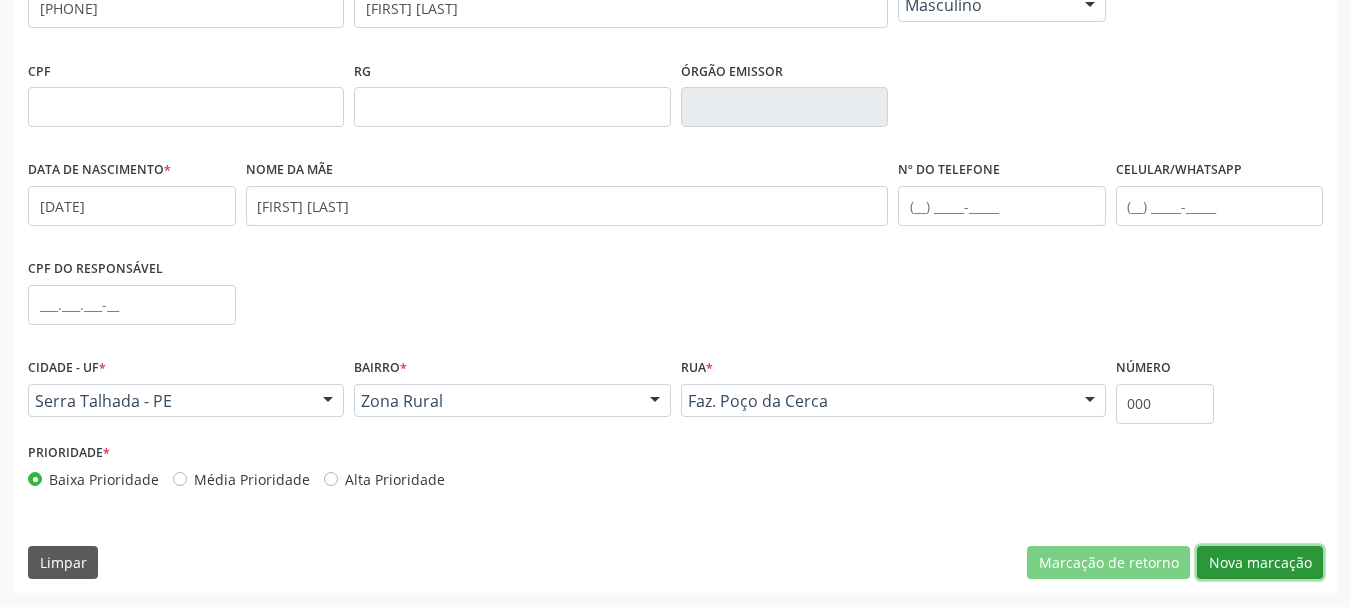 click on "Nova marcação" at bounding box center [1260, 563] 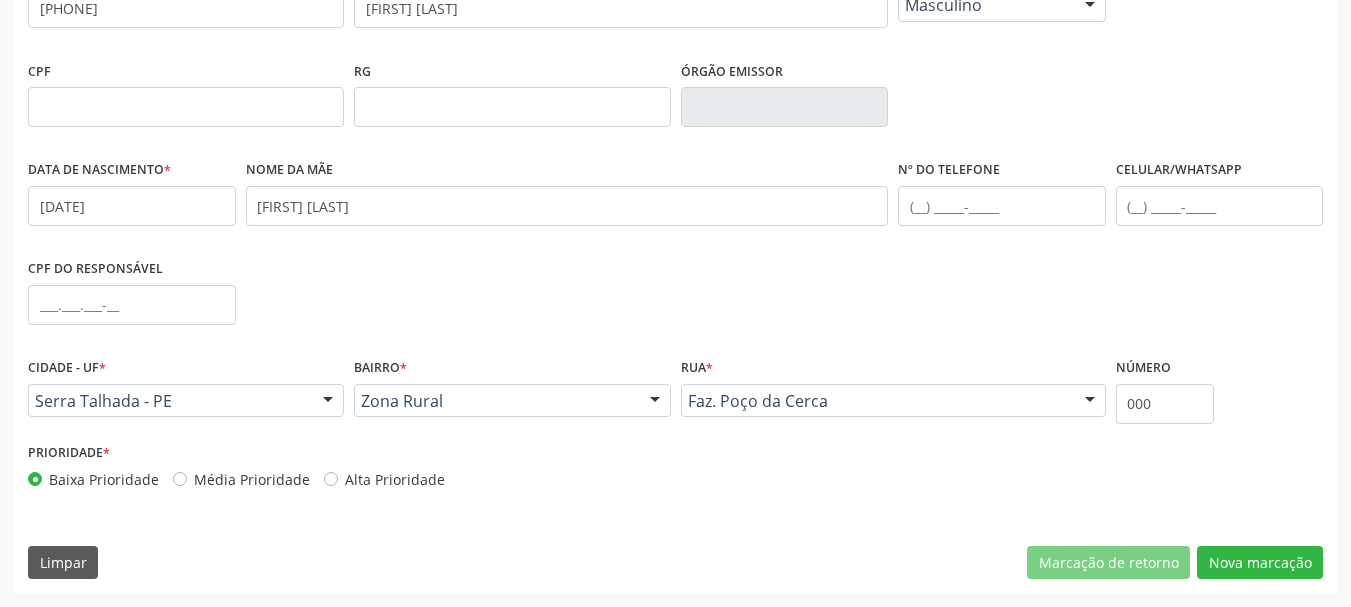 scroll, scrollTop: 299, scrollLeft: 0, axis: vertical 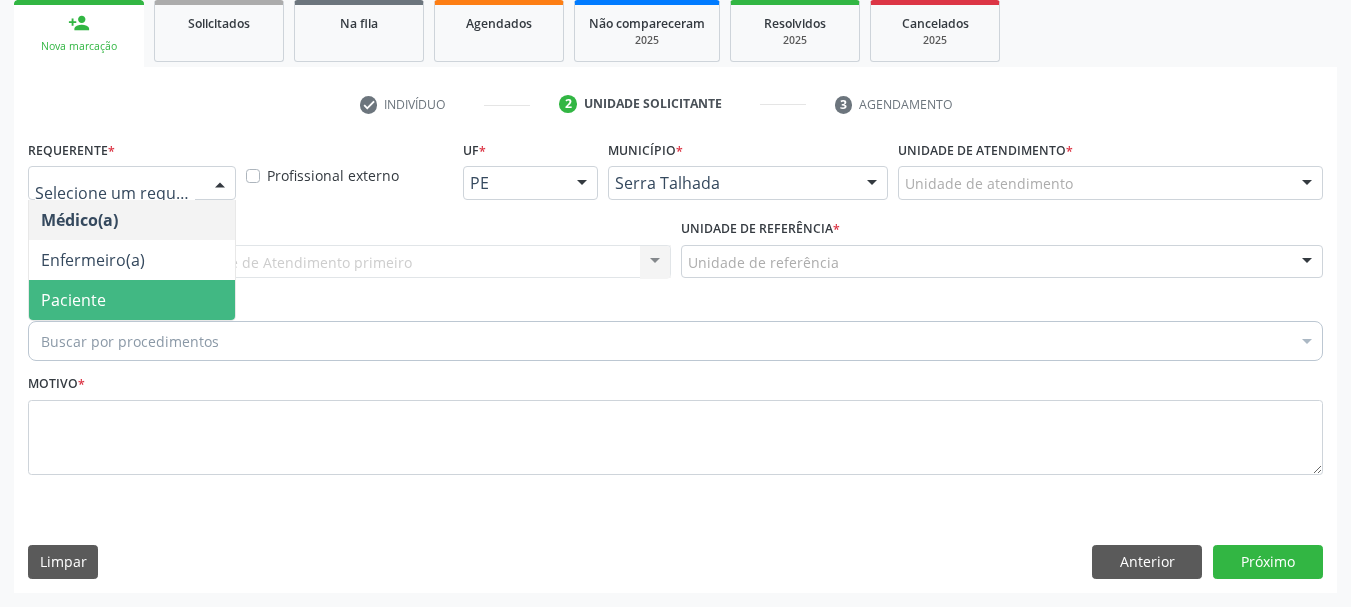 click on "Paciente" at bounding box center (132, 300) 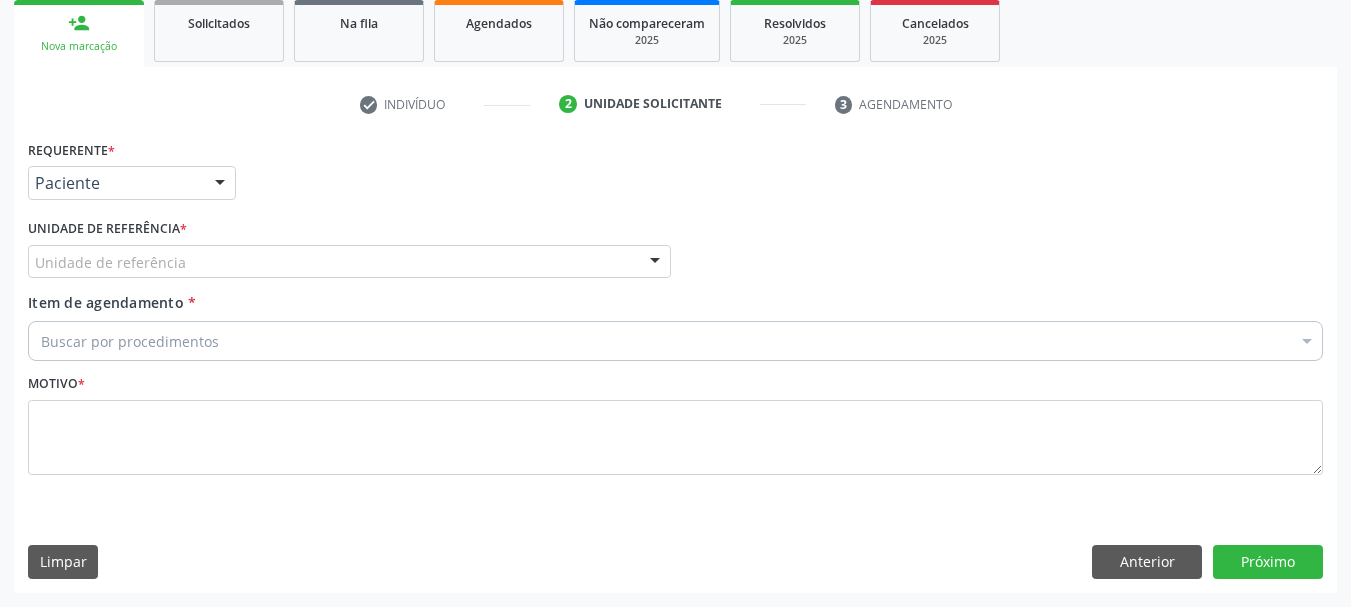 click on "Unidade de referência" at bounding box center (349, 262) 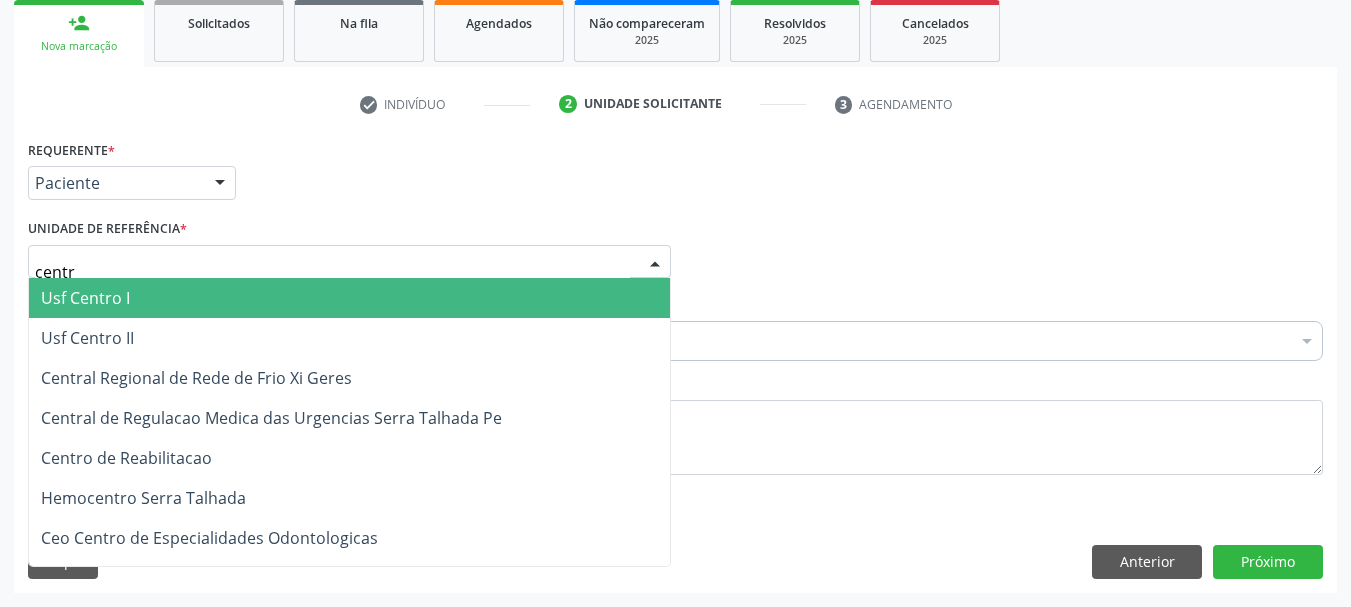 type on "centro" 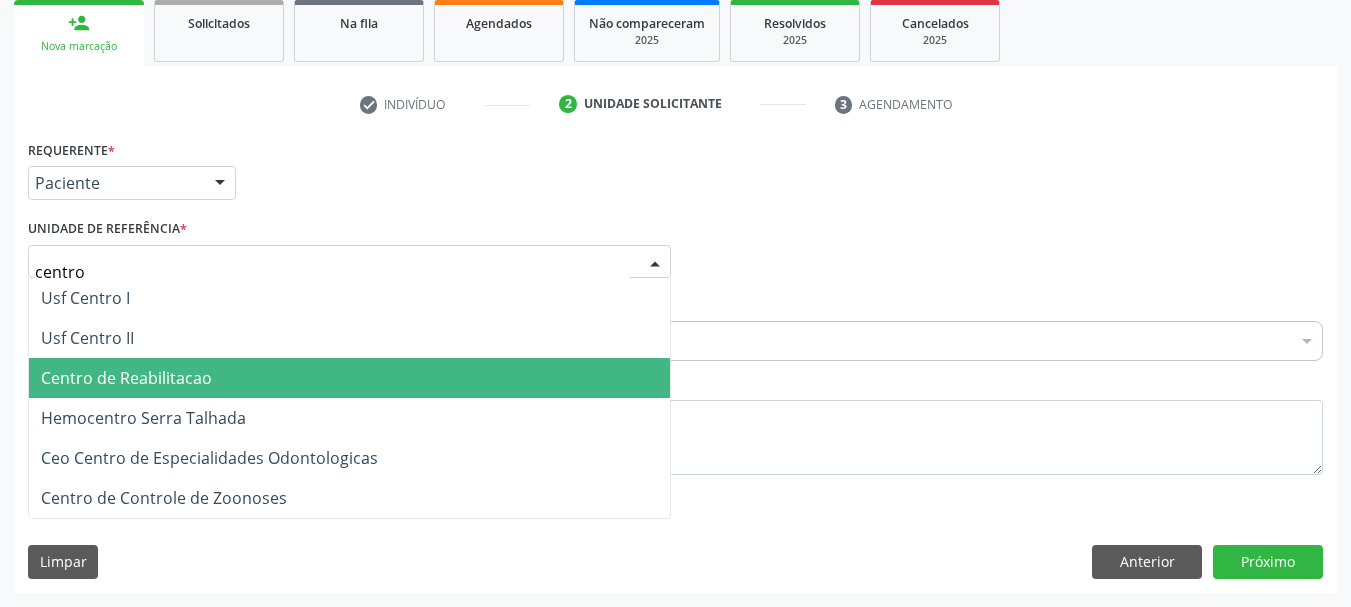 click on "Centro de Reabilitacao" at bounding box center [126, 378] 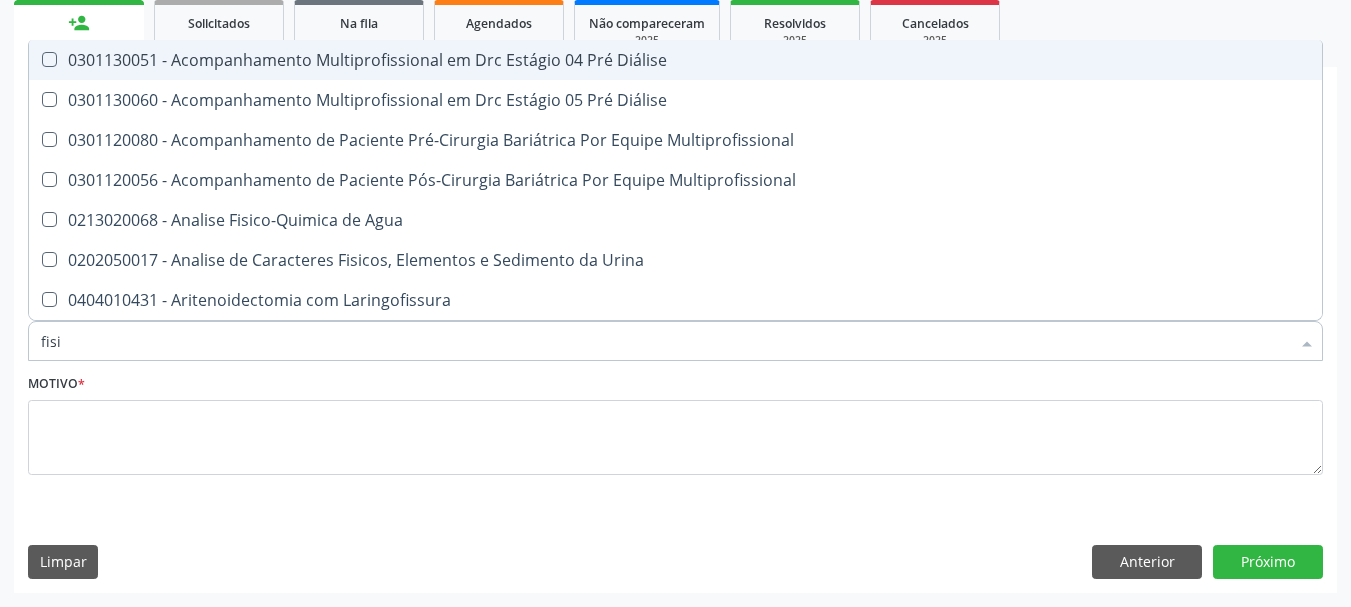type on "fisio" 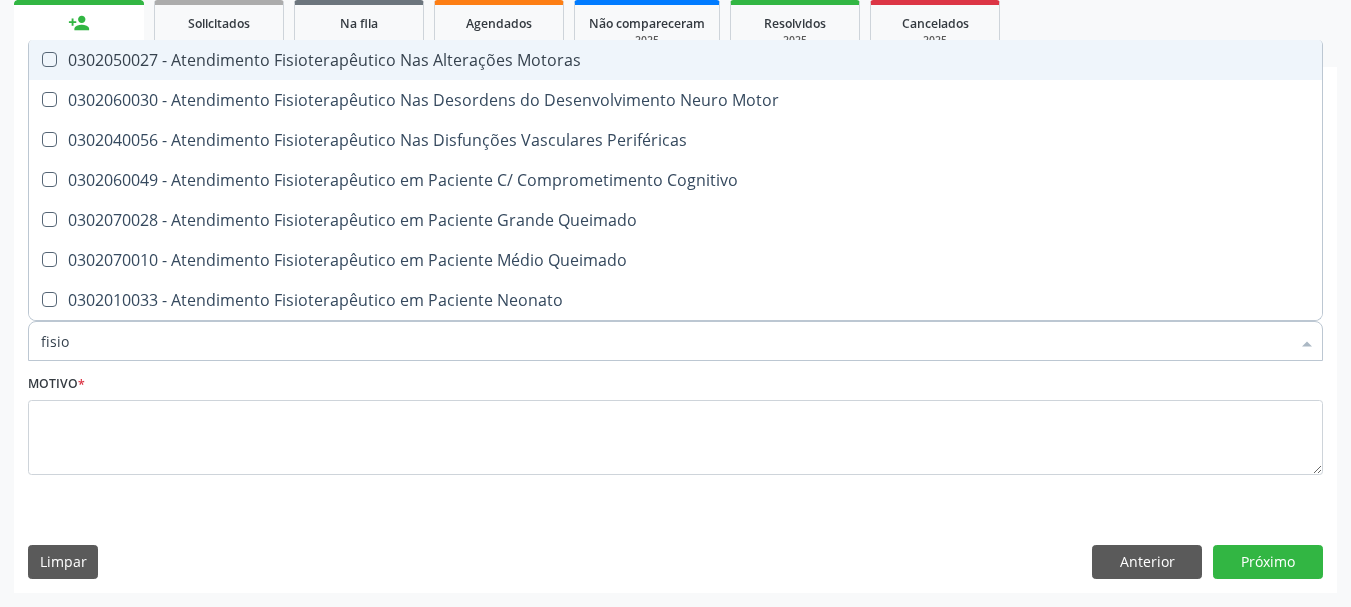click on "0302050027 - Atendimento Fisioterapêutico Nas Alterações Motoras" at bounding box center (756, 60) 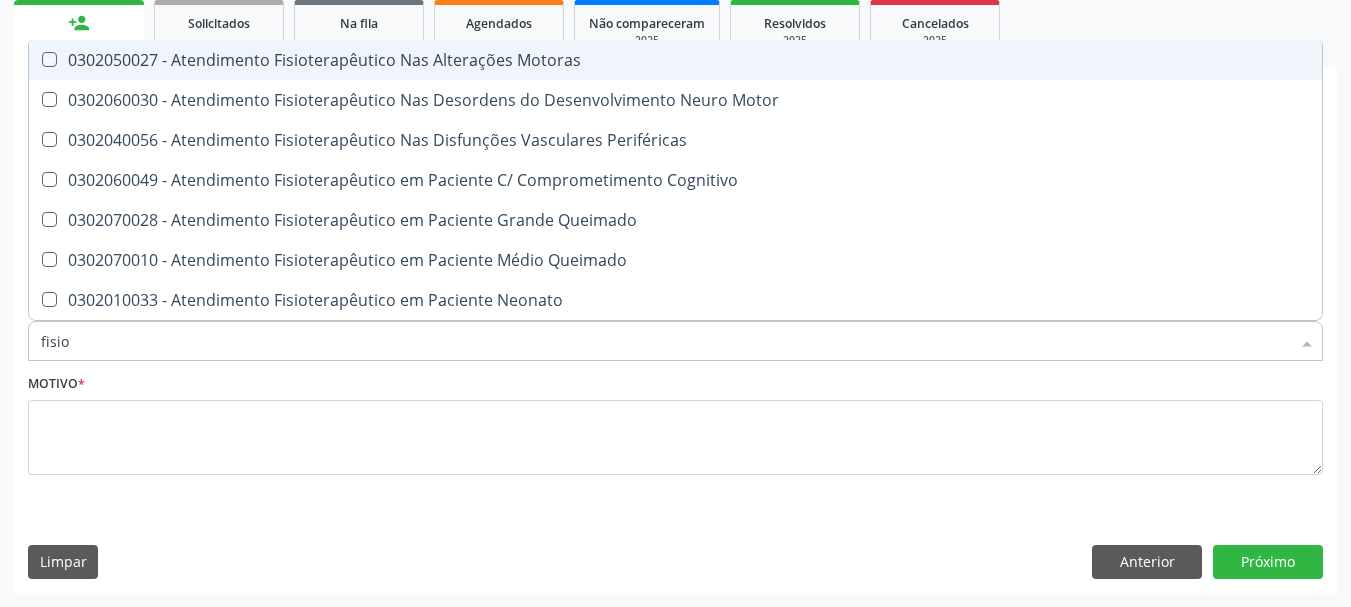 checkbox on "true" 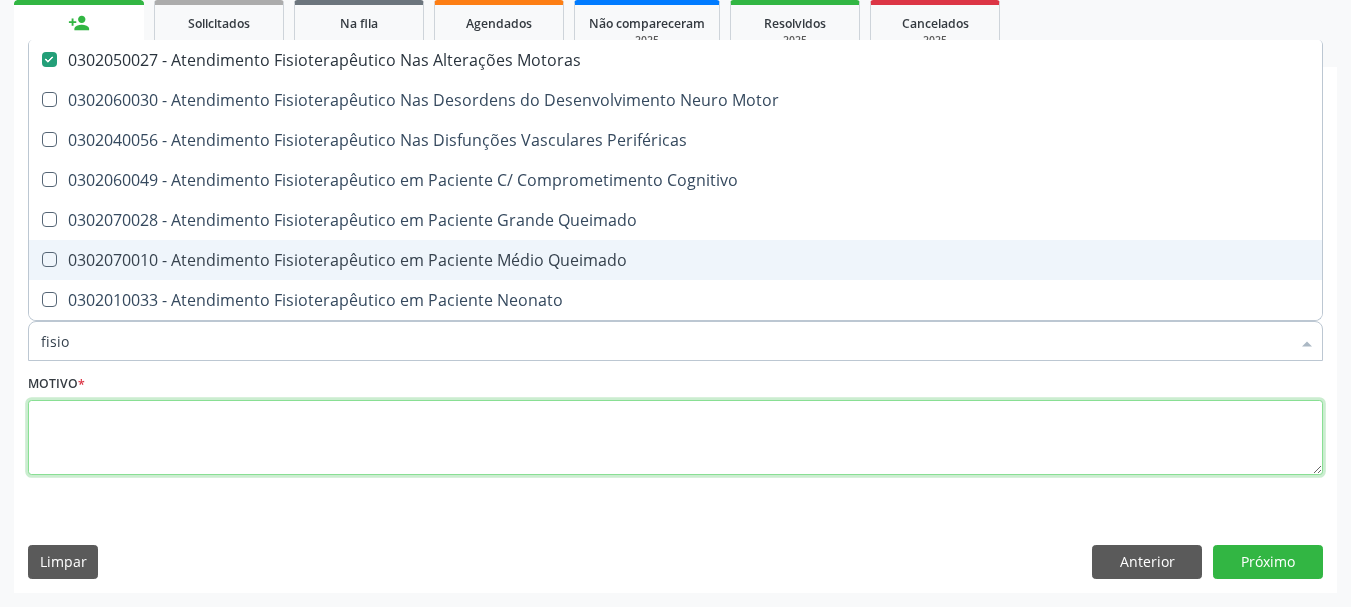 click at bounding box center (675, 438) 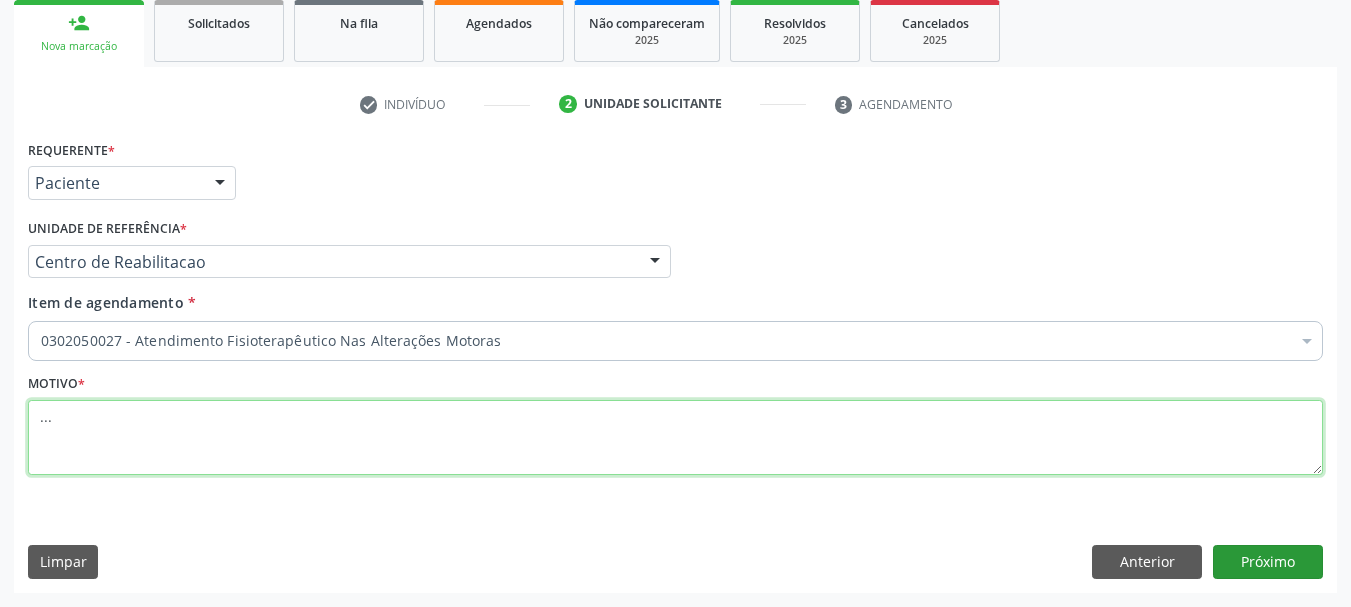 type on "..." 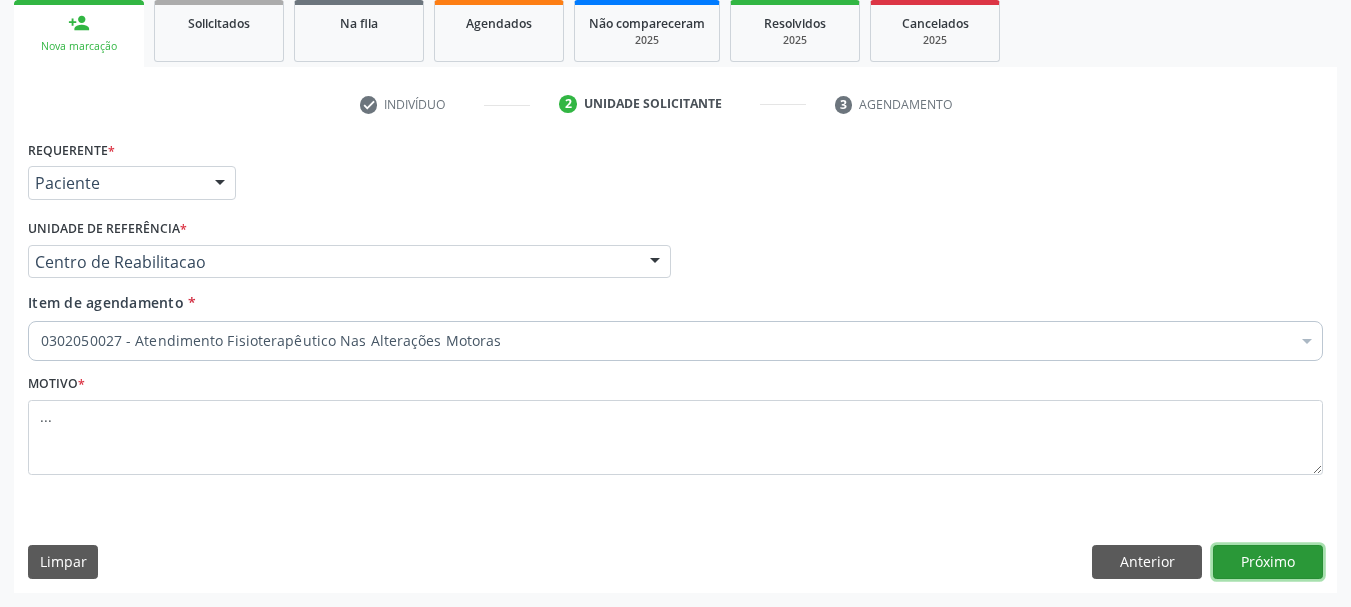 click on "Próximo" at bounding box center [1268, 562] 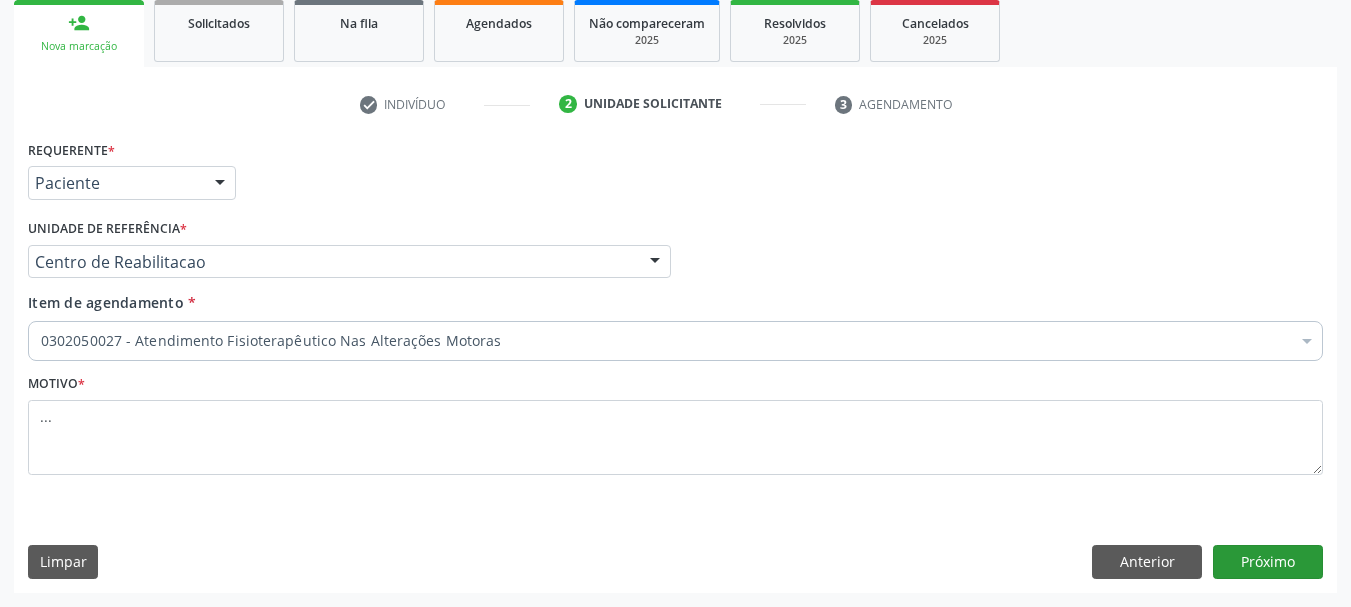 scroll, scrollTop: 263, scrollLeft: 0, axis: vertical 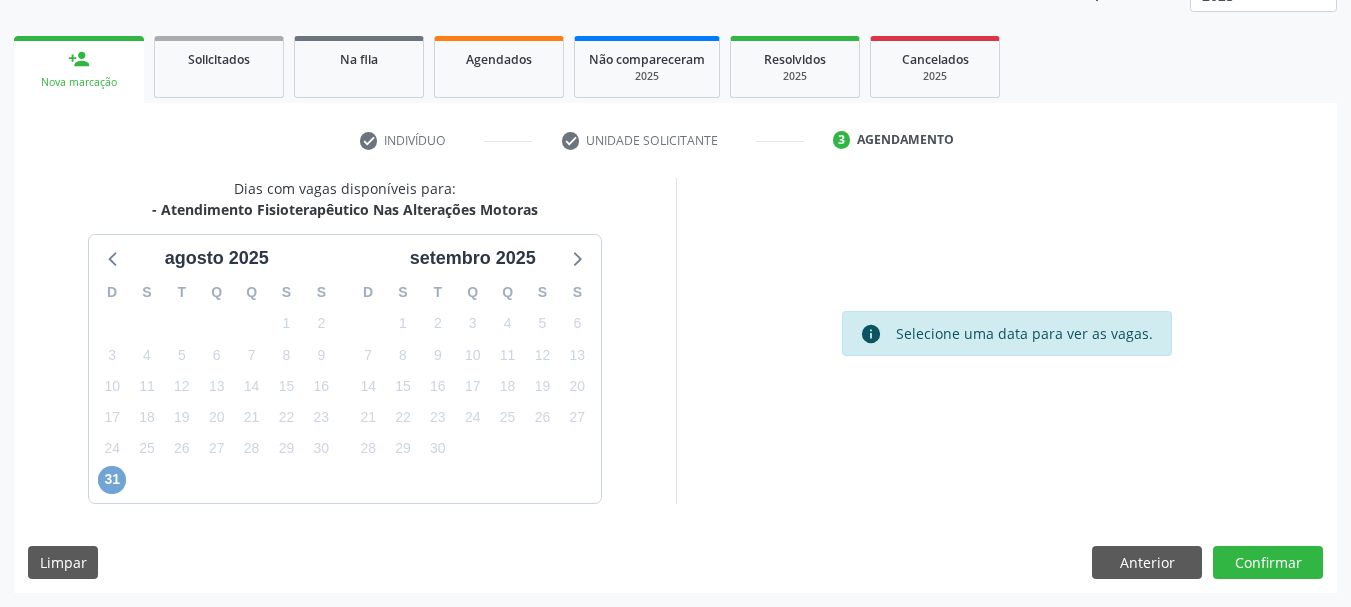 click on "31" at bounding box center (112, 480) 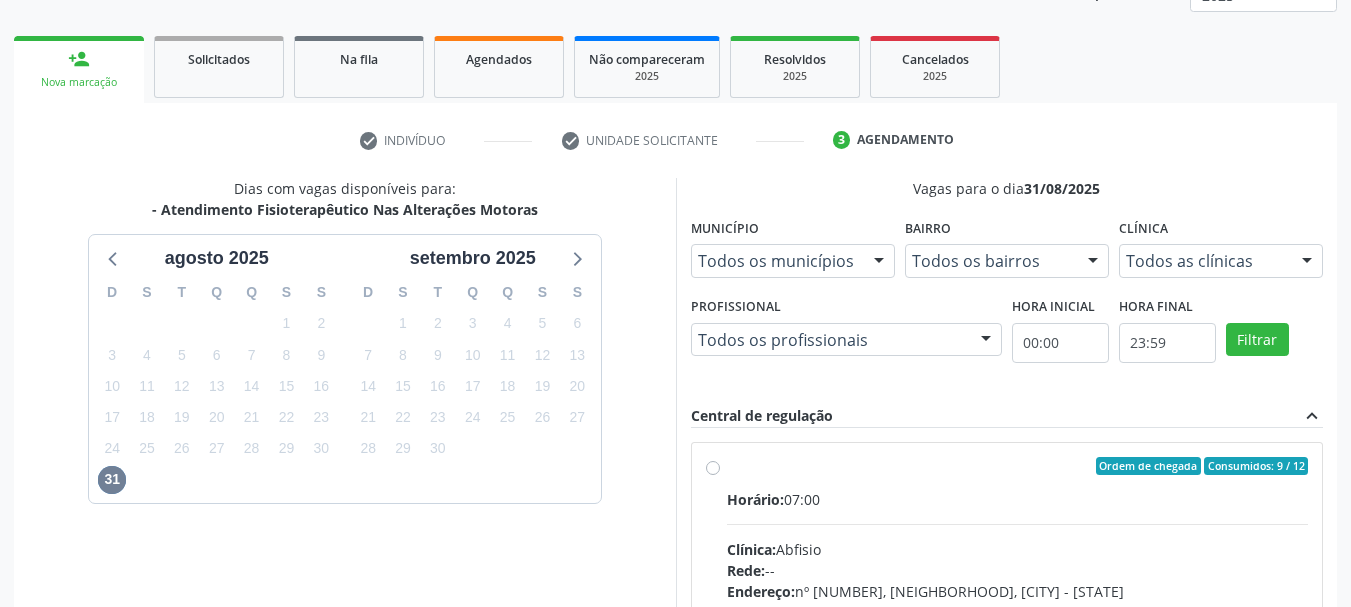 click on "Ordem de chegada
Consumidos: 9 / 12
Horário:   07:00
Clínica:  Abfisio
Rede:
--
Endereço:   nº 984, Nossa Senhora da Pen, Serra Talhada - PE
Telefone:   --
Profissional:
--
Informações adicionais sobre o atendimento
Idade de atendimento:
Sem restrição
Gênero(s) atendido(s):
Sem restrição
Informações adicionais:
--" at bounding box center (1007, 610) 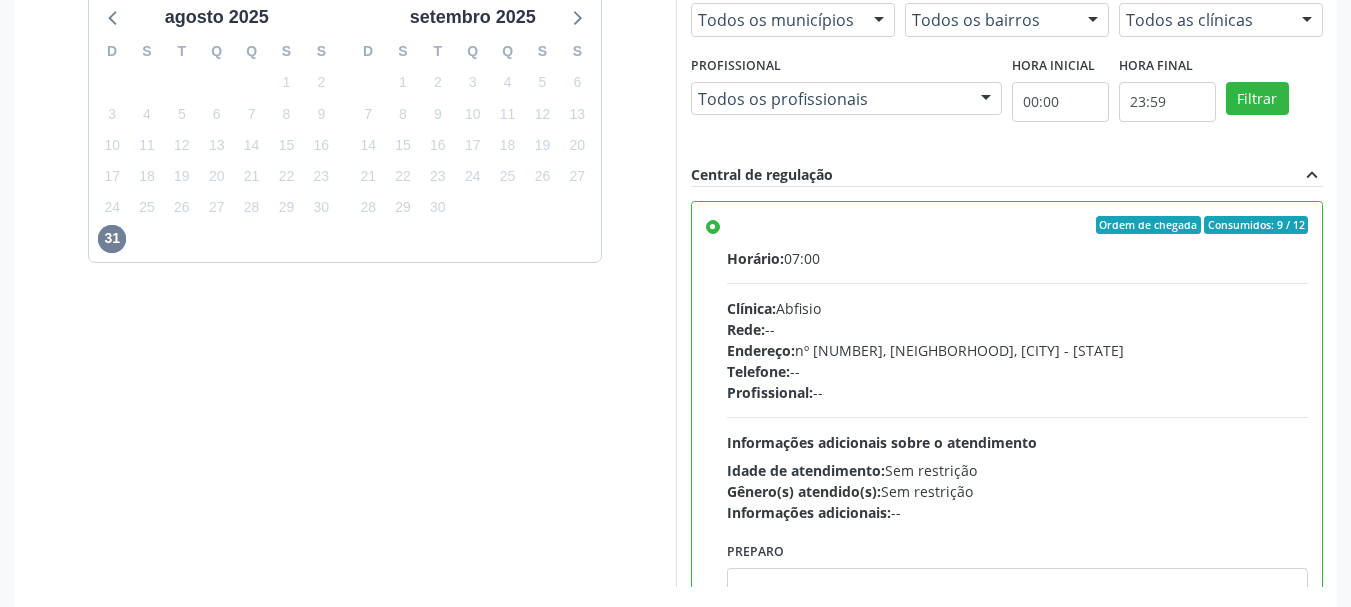 scroll, scrollTop: 588, scrollLeft: 0, axis: vertical 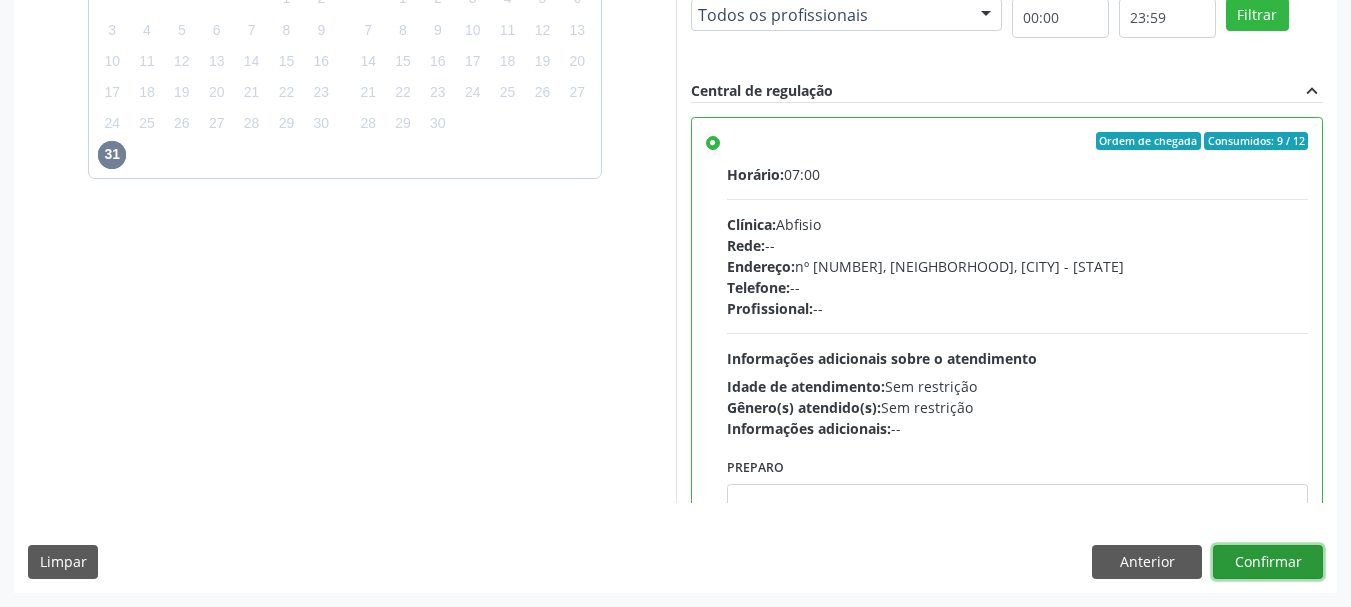click on "Confirmar" at bounding box center [1268, 562] 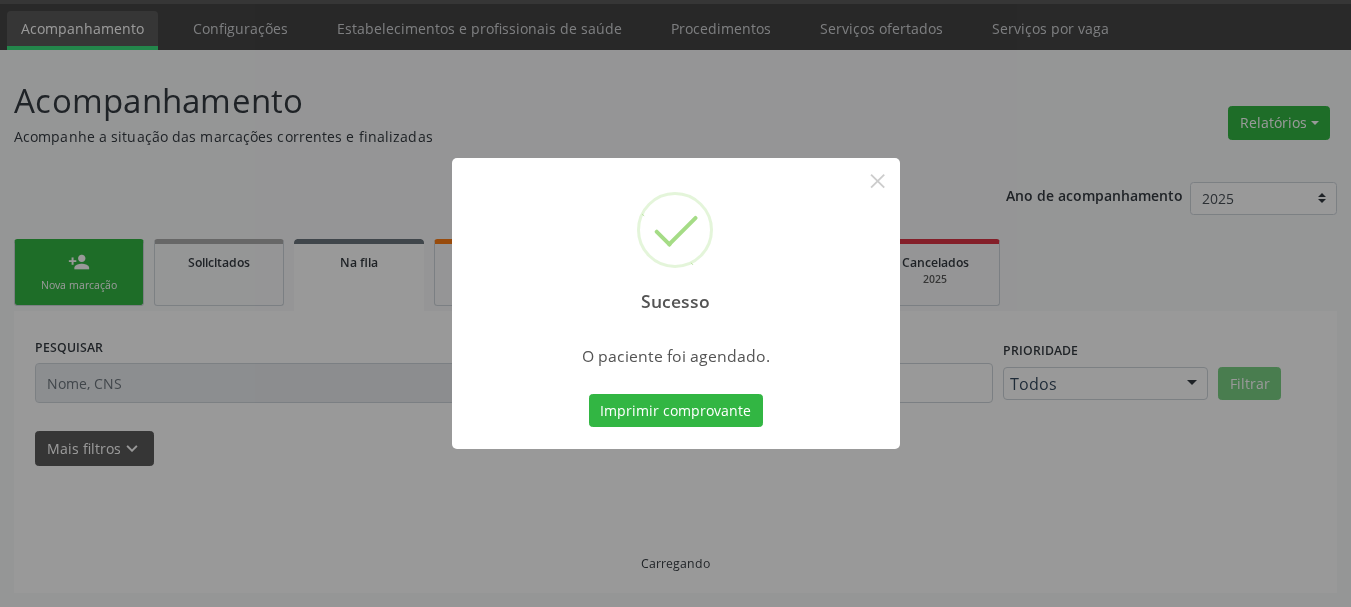 scroll, scrollTop: 60, scrollLeft: 0, axis: vertical 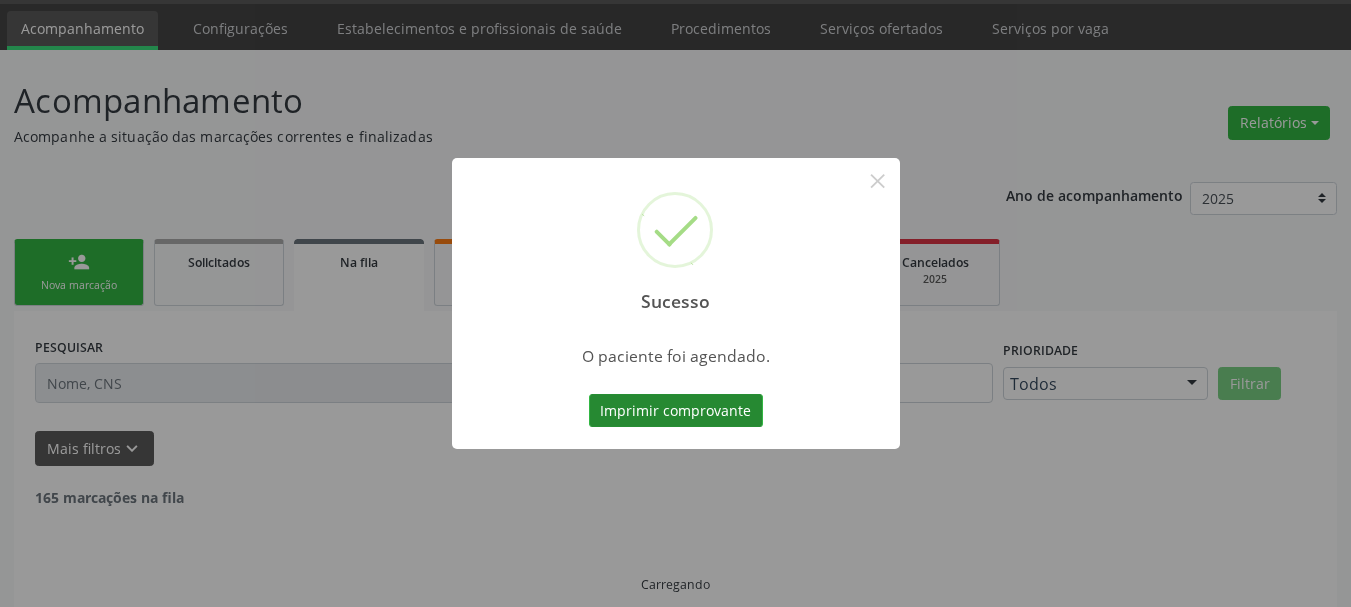 click on "Imprimir comprovante" at bounding box center (676, 411) 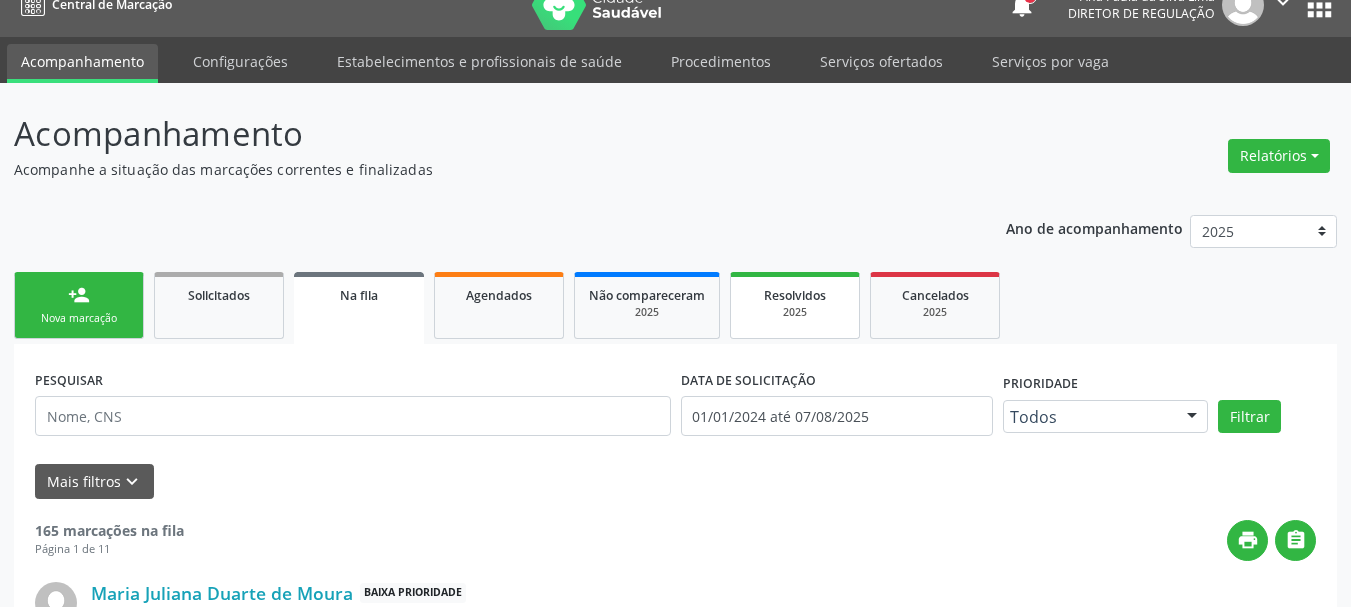 scroll, scrollTop: 0, scrollLeft: 0, axis: both 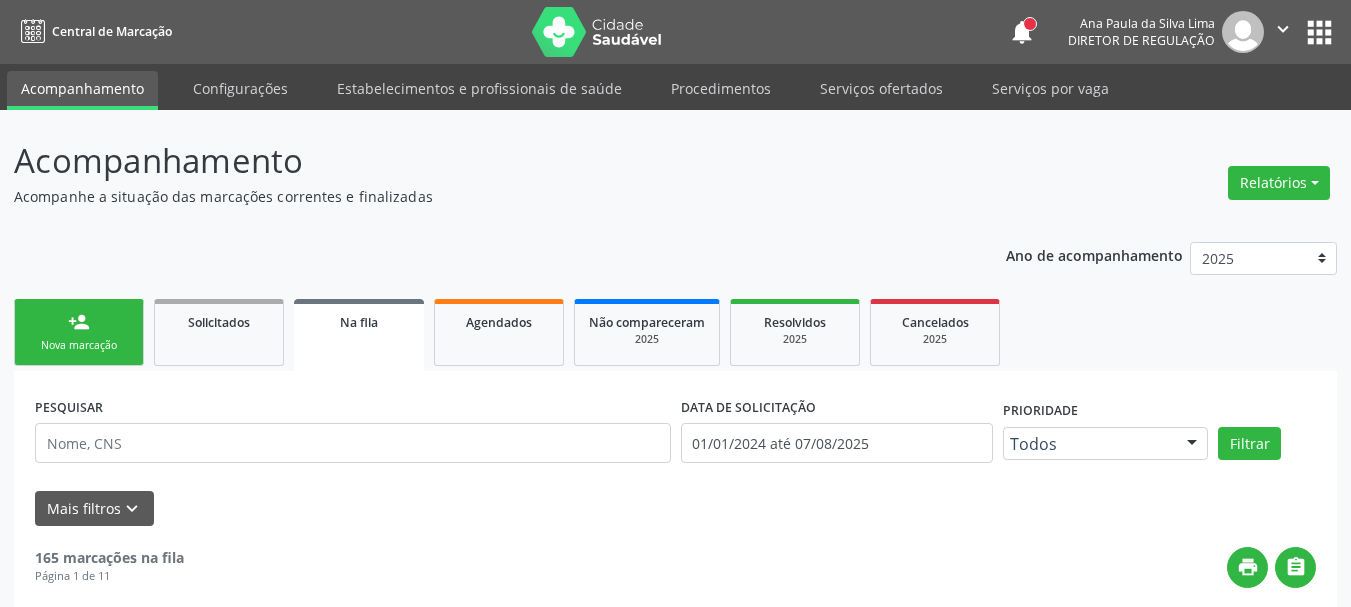click on "apps" at bounding box center (1319, 32) 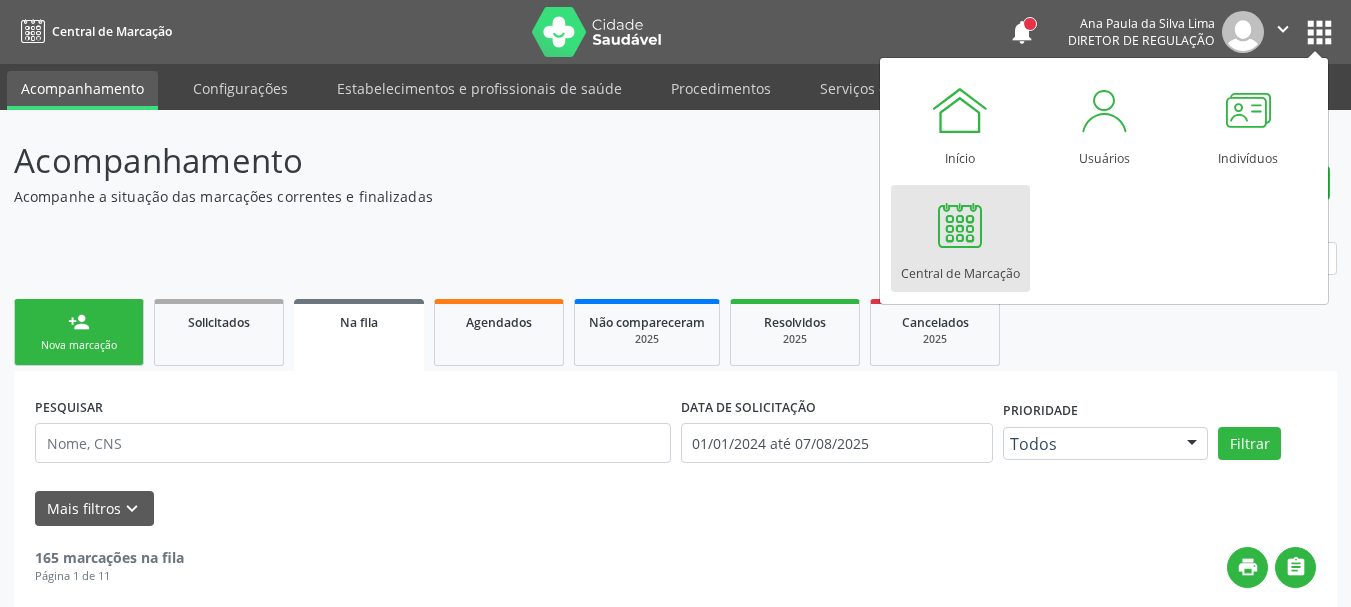click on "Central de Marcação" at bounding box center [960, 268] 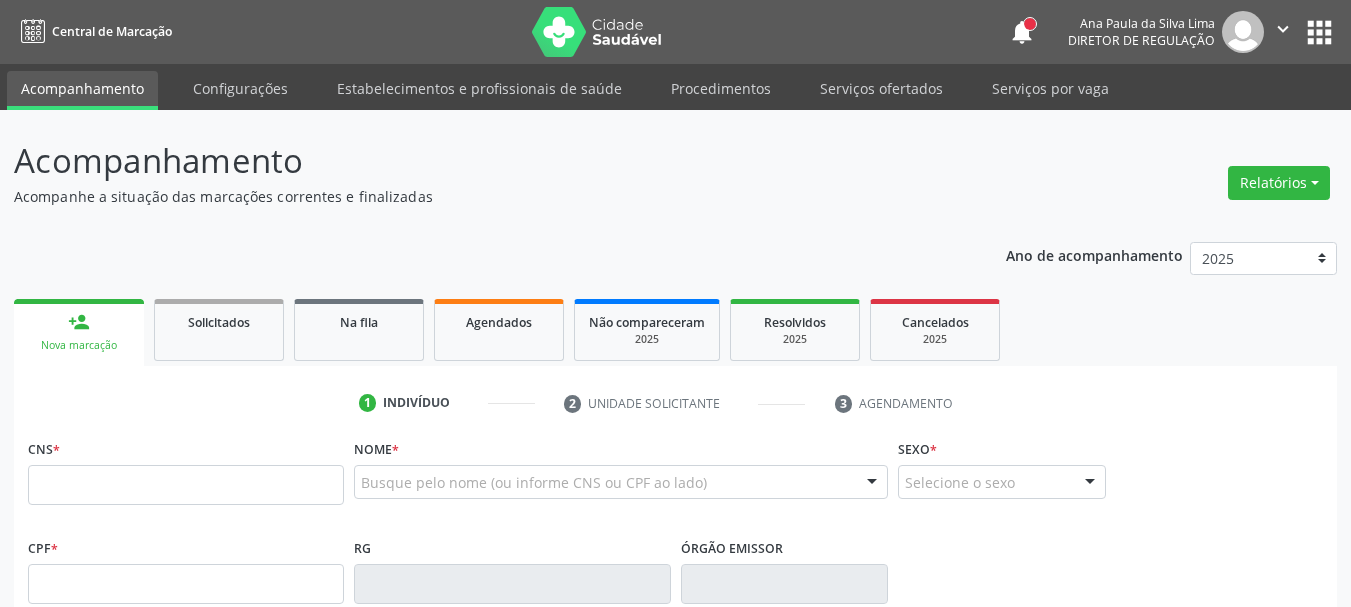 scroll, scrollTop: 0, scrollLeft: 0, axis: both 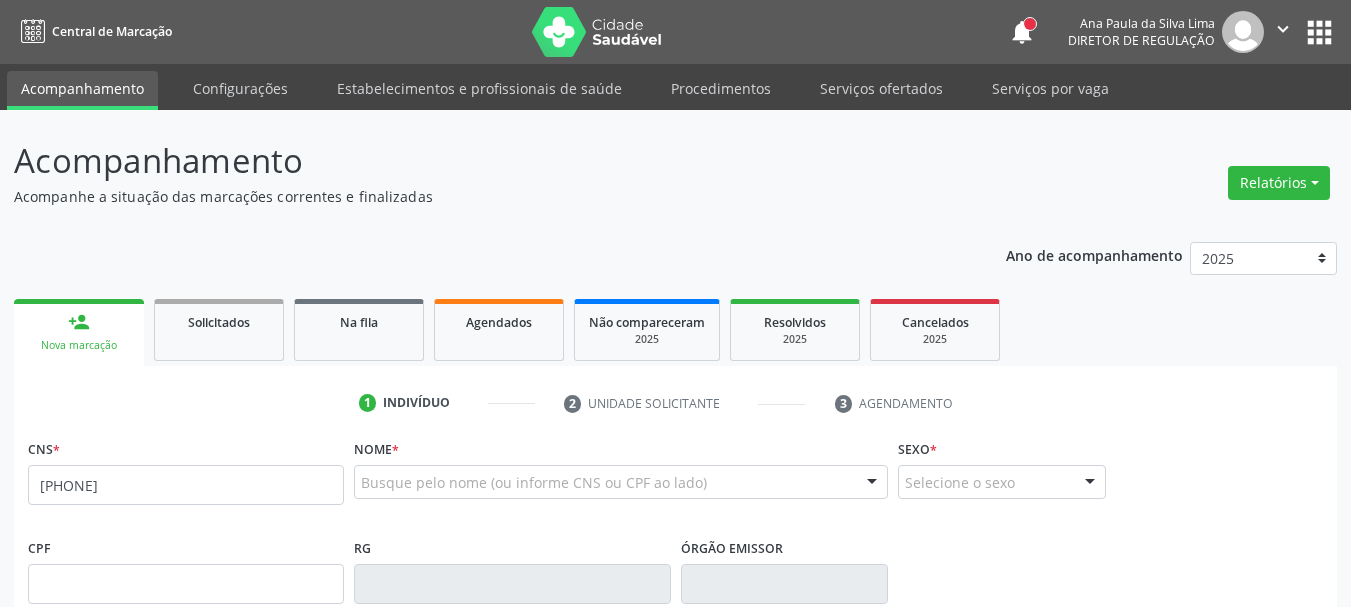 type on "[PHONE]" 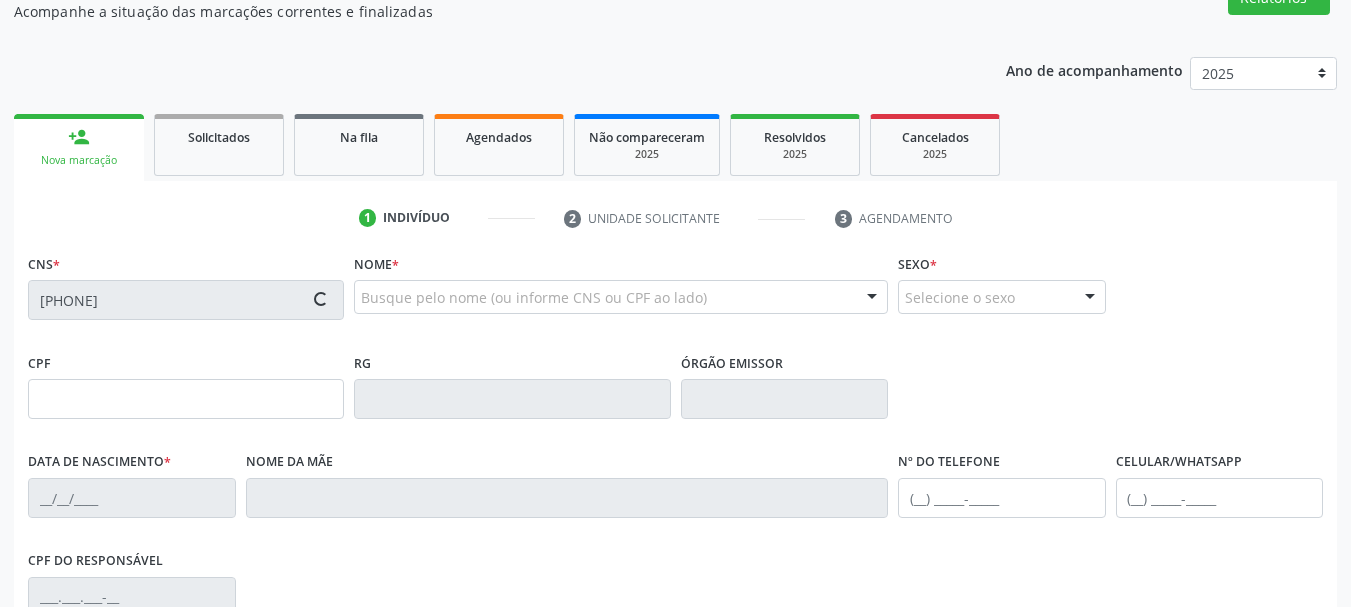 type on "[DATE]" 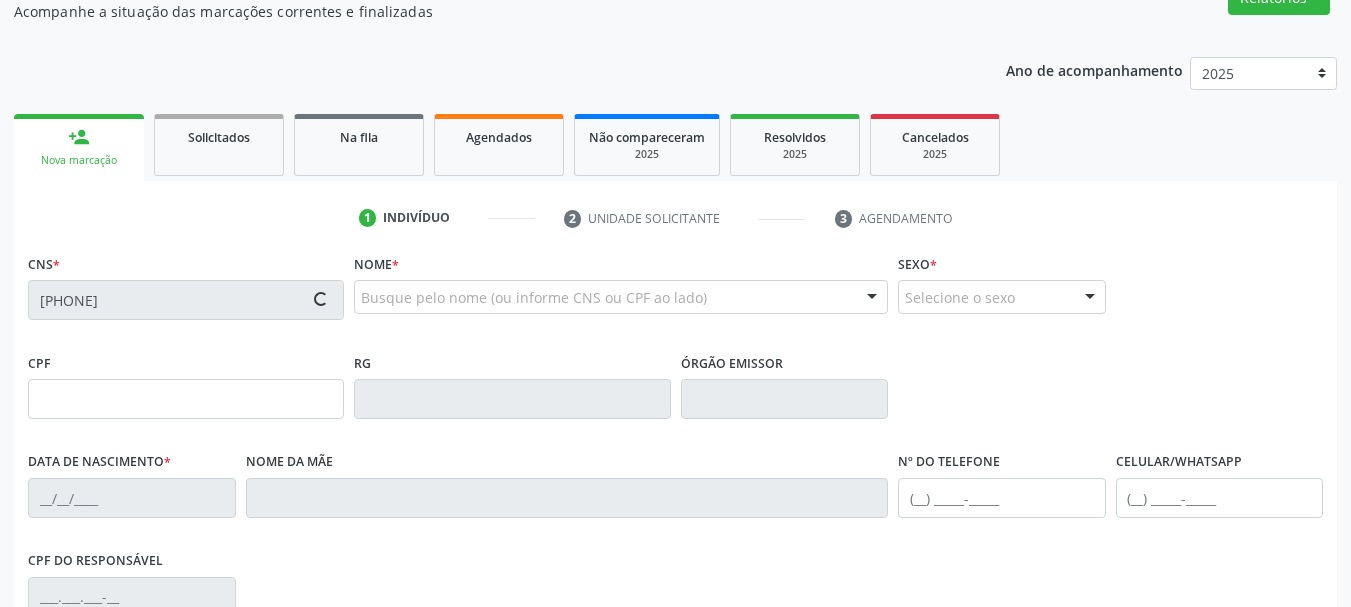 type on "[FIRST] [LASTNAME]" 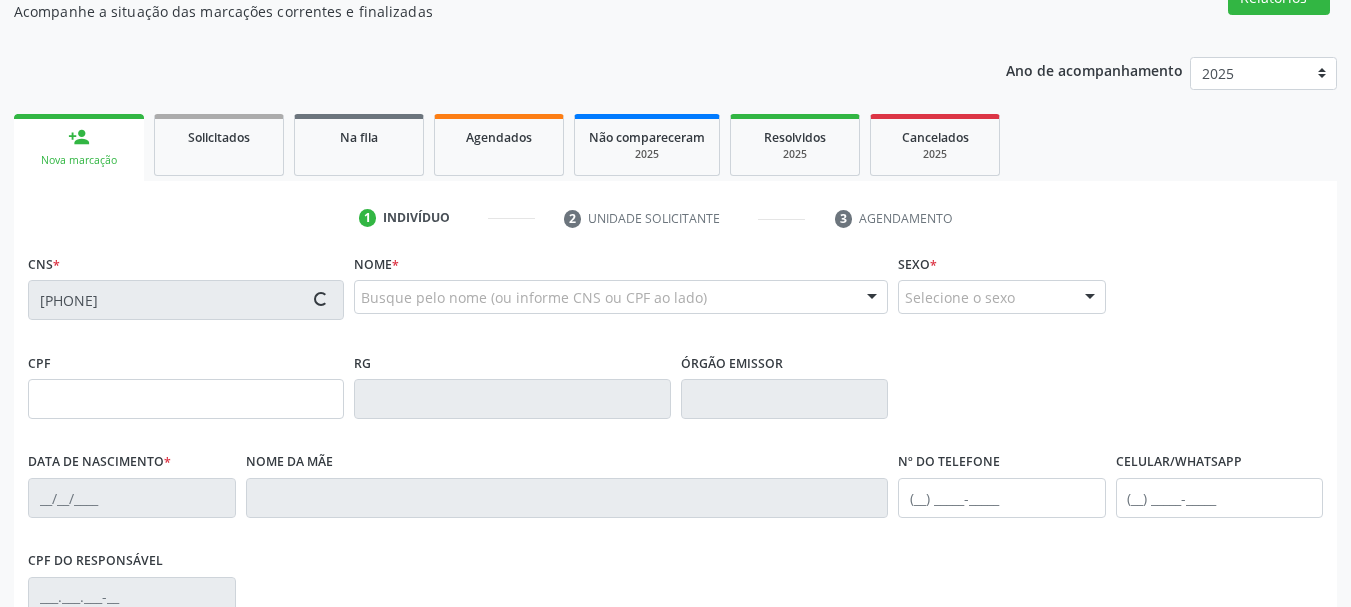 type on "00" 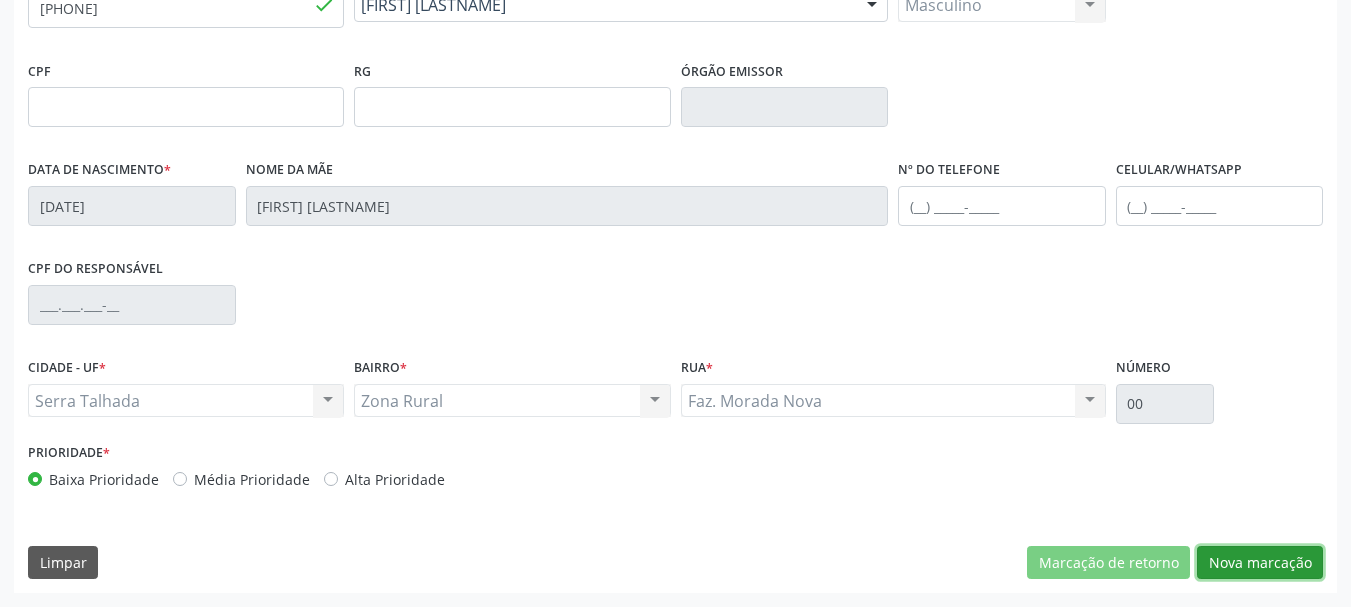 click on "Nova marcação" at bounding box center [1260, 563] 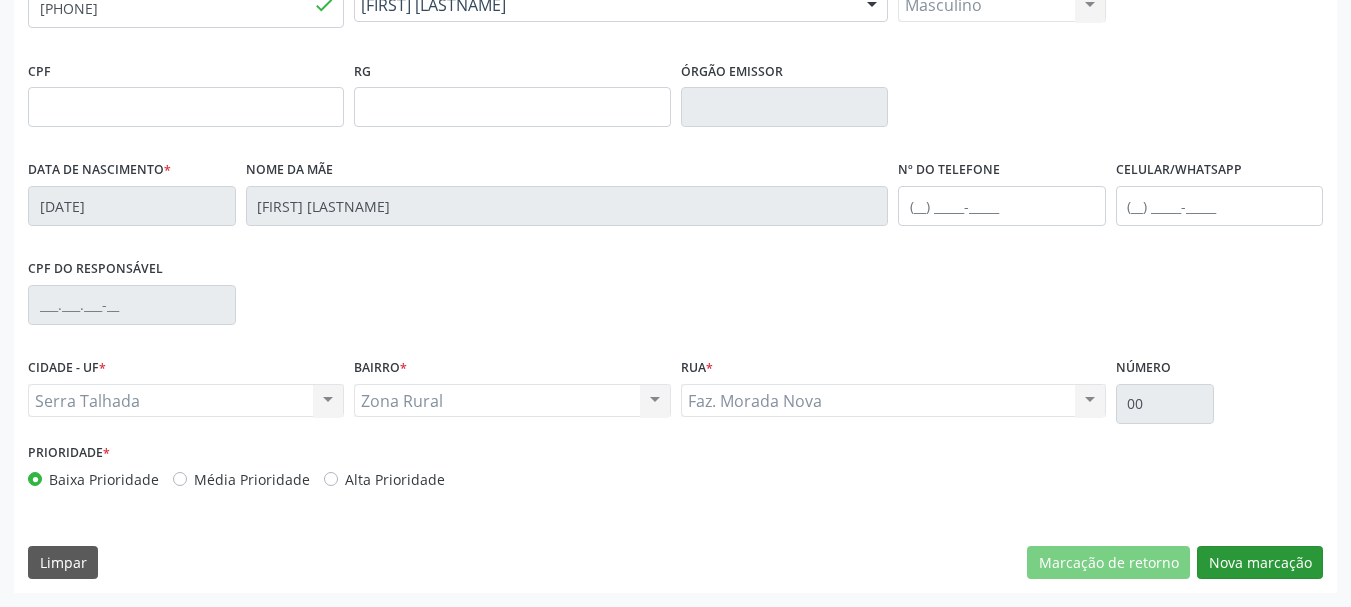 scroll, scrollTop: 299, scrollLeft: 0, axis: vertical 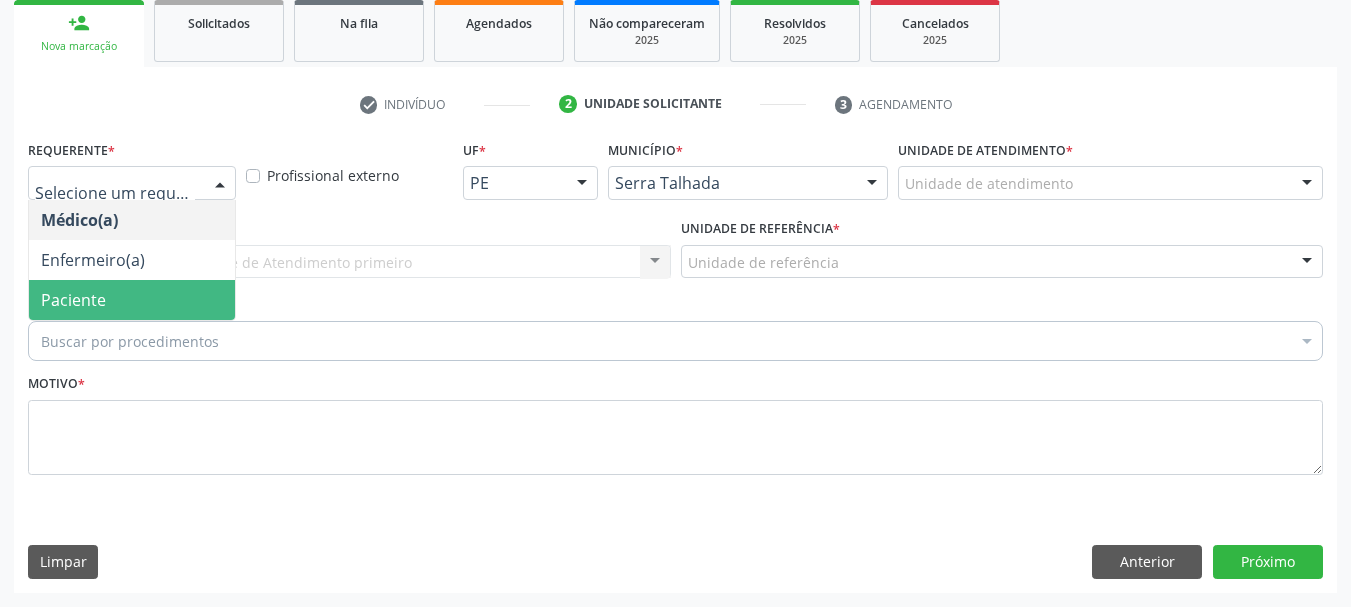 click on "Paciente" at bounding box center [132, 300] 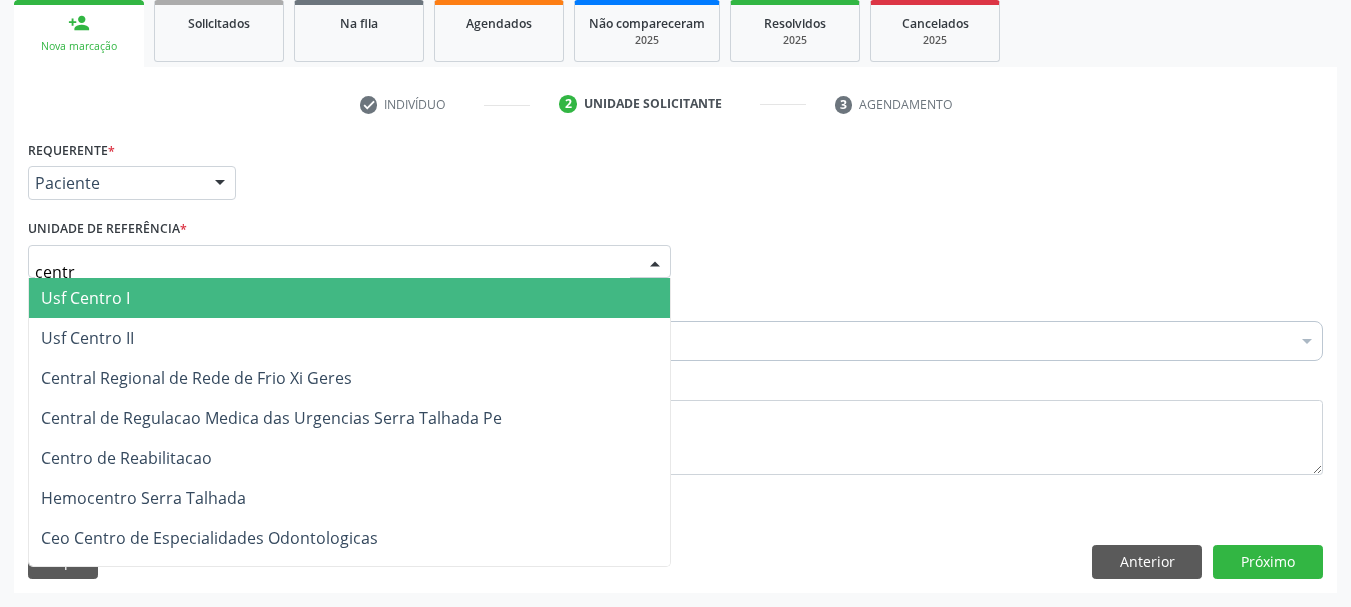 type on "centro" 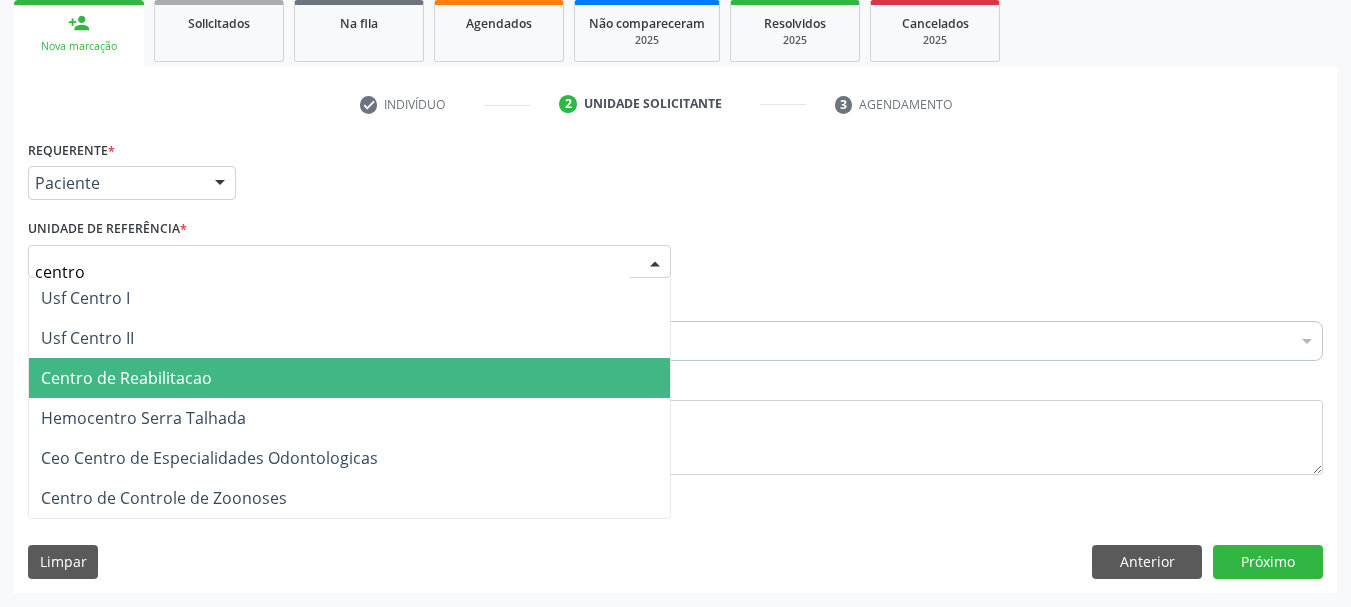 click on "Centro de Reabilitacao" at bounding box center (126, 378) 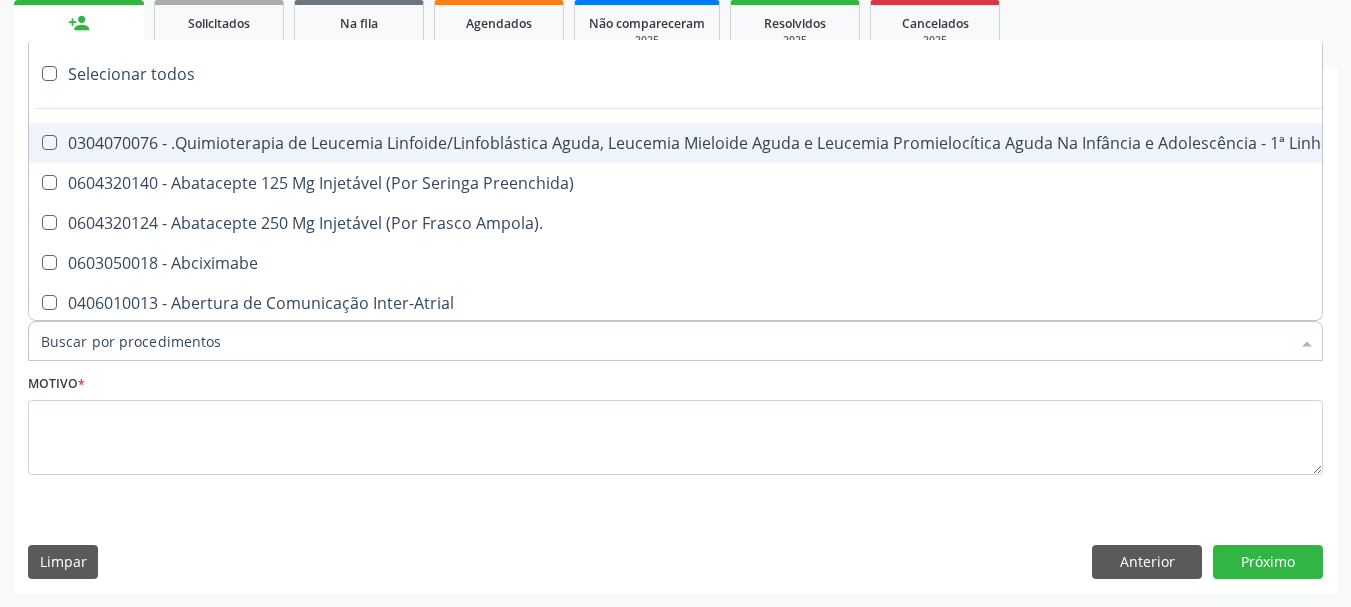 type on "p" 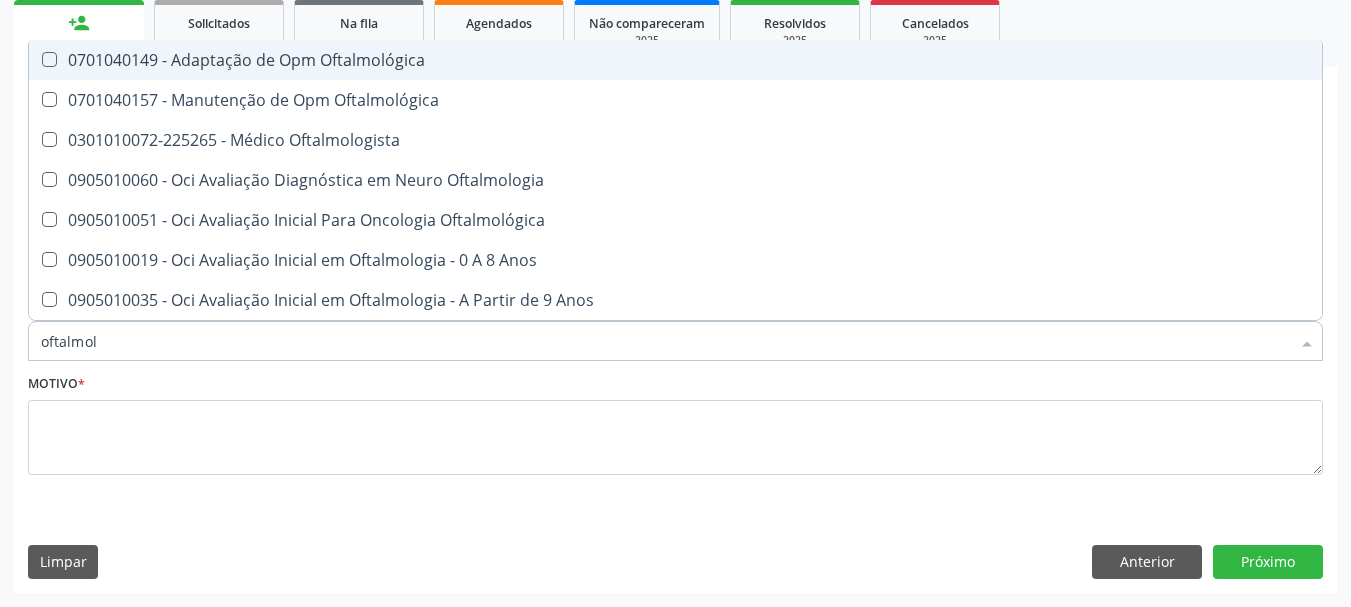 type on "oftalmolo" 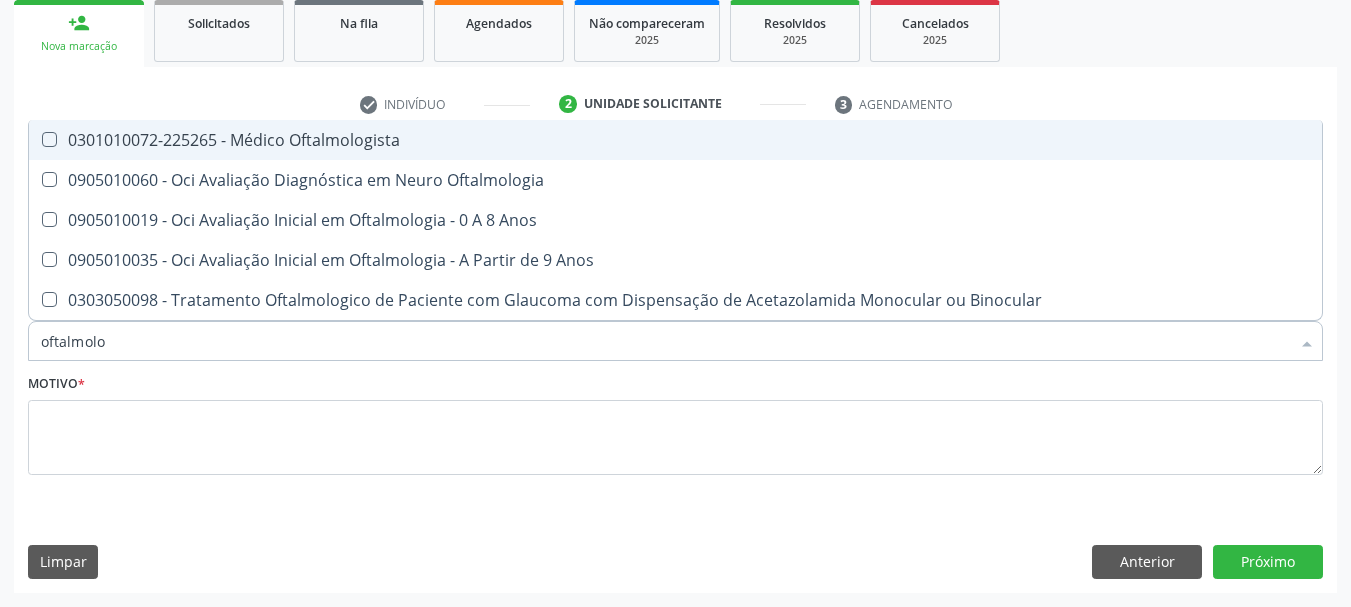 click on "0301010072-225265 - Médico Oftalmologista" at bounding box center [675, 140] 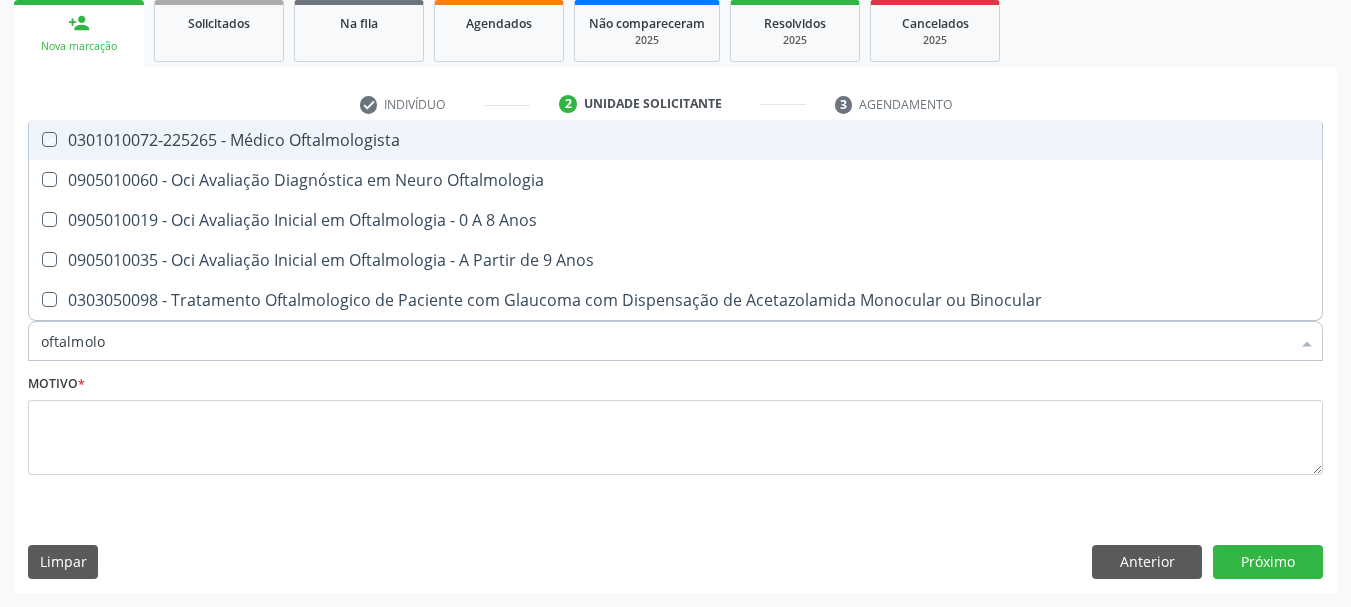 checkbox on "true" 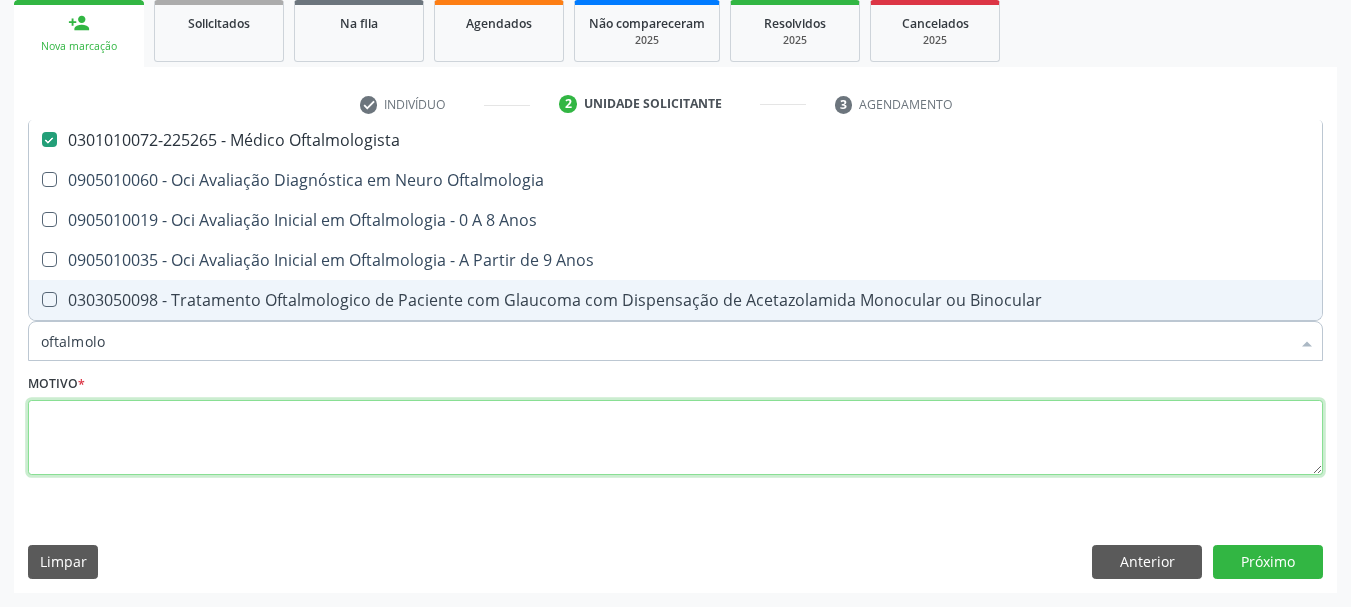 click at bounding box center [675, 438] 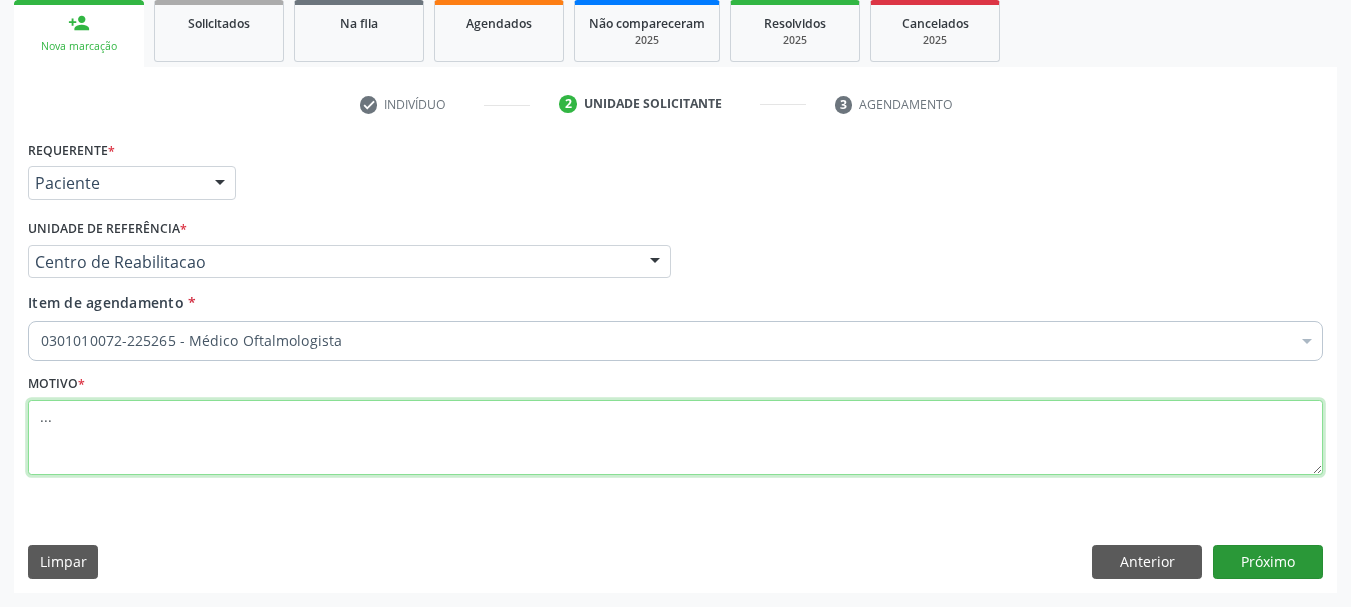 type on "..." 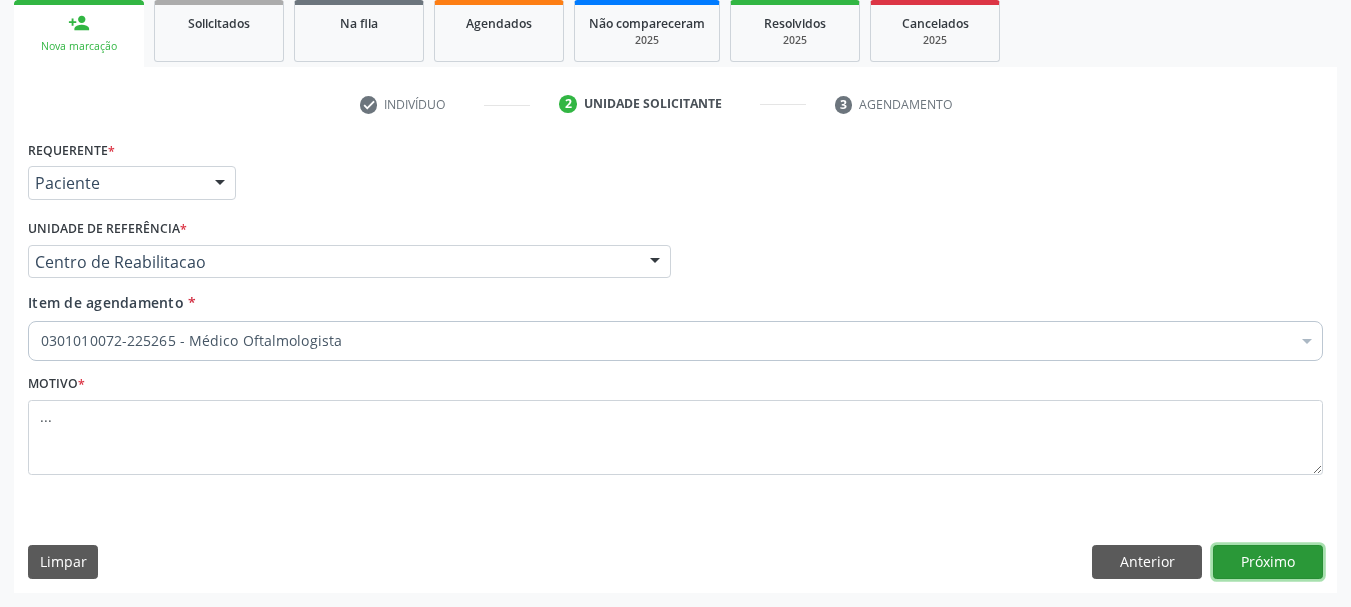 click on "Próximo" at bounding box center [1268, 562] 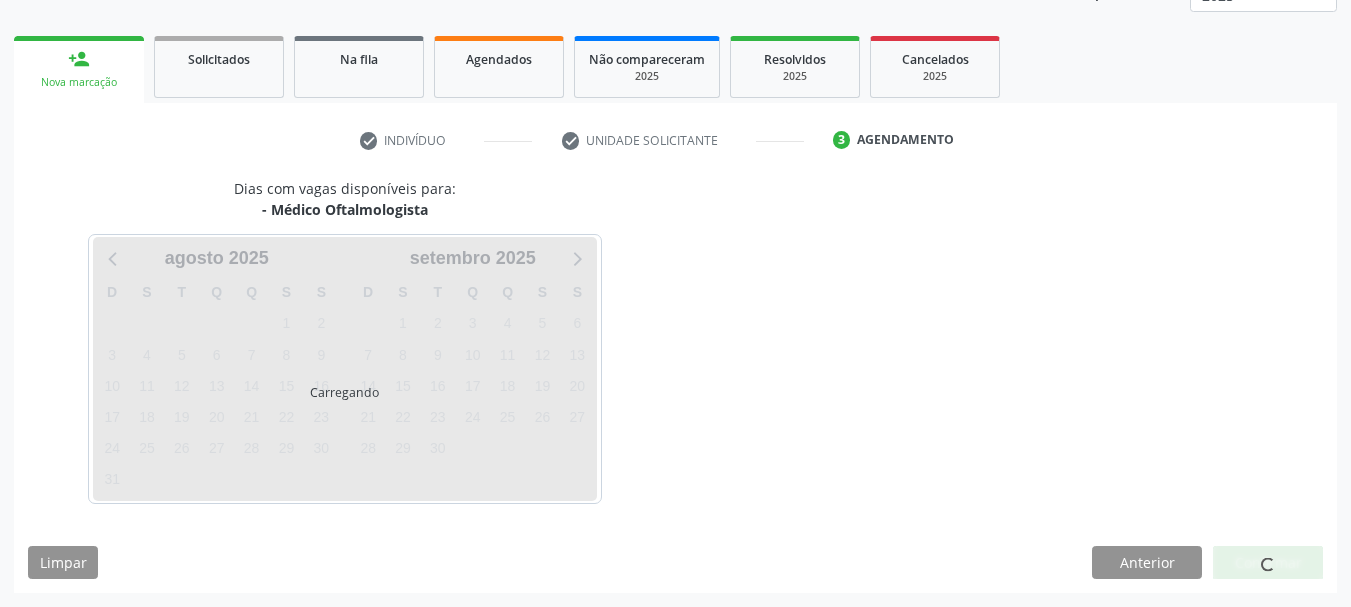 scroll, scrollTop: 263, scrollLeft: 0, axis: vertical 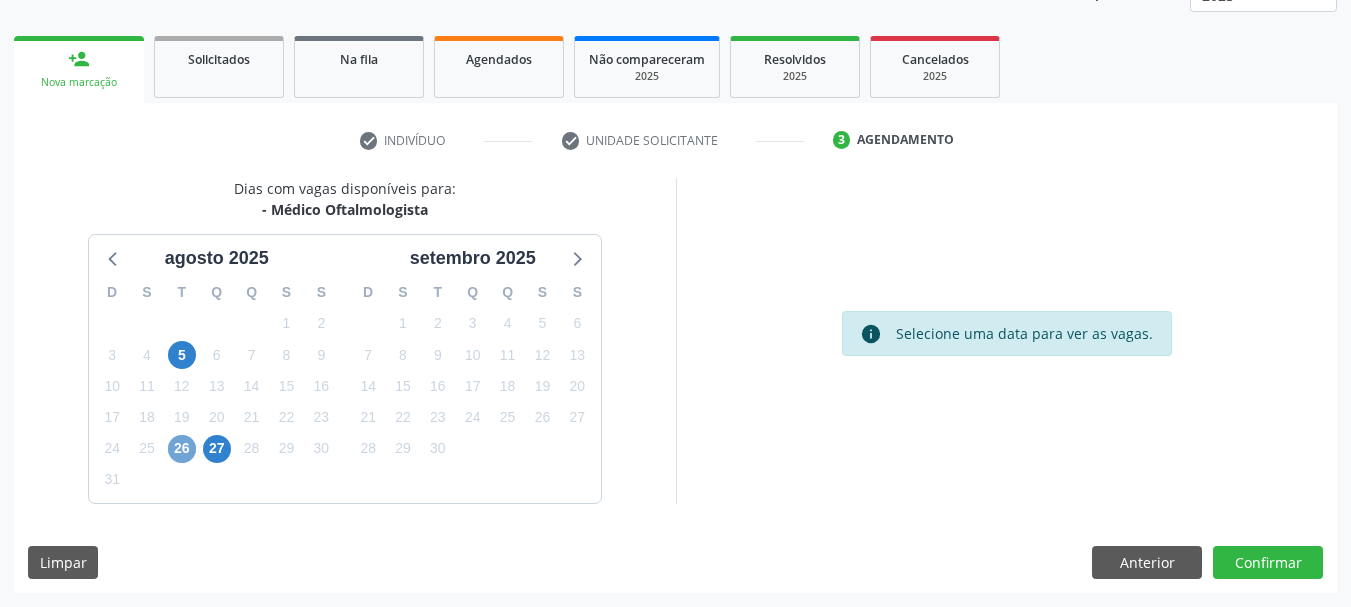 click on "26" at bounding box center [182, 449] 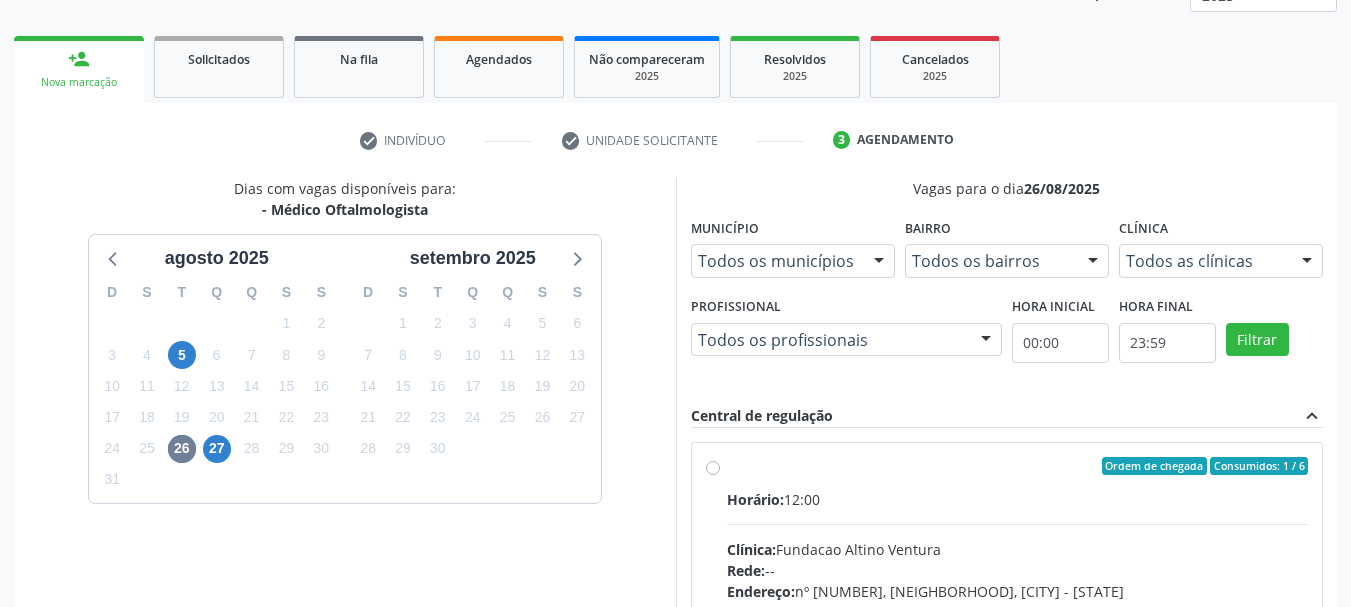 click on "Ordem de chegada
Consumidos: 1 / 6
Horário:   12:00
Clínica:  Fundacao Altino Ventura
Rede:
--
Endereço:   nº 335, Nossa Senhora da Con, Serra Talhada - PE
Telefone:   --
Profissional:
Bruna Vieira Oliveira Carvalho Ventura
Informações adicionais sobre o atendimento
Idade de atendimento:
de 0 a 120 anos
Gênero(s) atendido(s):
Masculino e Feminino
Informações adicionais:
--" at bounding box center [1018, 610] 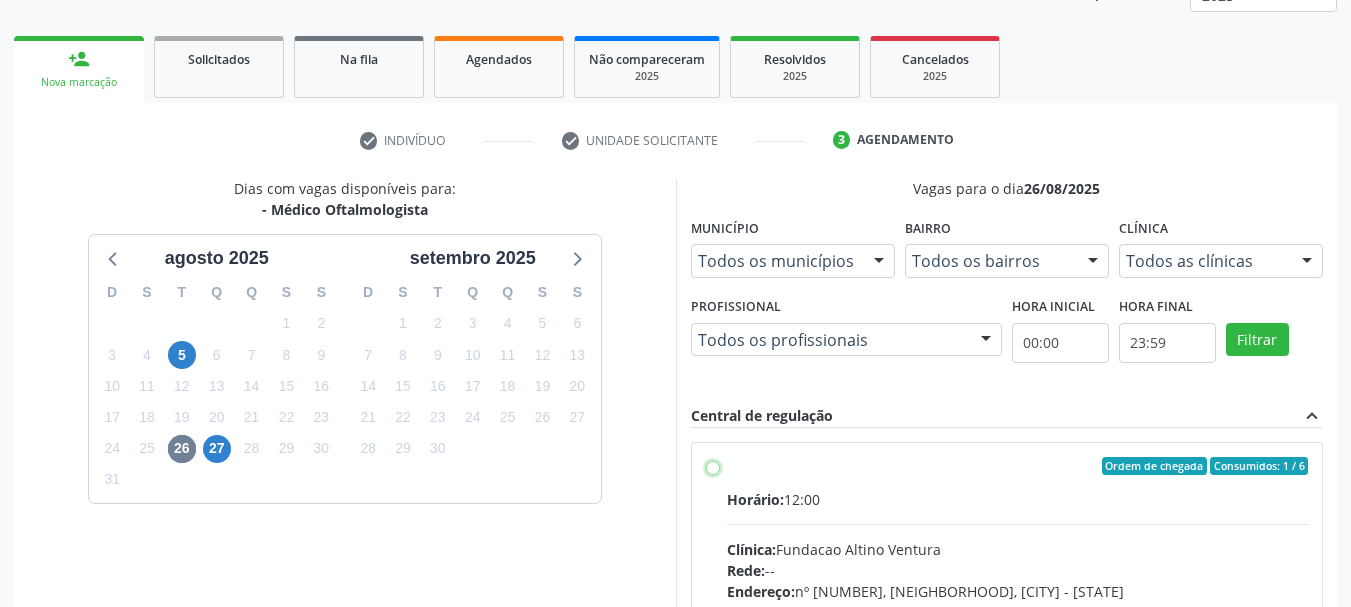 click on "Ordem de chegada
Consumidos: 1 / 6
Horário:   12:00
Clínica:  Fundacao Altino Ventura
Rede:
--
Endereço:   nº 335, Nossa Senhora da Con, Serra Talhada - PE
Telefone:   --
Profissional:
Bruna Vieira Oliveira Carvalho Ventura
Informações adicionais sobre o atendimento
Idade de atendimento:
de 0 a 120 anos
Gênero(s) atendido(s):
Masculino e Feminino
Informações adicionais:
--" at bounding box center (713, 466) 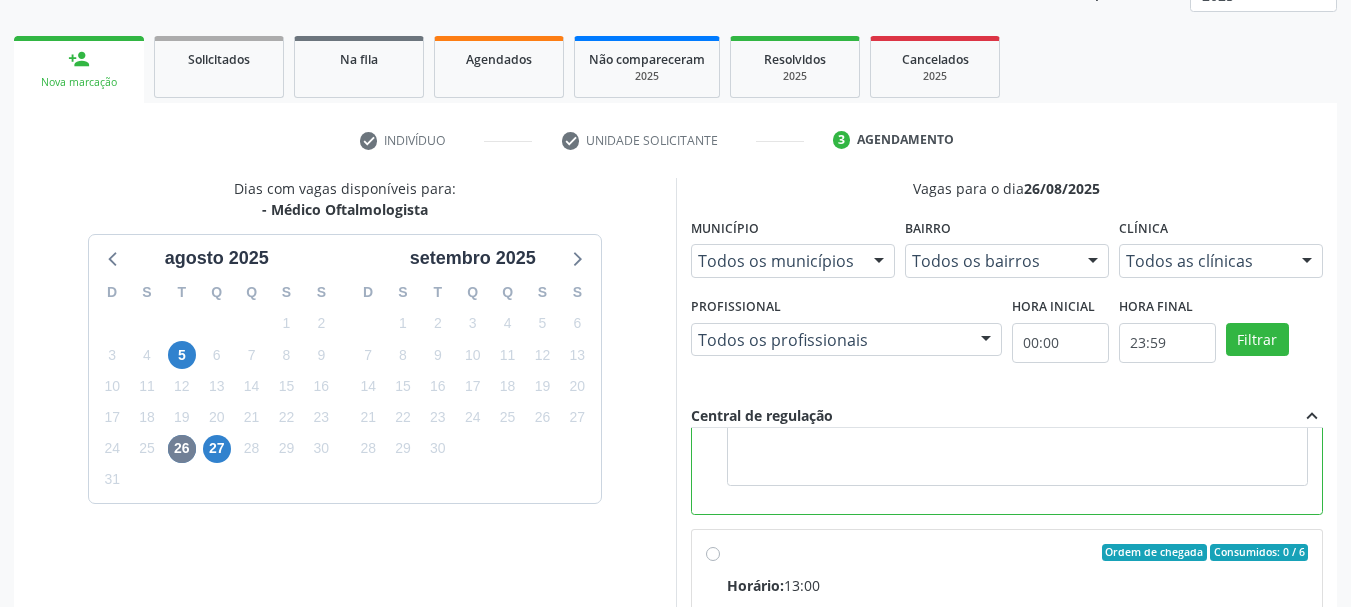 scroll, scrollTop: 400, scrollLeft: 0, axis: vertical 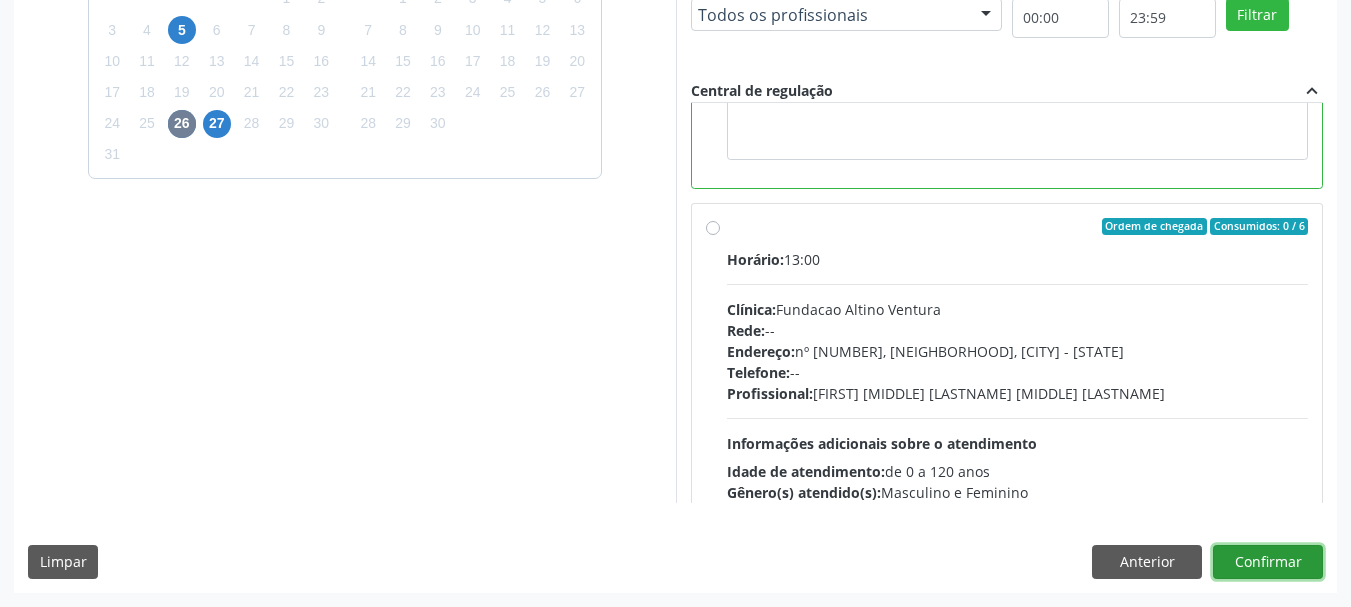 click on "Confirmar" at bounding box center [1268, 562] 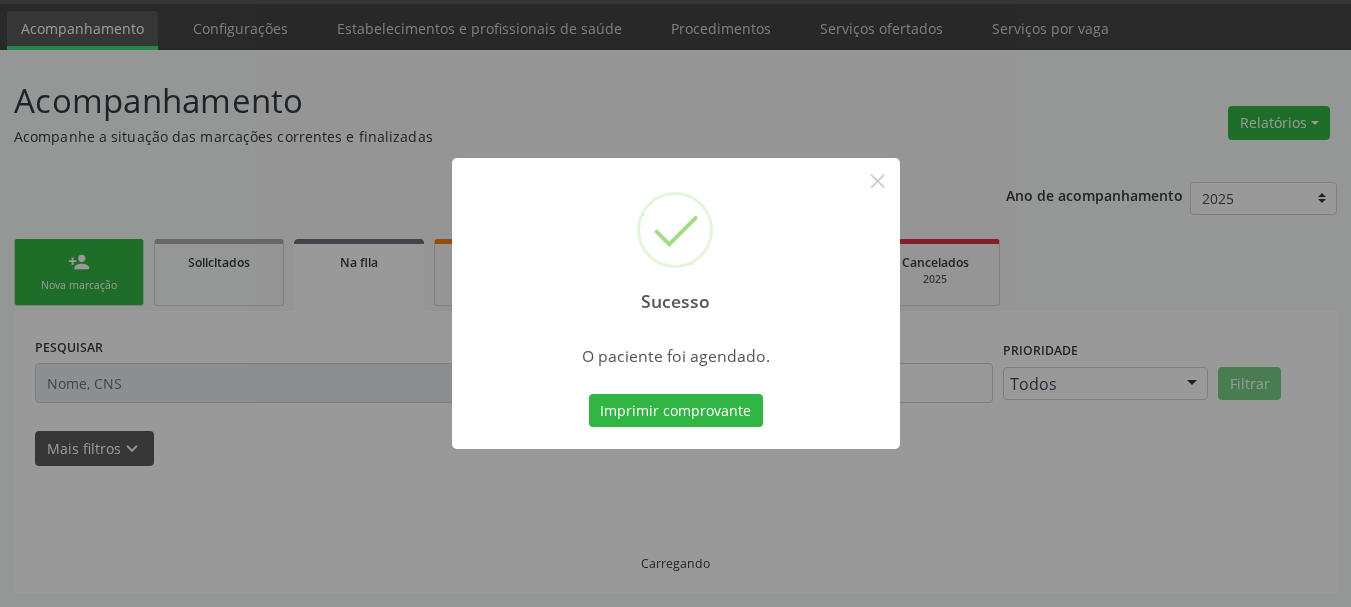 scroll, scrollTop: 60, scrollLeft: 0, axis: vertical 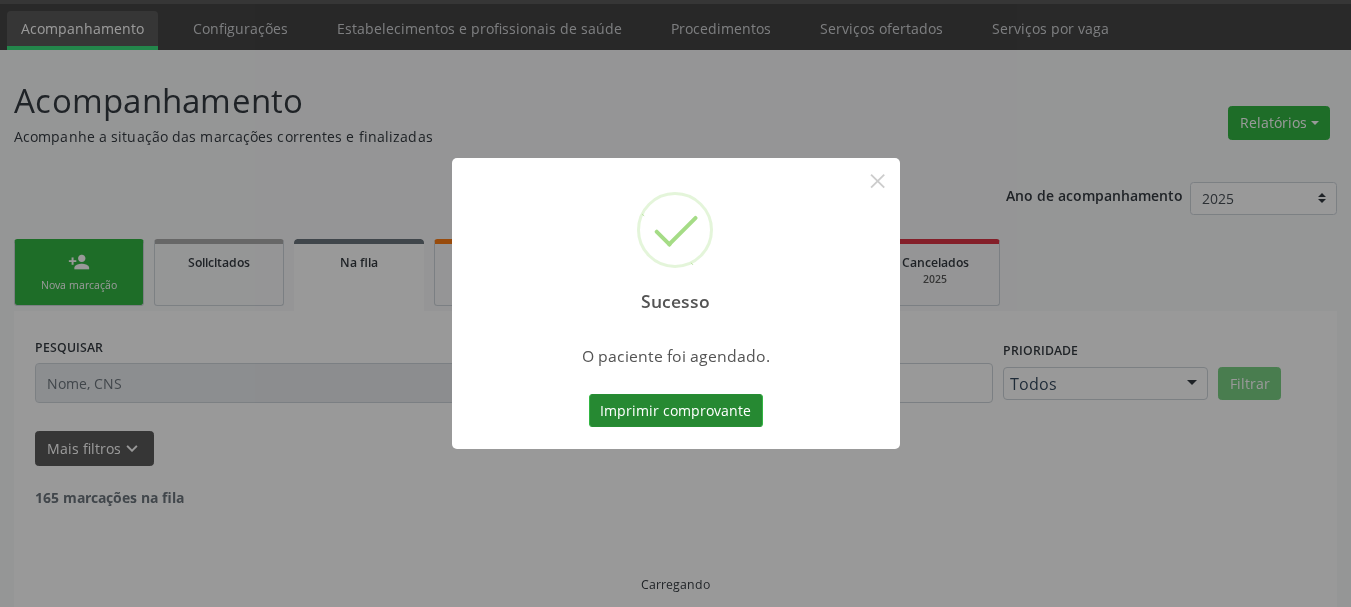click on "Imprimir comprovante" at bounding box center (676, 411) 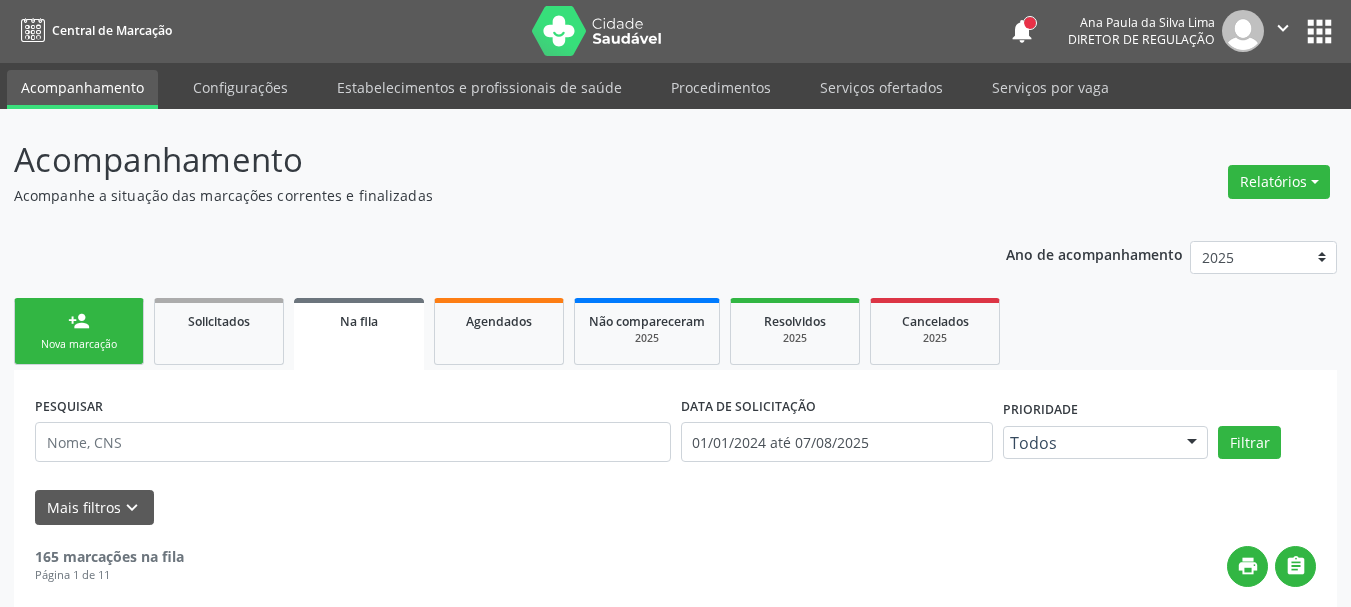 scroll, scrollTop: 0, scrollLeft: 0, axis: both 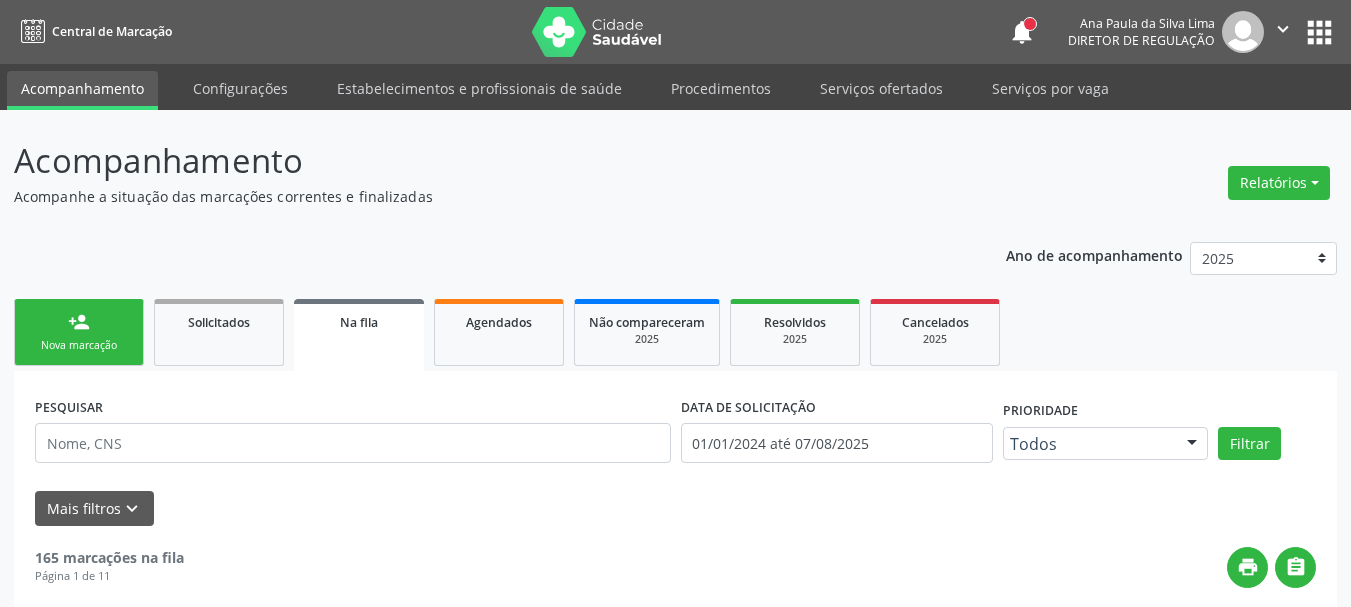 click on "apps" at bounding box center [1319, 32] 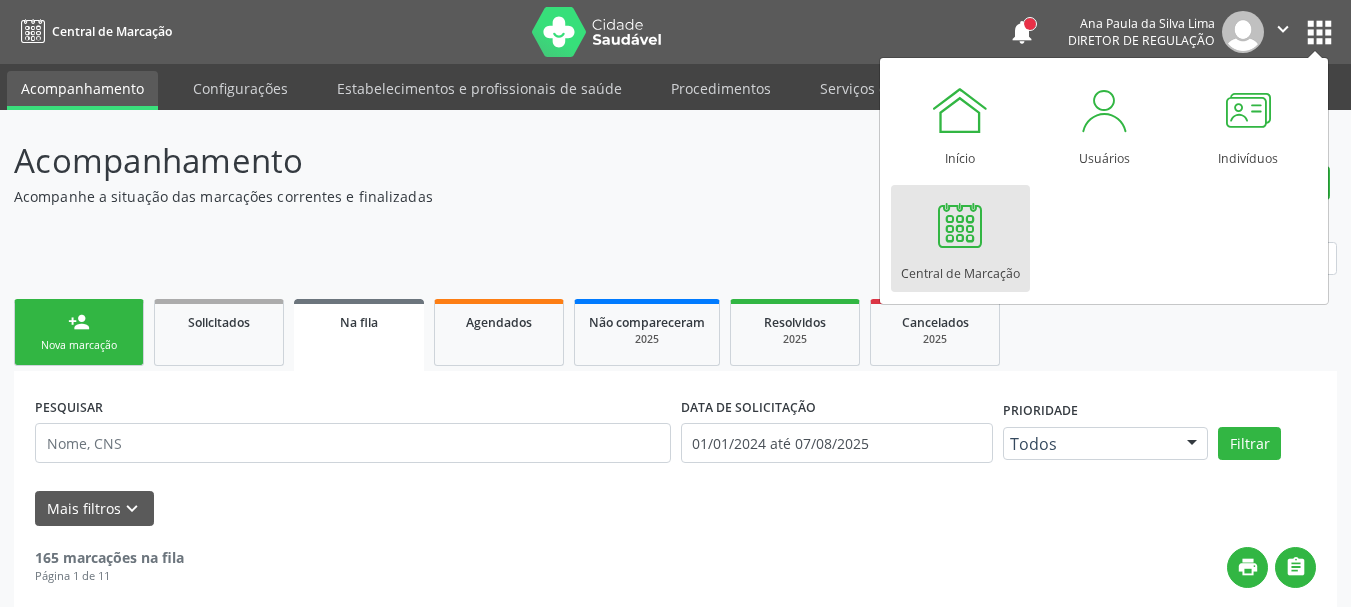 click at bounding box center (960, 225) 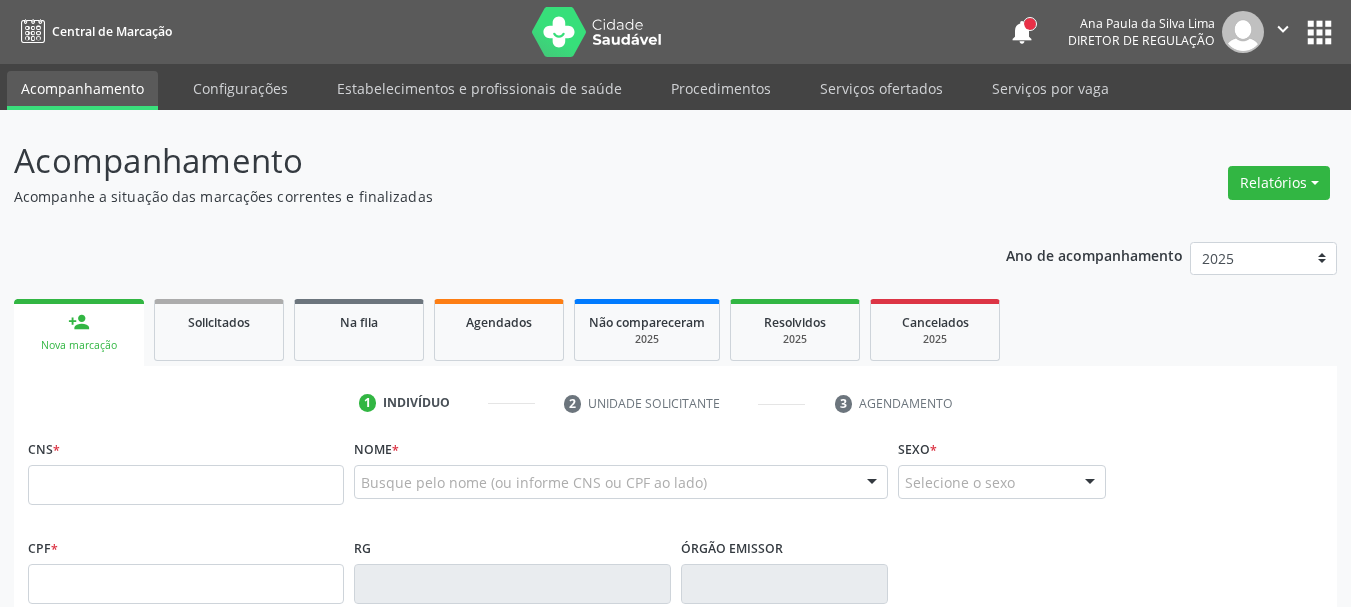 scroll, scrollTop: 0, scrollLeft: 0, axis: both 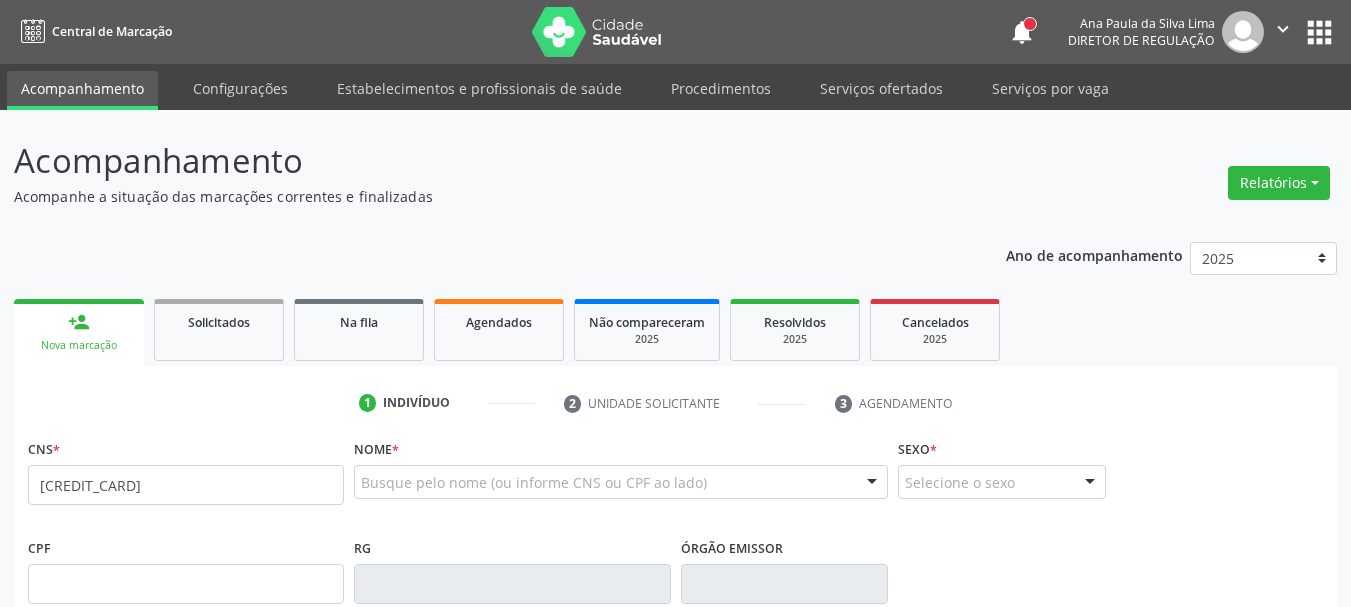 type on "[CREDIT_CARD]" 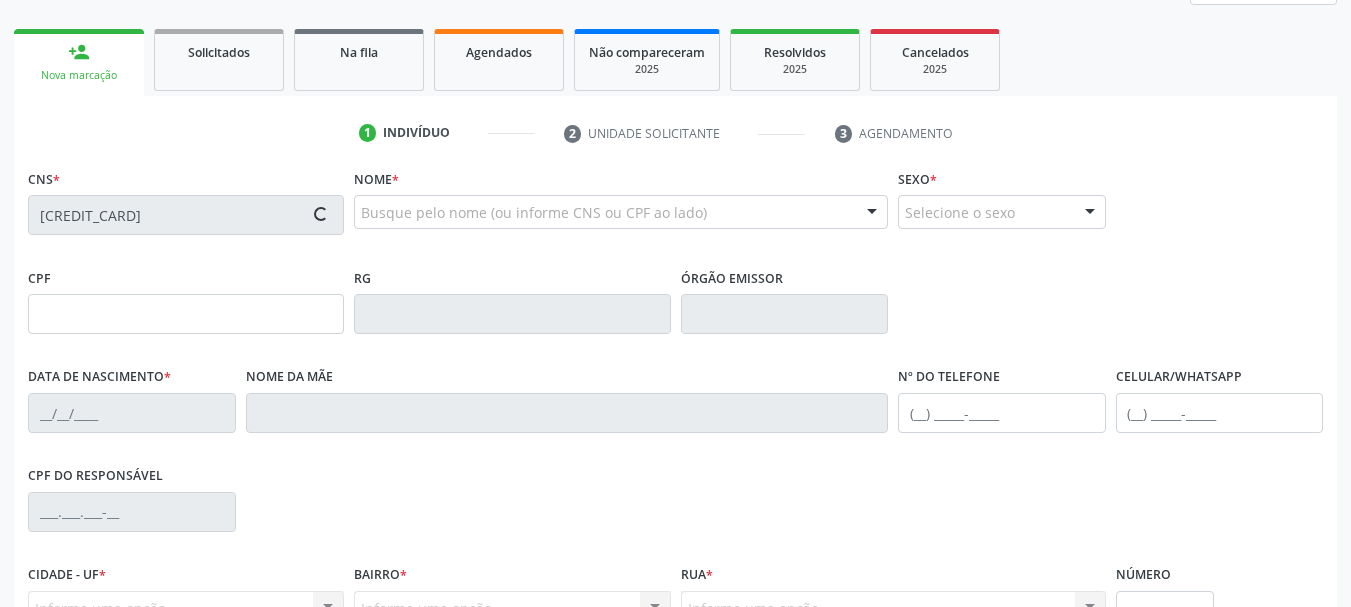 scroll, scrollTop: 300, scrollLeft: 0, axis: vertical 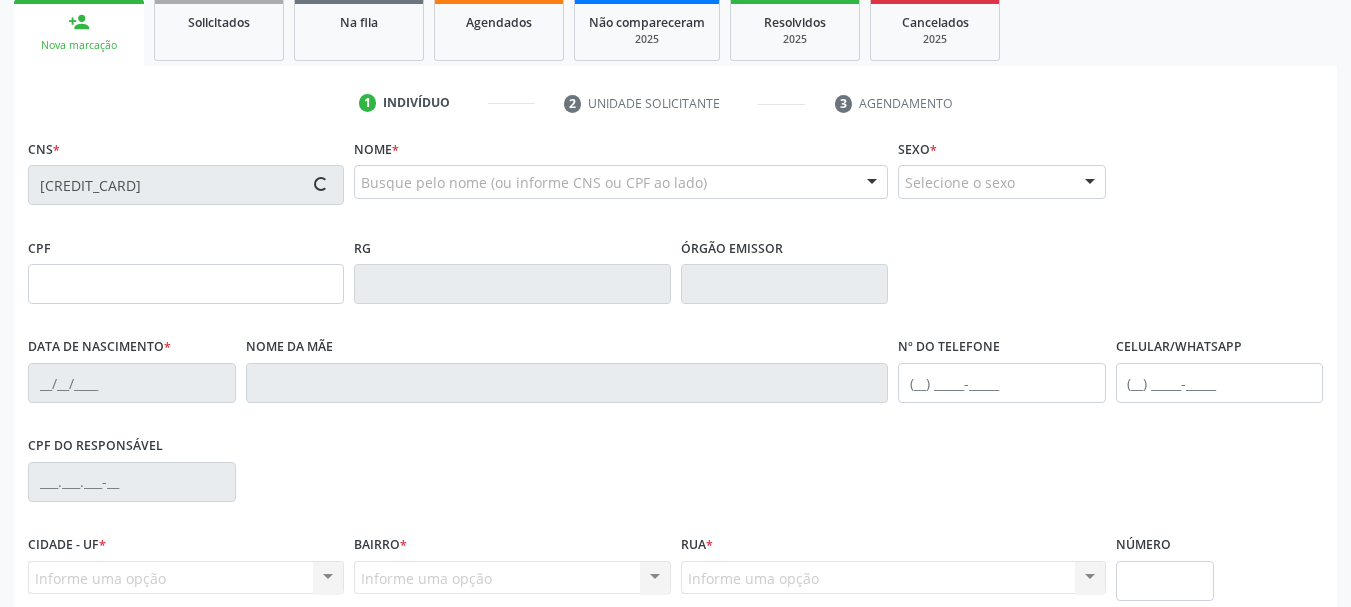 type on "[DATE]" 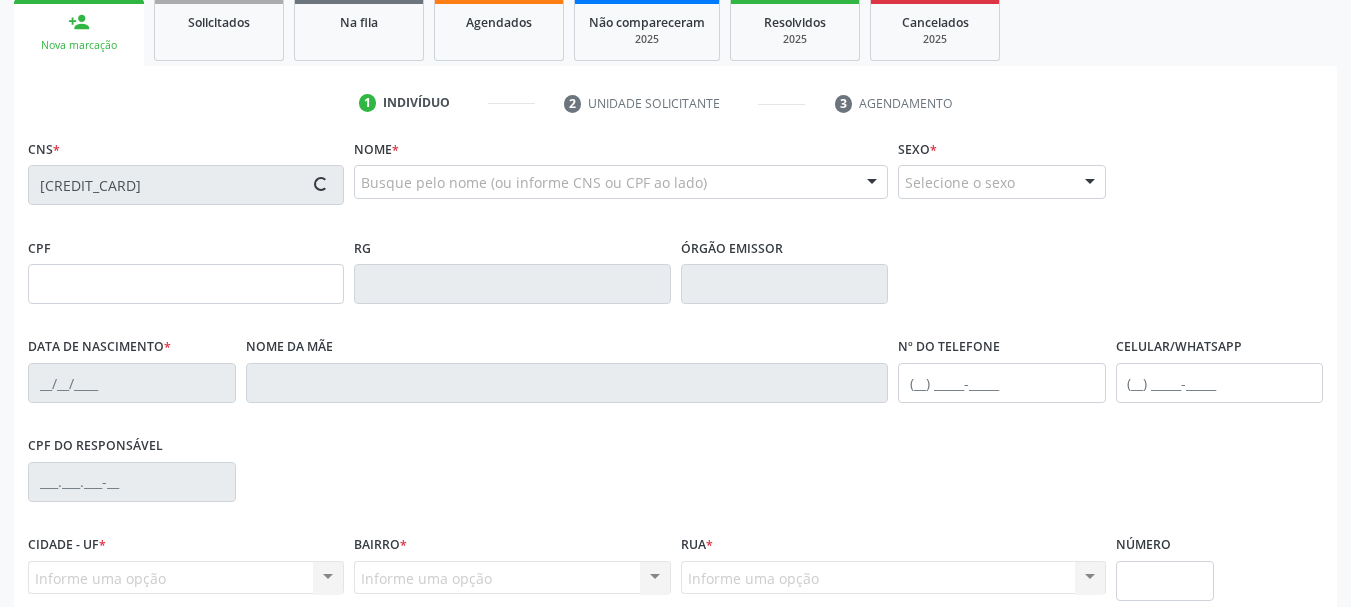 type on "([PHONE_AREA]) [PHONE]" 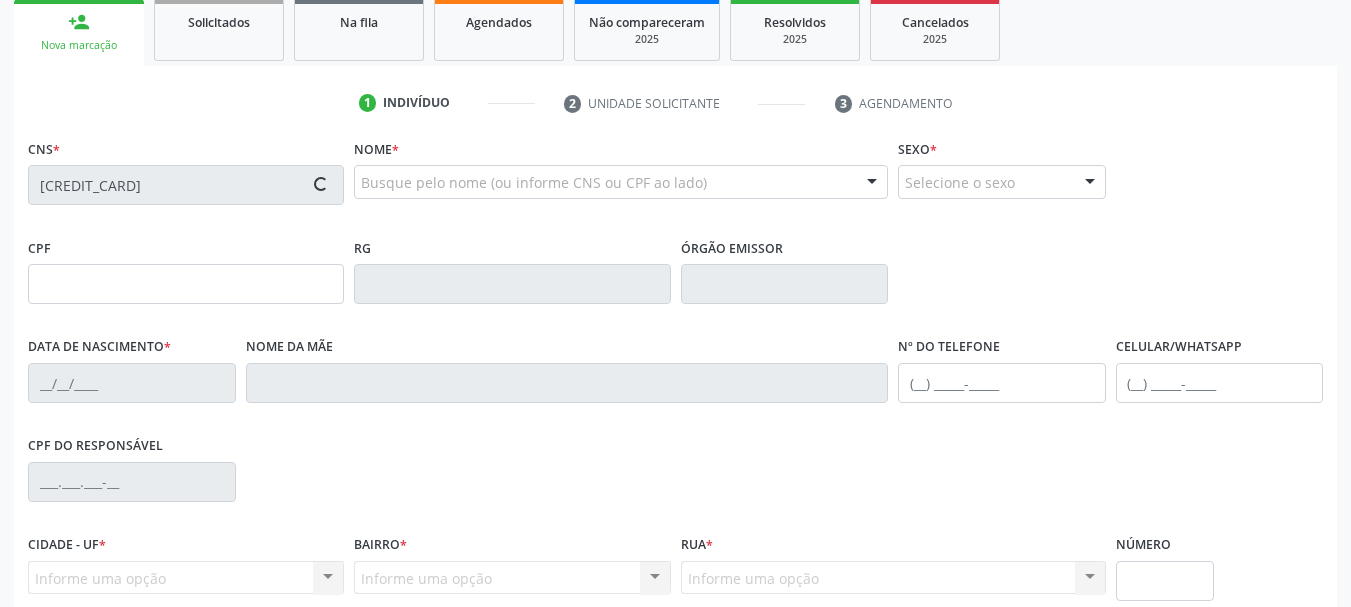 type on "([PHONE_AREA]) [PHONE]" 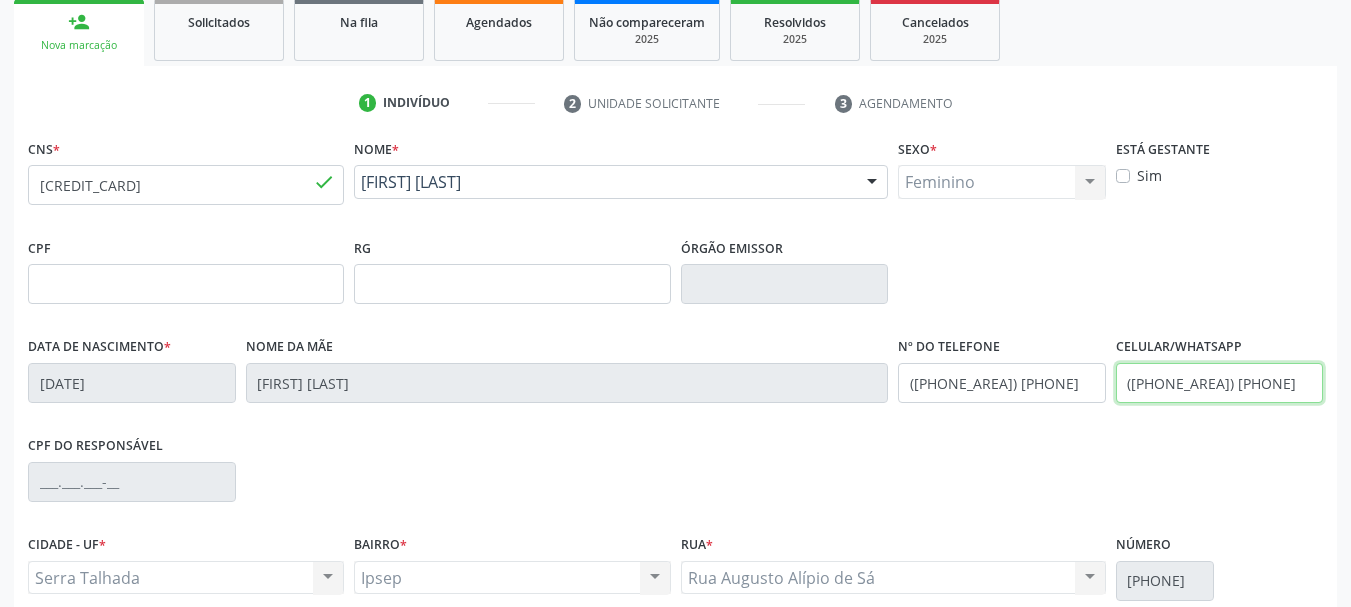 drag, startPoint x: 1266, startPoint y: 388, endPoint x: 1072, endPoint y: 395, distance: 194.12625 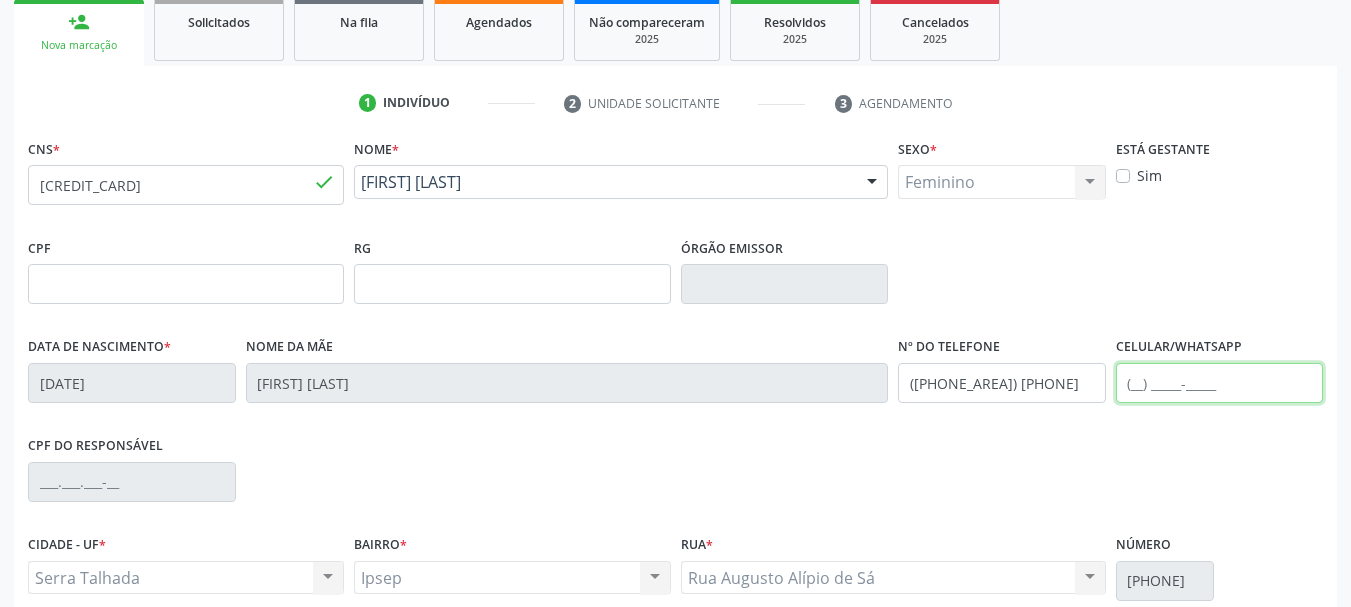 type 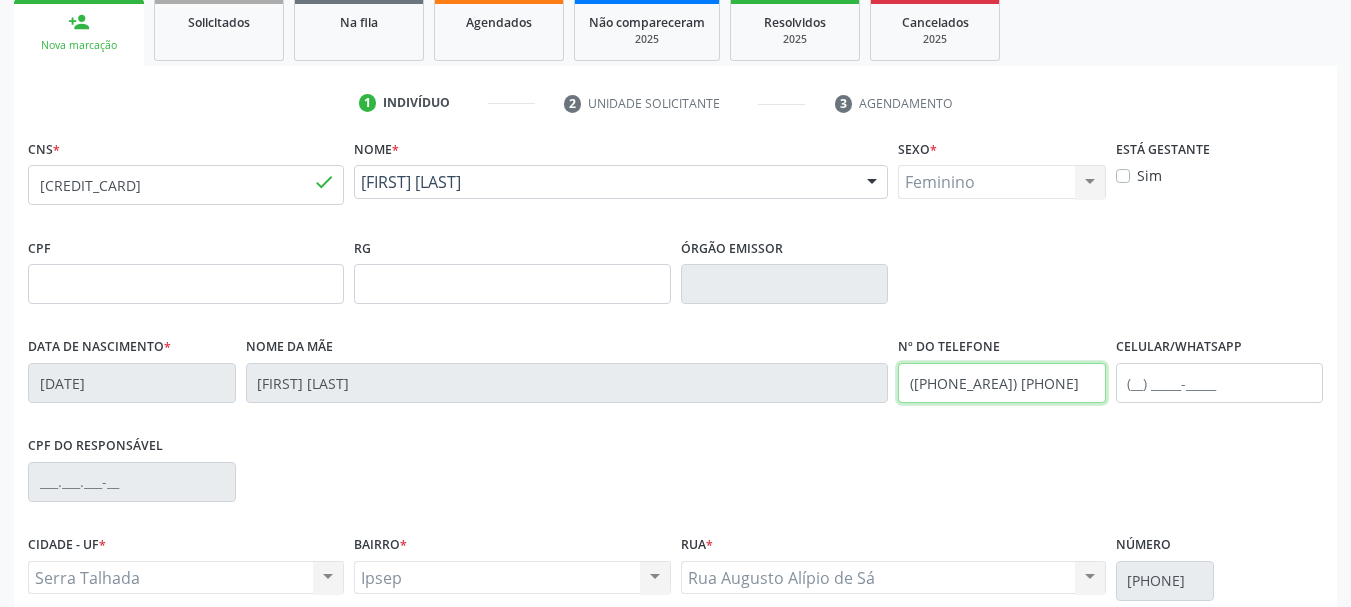 drag, startPoint x: 1081, startPoint y: 390, endPoint x: 899, endPoint y: 402, distance: 182.39517 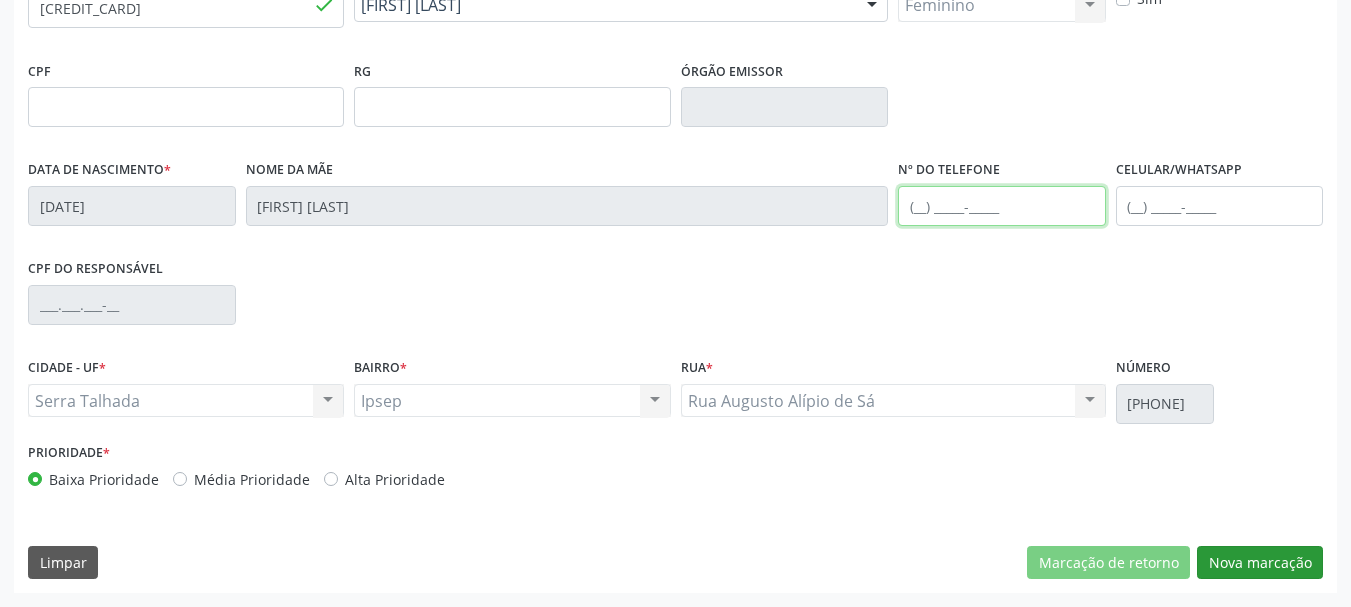 type 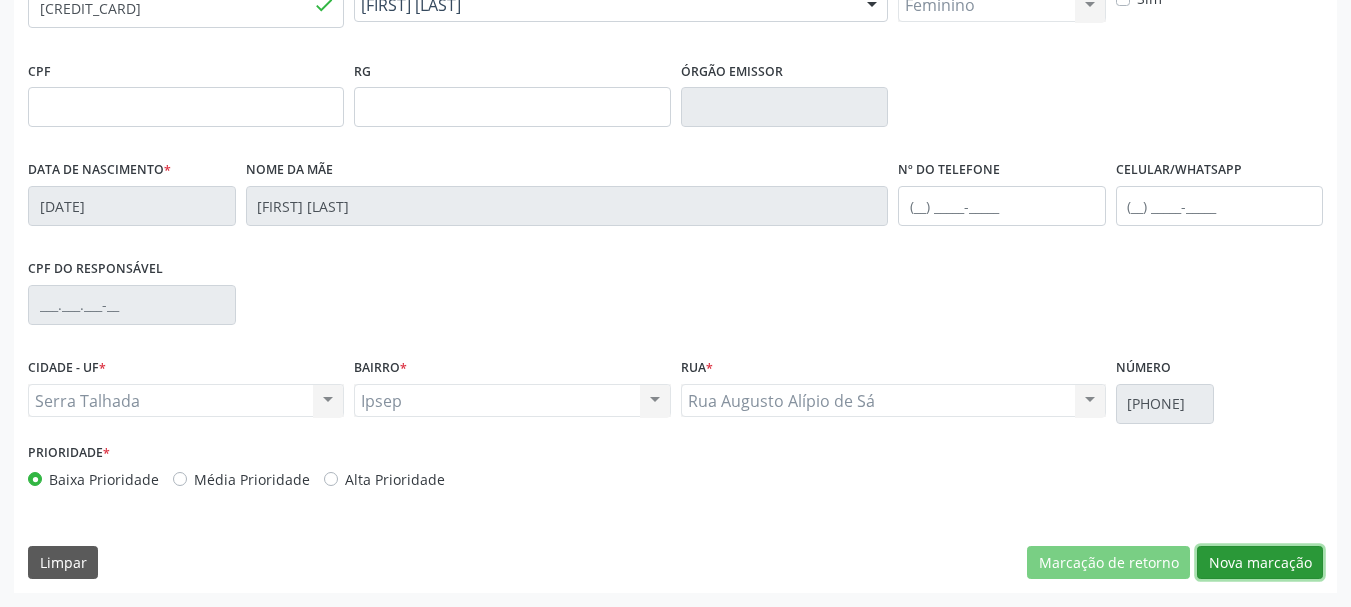 click on "Nova marcação" at bounding box center (1260, 563) 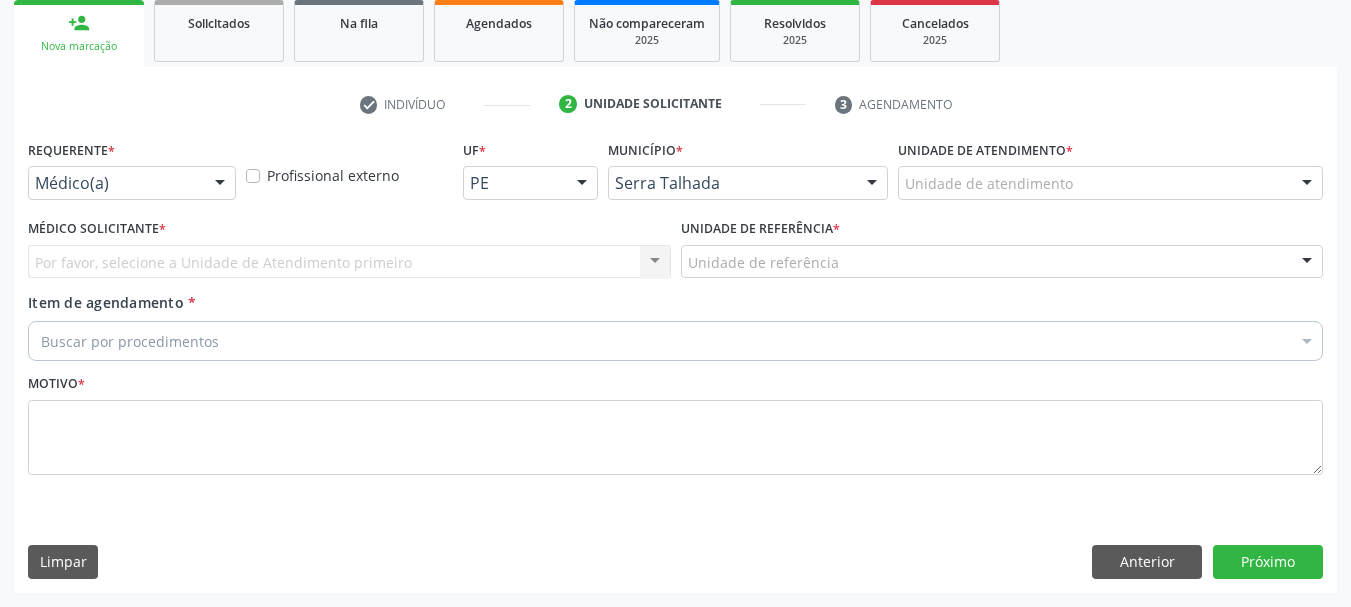 scroll, scrollTop: 299, scrollLeft: 0, axis: vertical 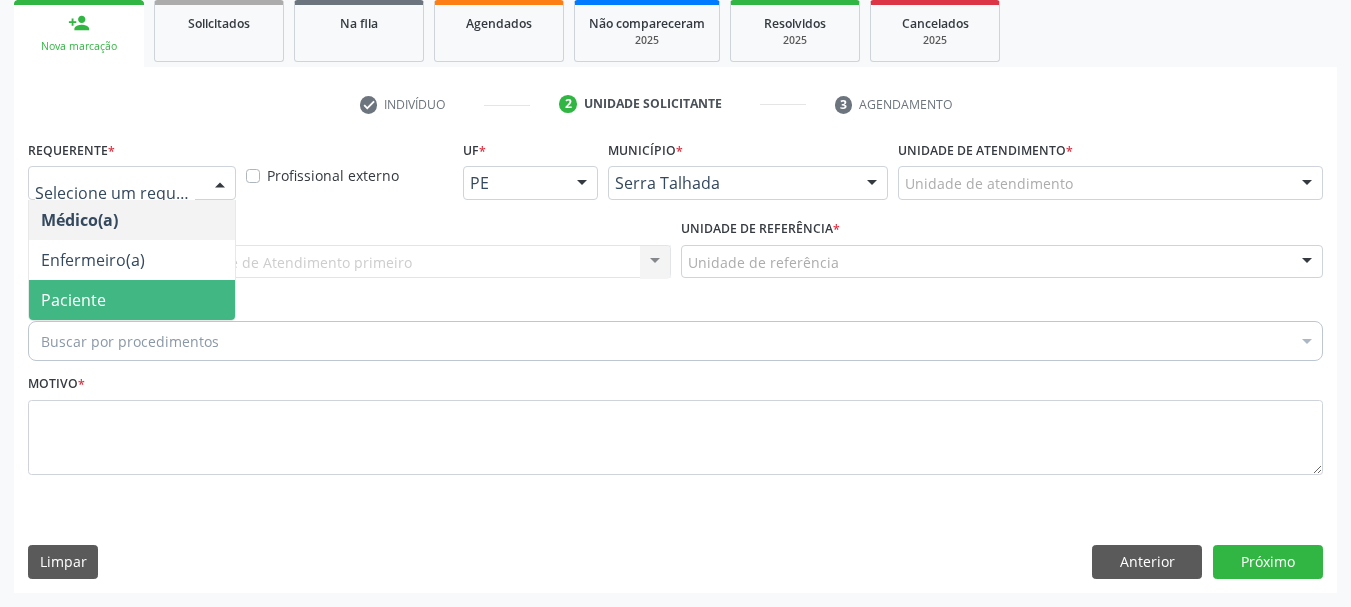 click on "Paciente" at bounding box center (132, 300) 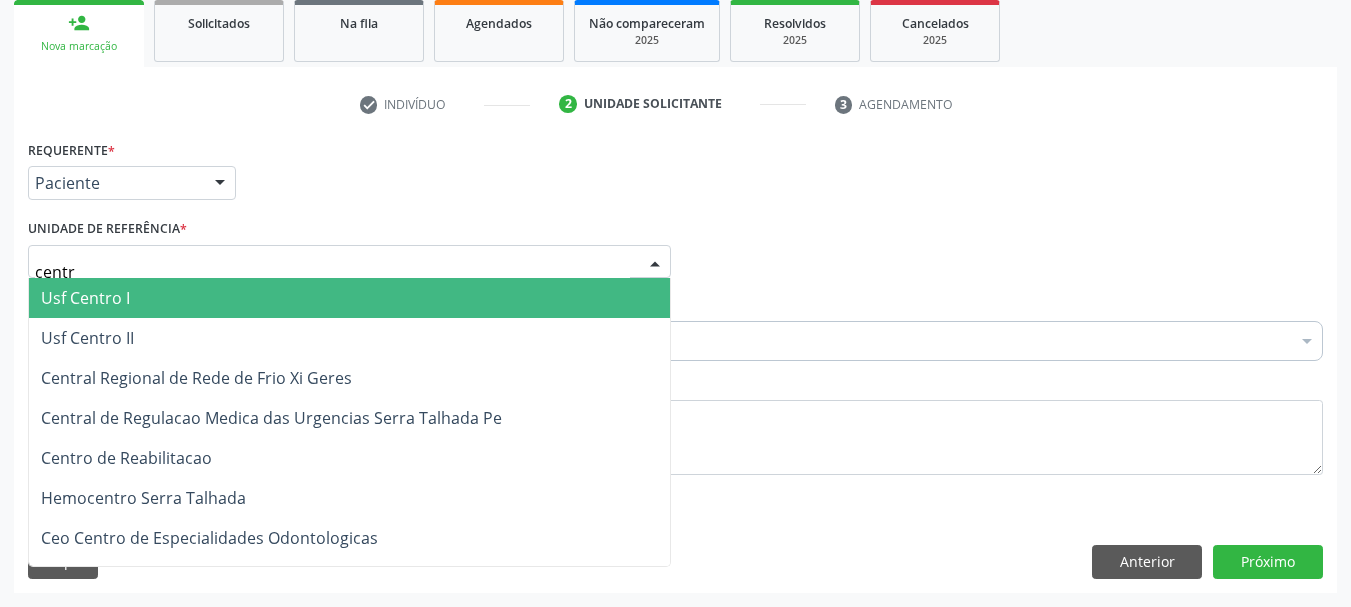 type on "centro" 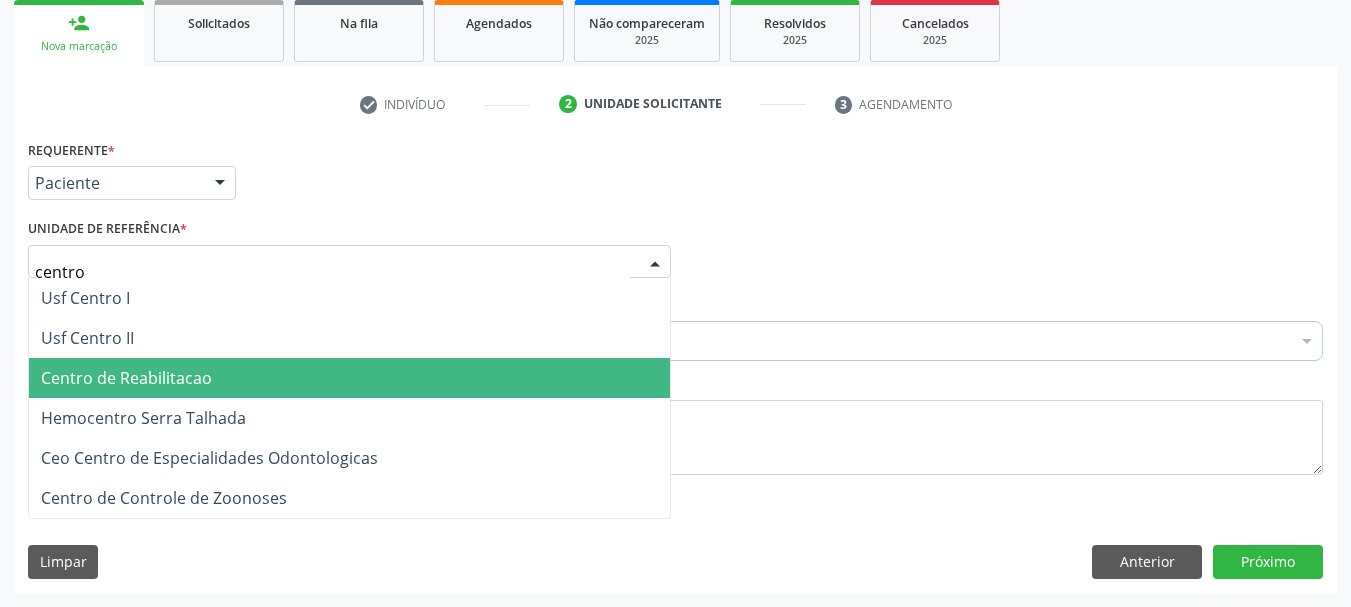 click on "Centro de Reabilitacao" at bounding box center [126, 378] 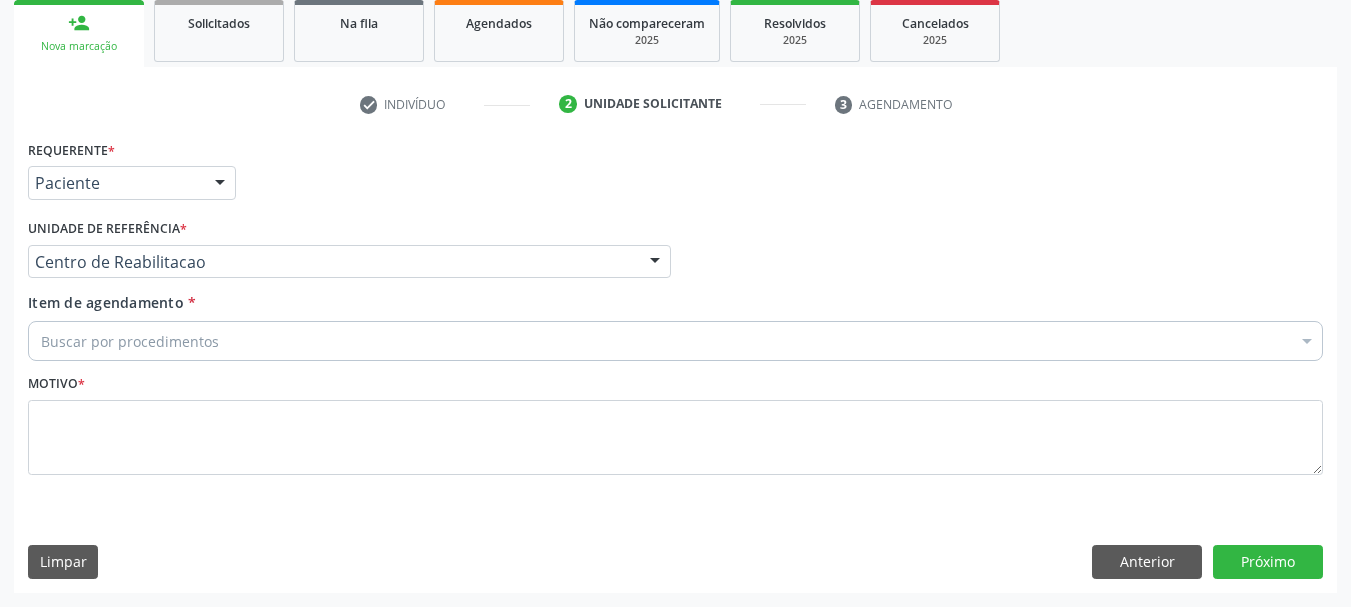 click on "Buscar por procedimentos" at bounding box center (675, 341) 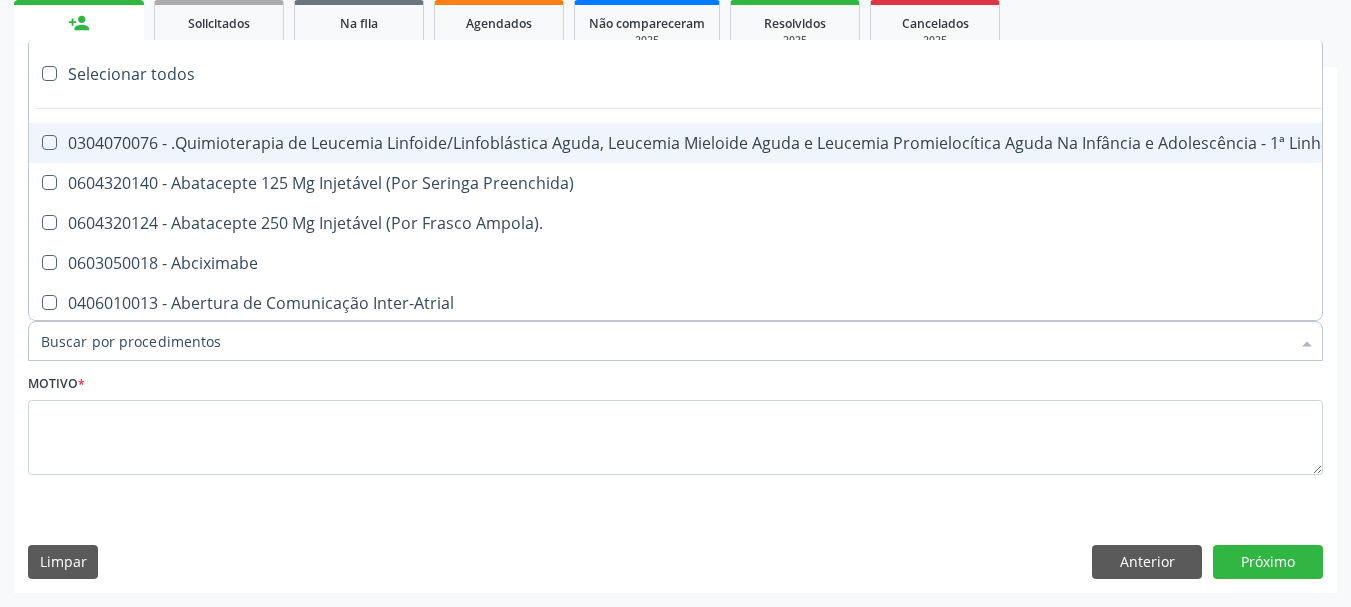 click on "Item de agendamento
*" at bounding box center (665, 341) 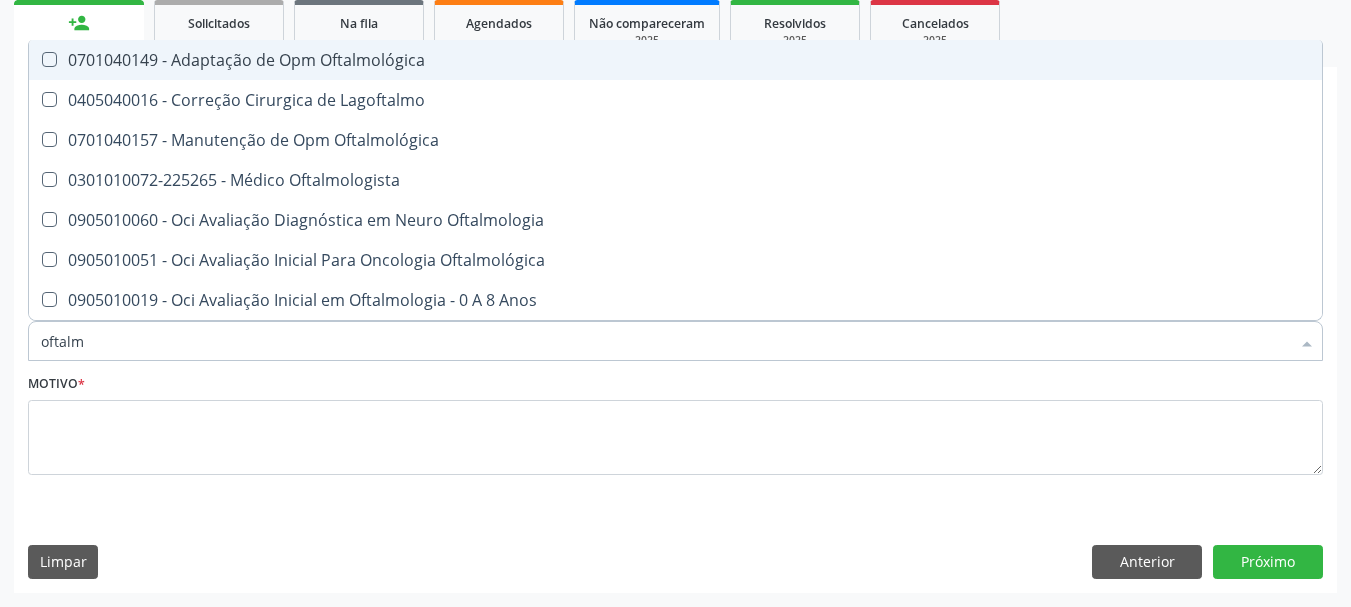 type on "oftalmo" 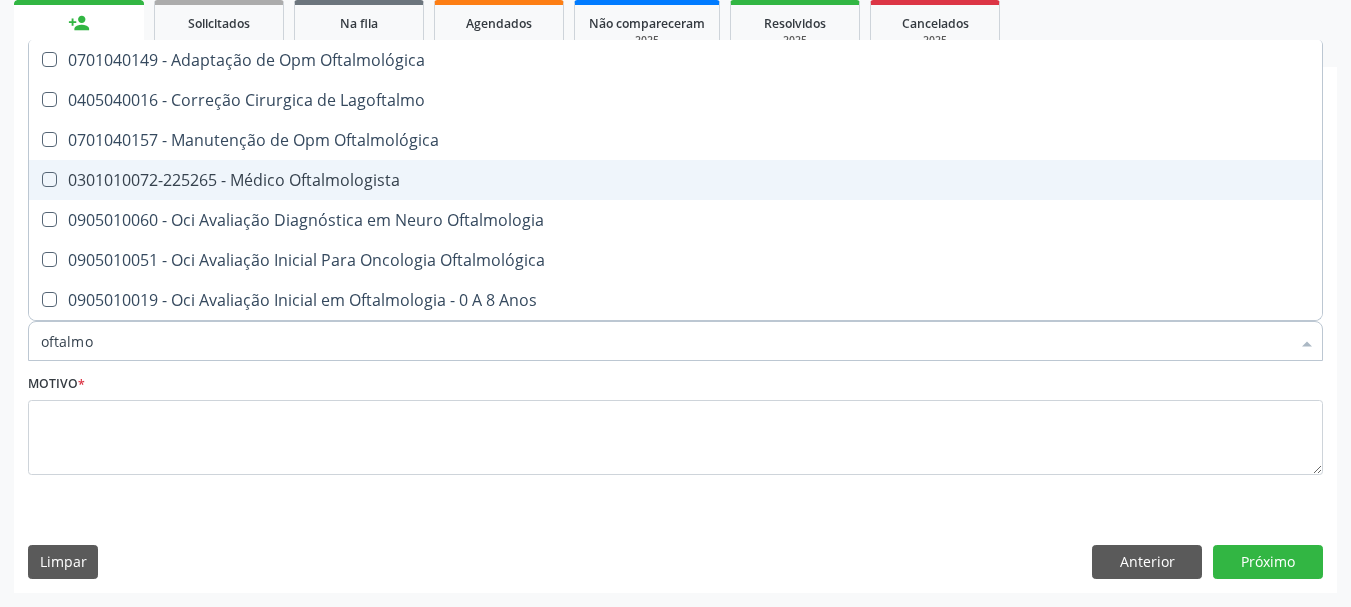 click on "0301010072-225265 - Médico Oftalmologista" at bounding box center [675, 180] 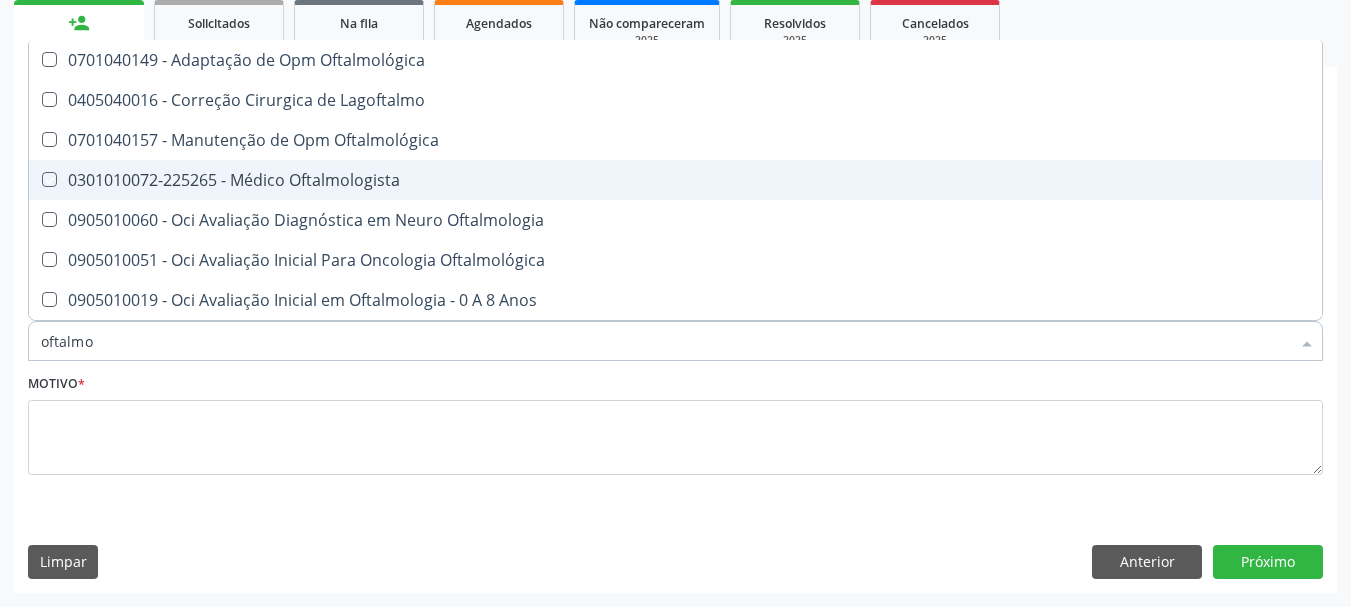 checkbox on "true" 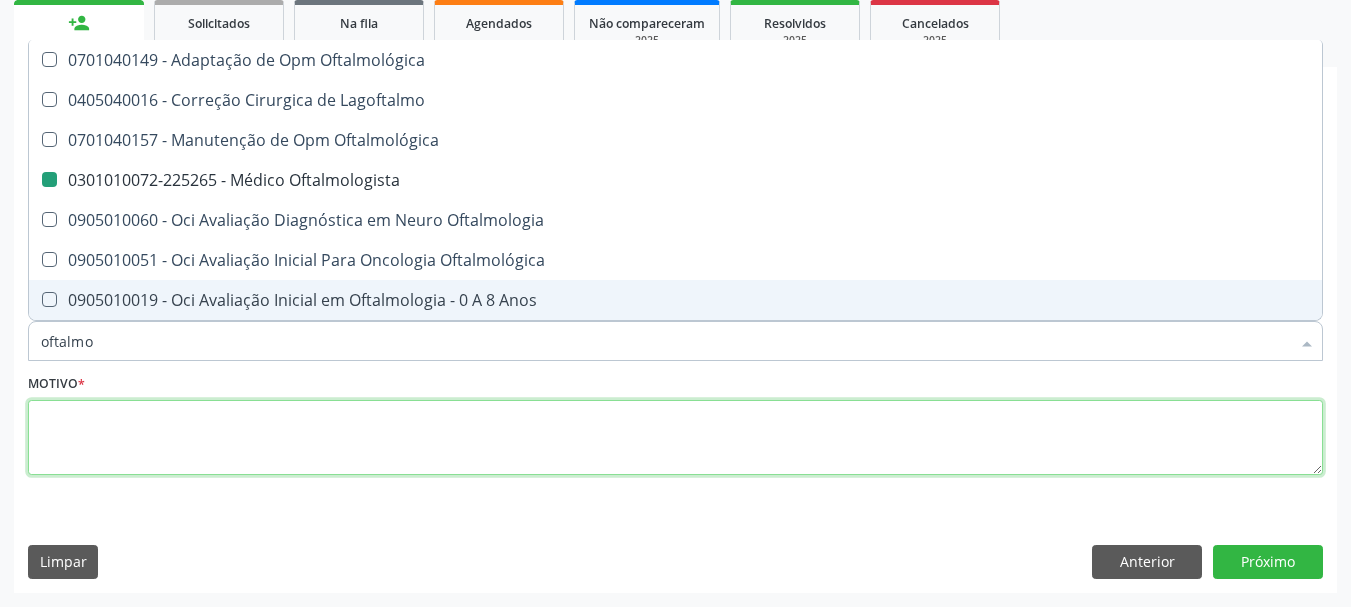 click at bounding box center (675, 438) 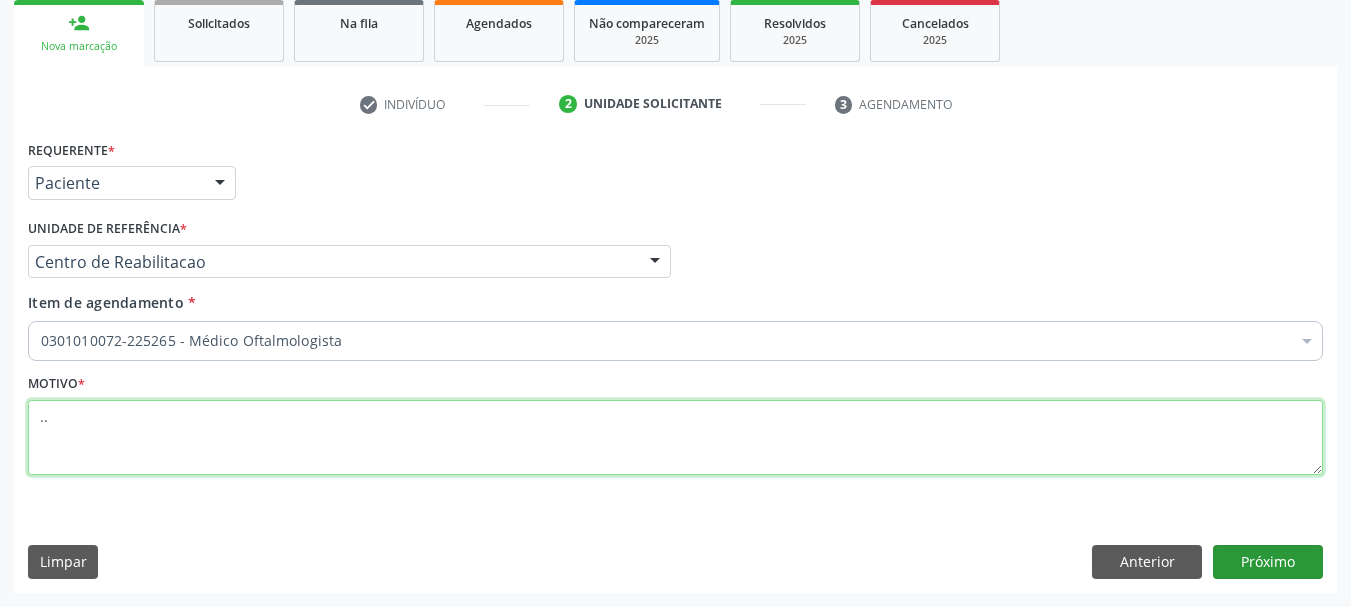 type on ".." 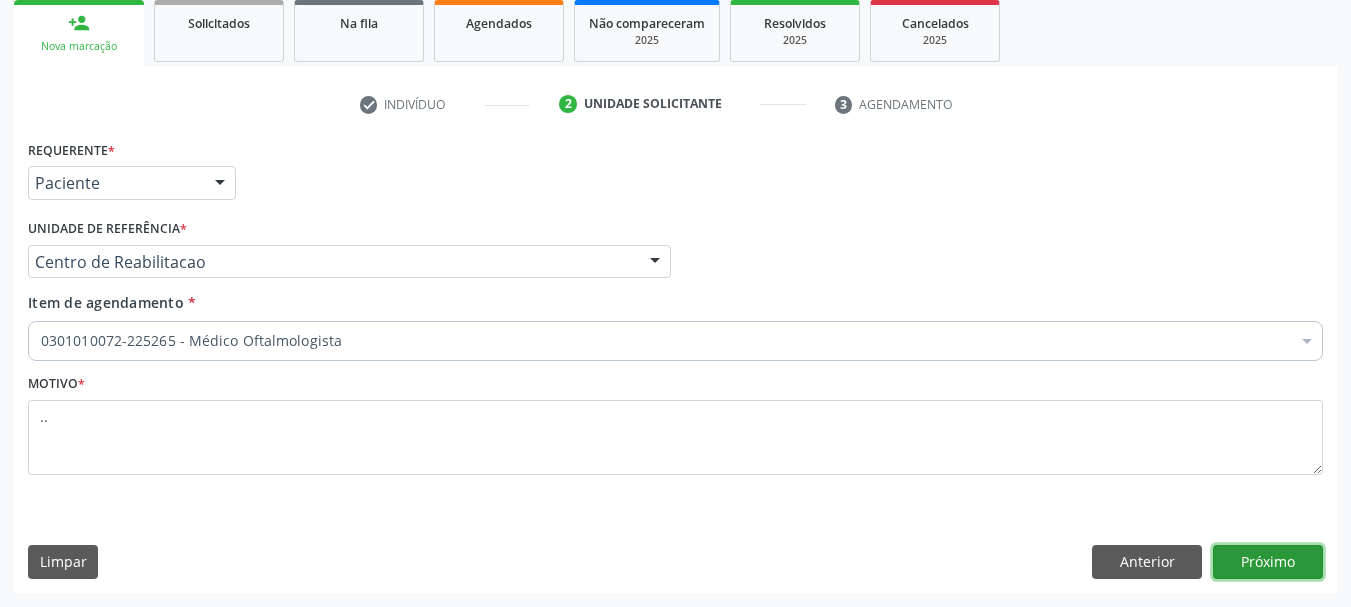 click on "Próximo" at bounding box center (1268, 562) 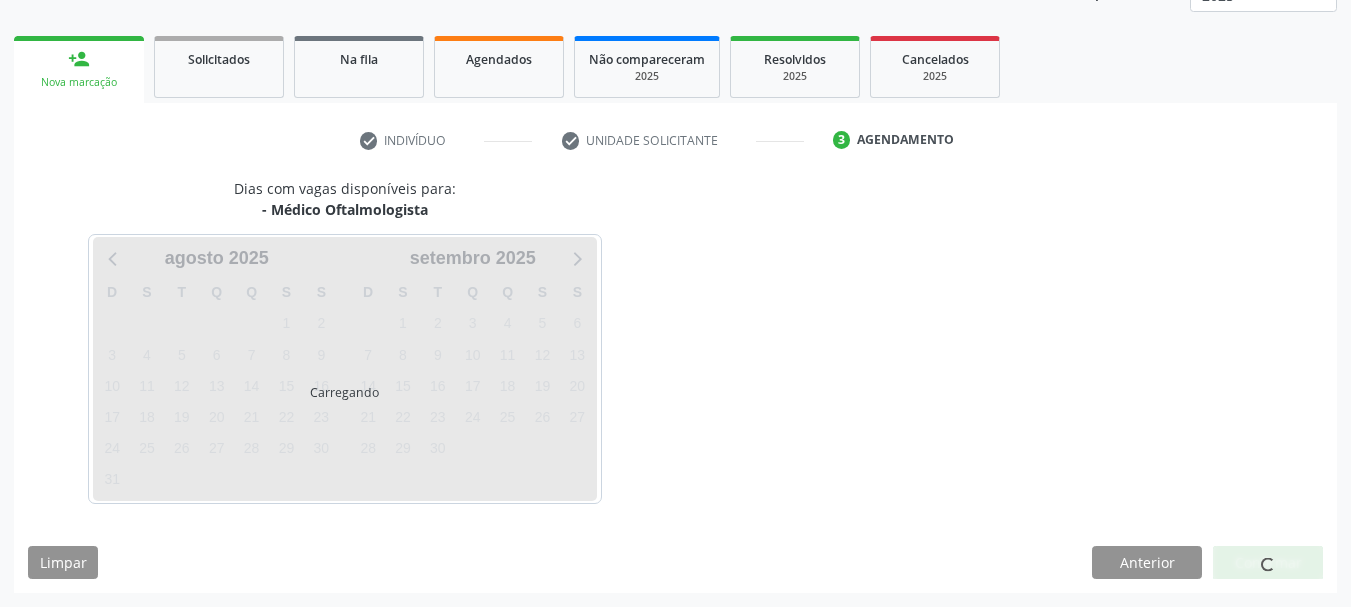 scroll, scrollTop: 263, scrollLeft: 0, axis: vertical 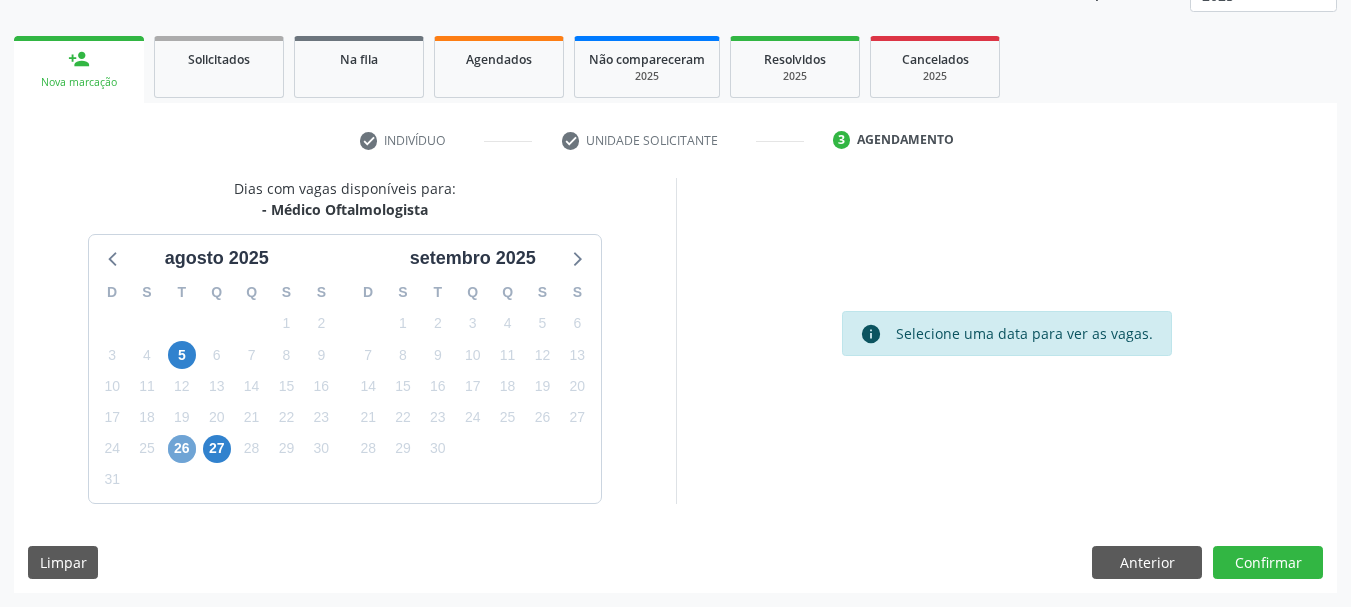 click on "26" at bounding box center [182, 449] 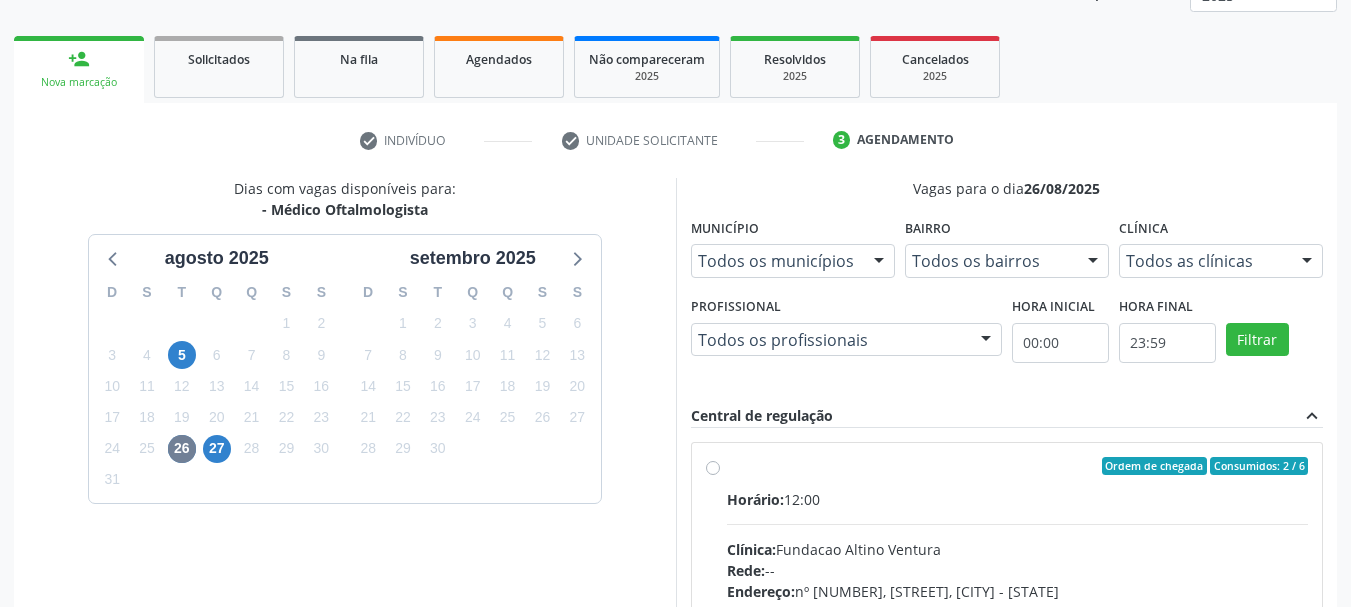 click on "Ordem de chegada
Consumidos: 2 / 6
Horário:   12:00
Clínica:  [ORGANIZATION]
Rede:
--
Endereço:   nº [NUMBER], [STREET], [CITY] - [STATE]
Telefone:   --
Profissional:
[FIRST] [MIDDLE] [LAST]
Informações adicionais sobre o atendimento
Idade de atendimento:
de 0 a 120 anos
Gênero(s) atendido(s):
Masculino e Feminino
Informações adicionais:
--" at bounding box center (1018, 610) 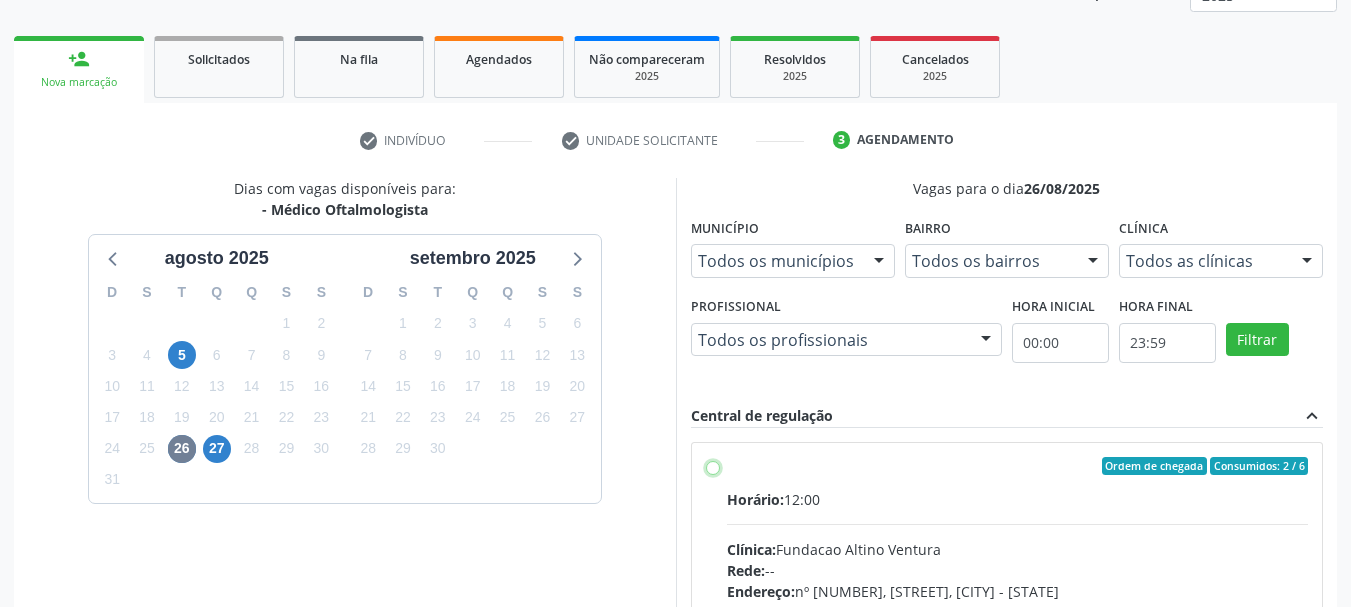 click on "Ordem de chegada
Consumidos: 2 / 6
Horário:   12:00
Clínica:  [ORGANIZATION]
Rede:
--
Endereço:   nº [NUMBER], [STREET], [CITY] - [STATE]
Telefone:   --
Profissional:
[FIRST] [MIDDLE] [LAST]
Informações adicionais sobre o atendimento
Idade de atendimento:
de 0 a 120 anos
Gênero(s) atendido(s):
Masculino e Feminino
Informações adicionais:
--" at bounding box center (713, 466) 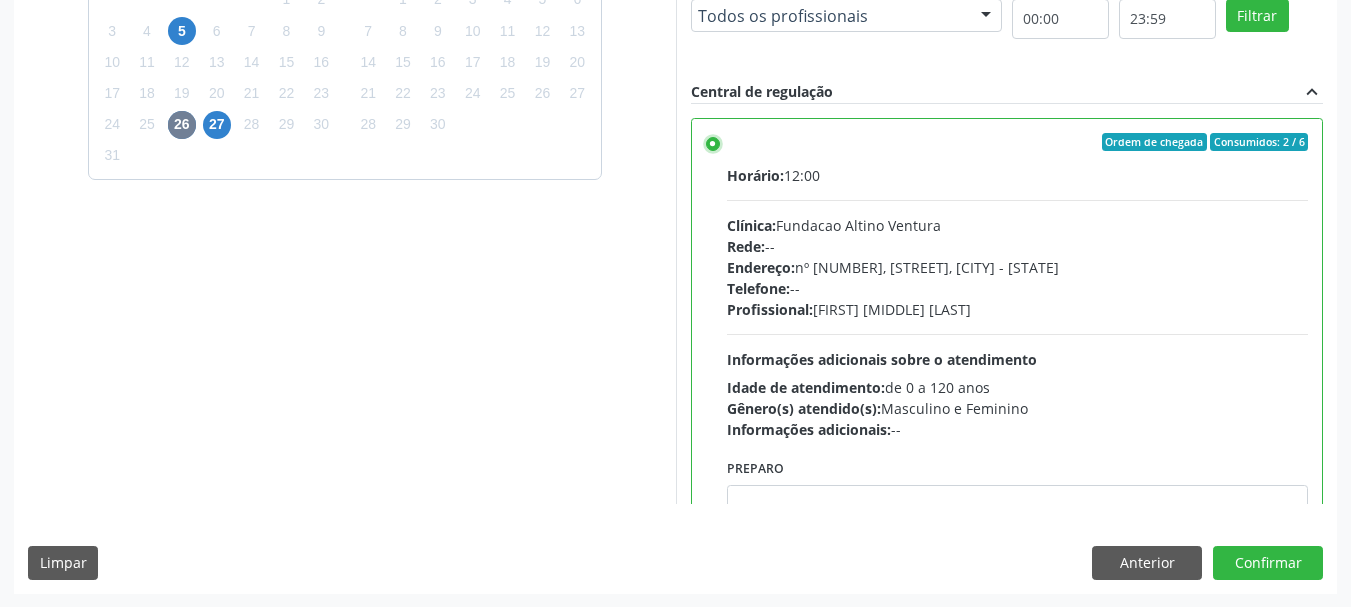 scroll, scrollTop: 588, scrollLeft: 0, axis: vertical 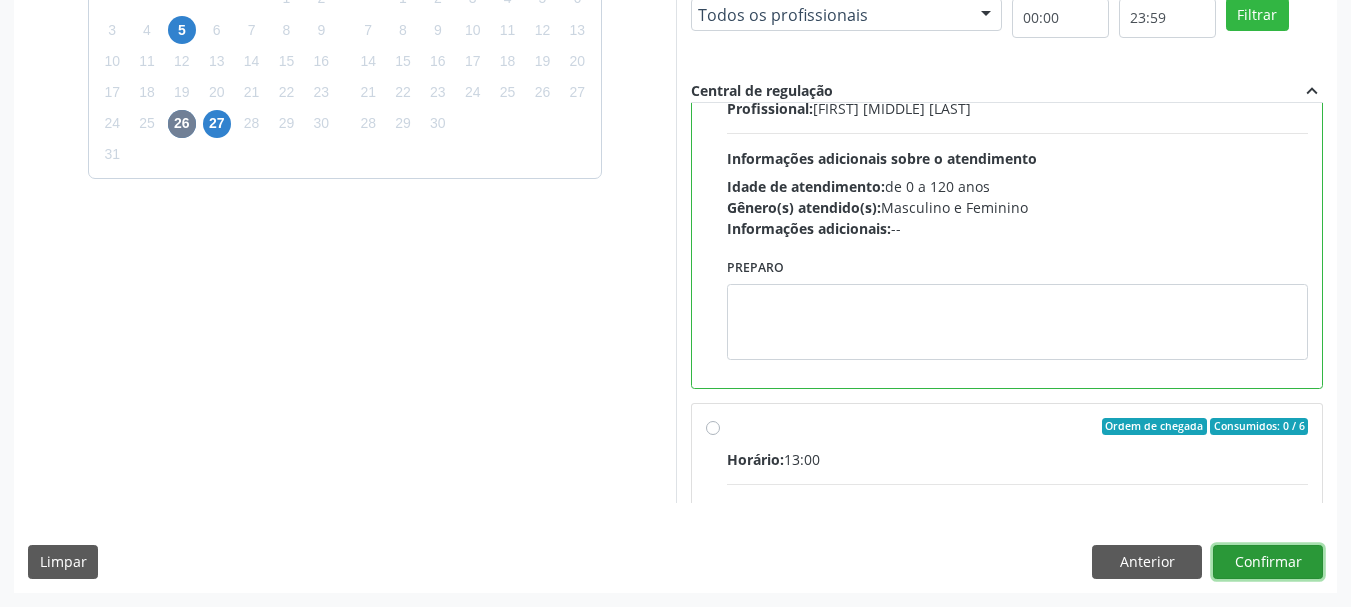 click on "Confirmar" at bounding box center [1268, 562] 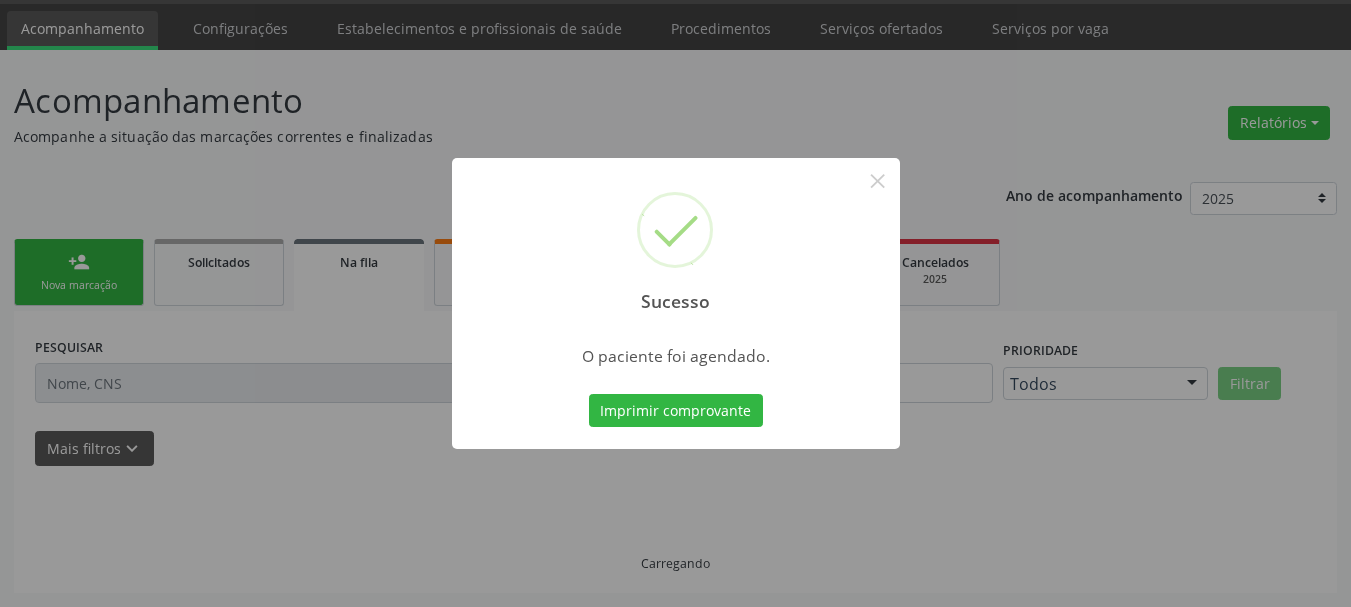 scroll, scrollTop: 60, scrollLeft: 0, axis: vertical 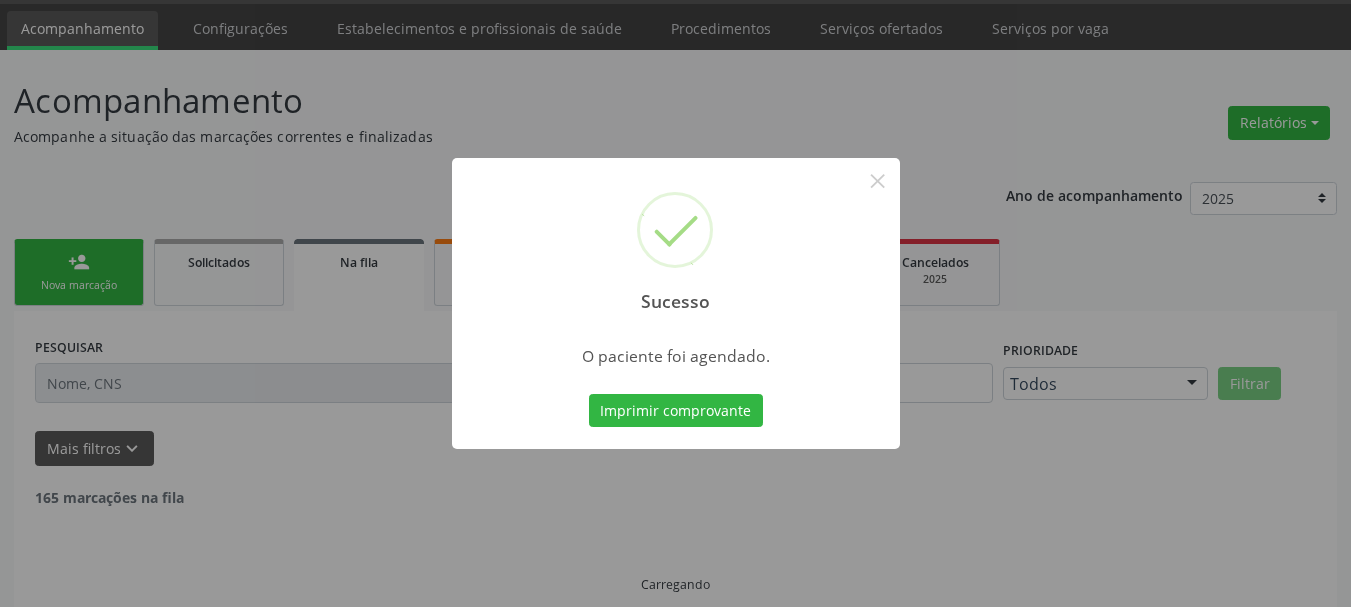 click on "Imprimir comprovante" at bounding box center [676, 411] 